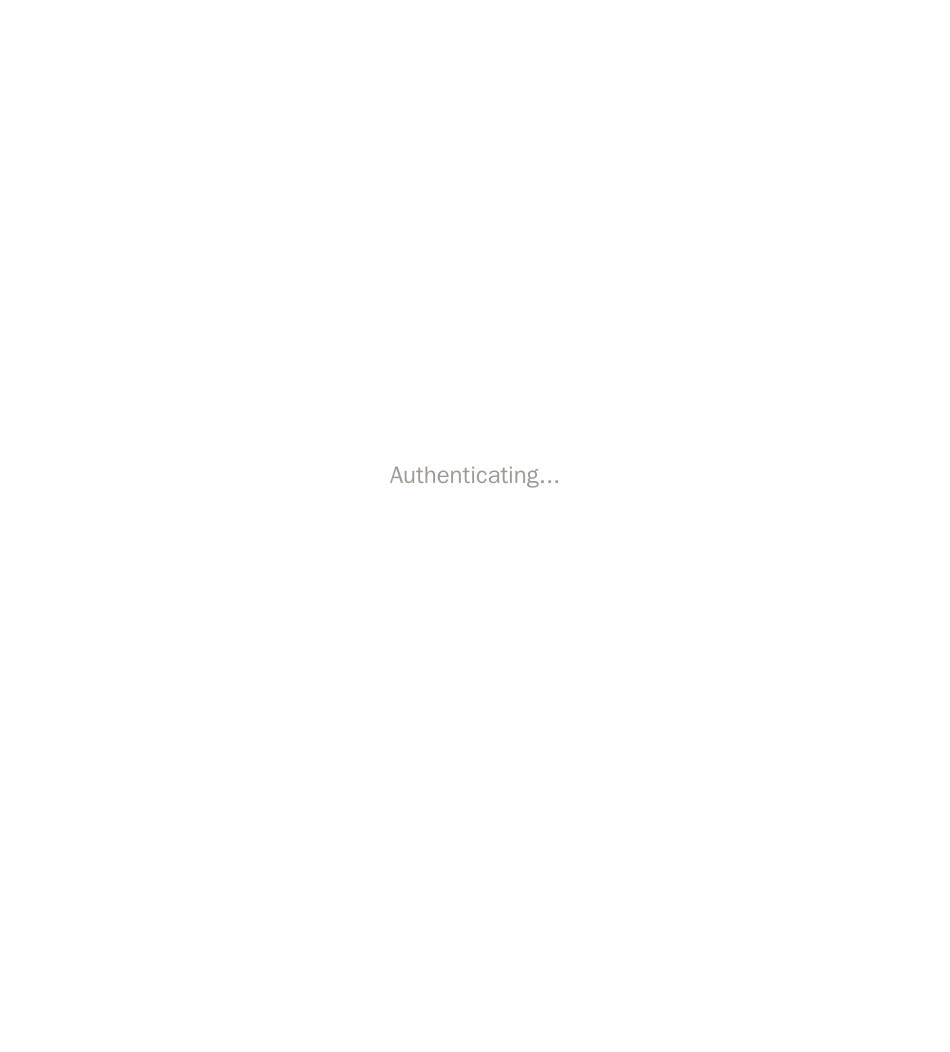 scroll, scrollTop: 0, scrollLeft: 0, axis: both 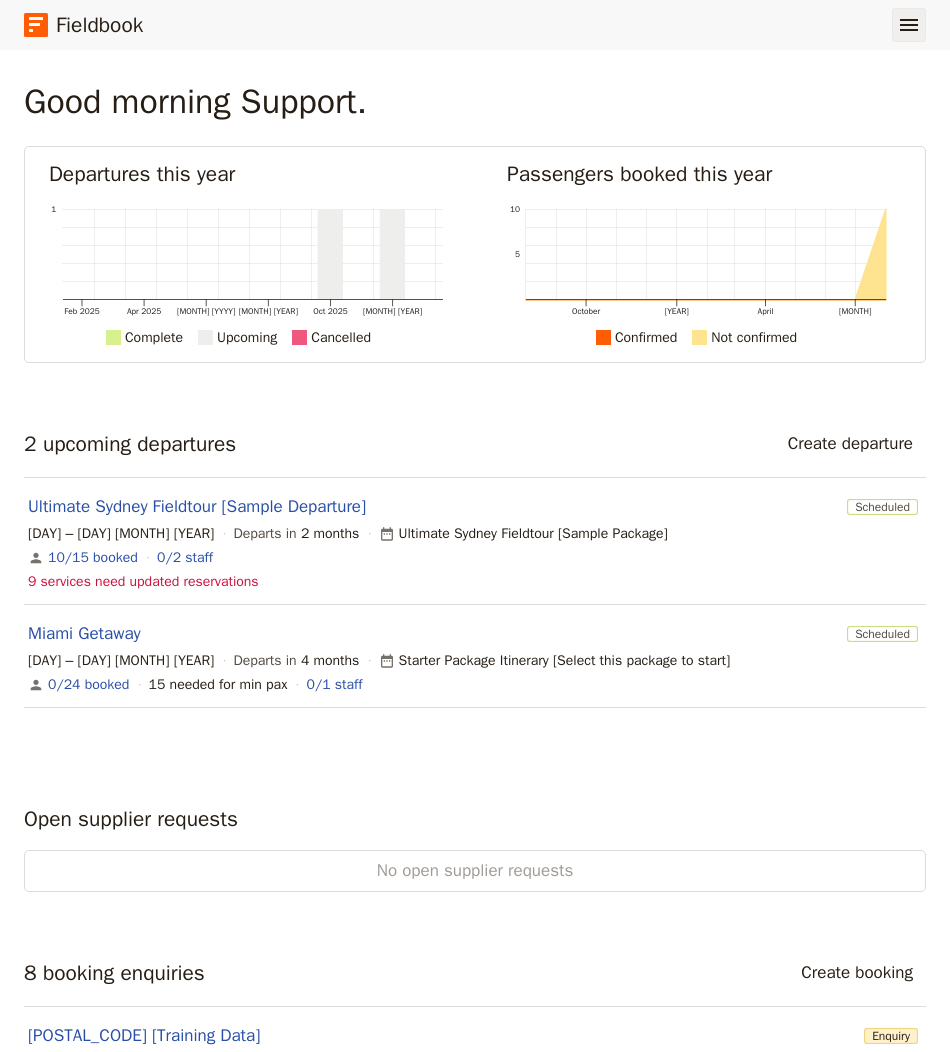 click 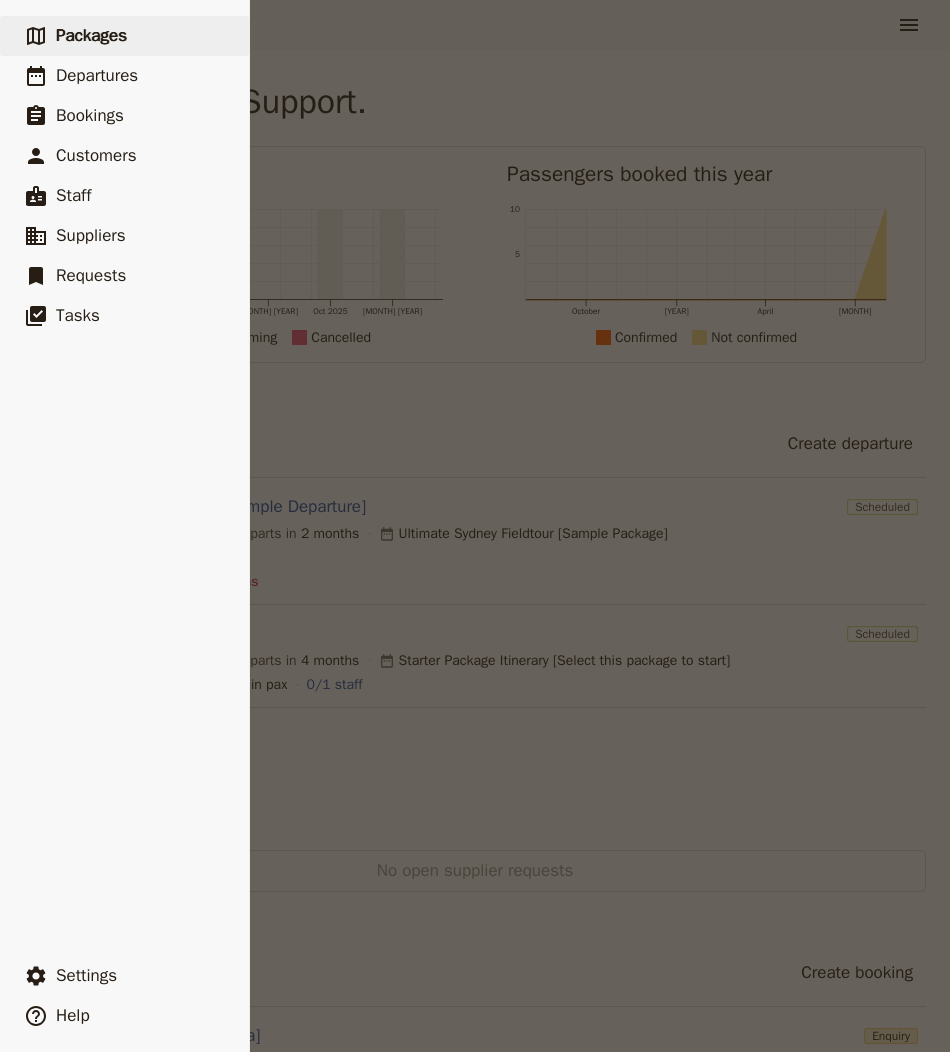 click on "Packages" at bounding box center [91, 35] 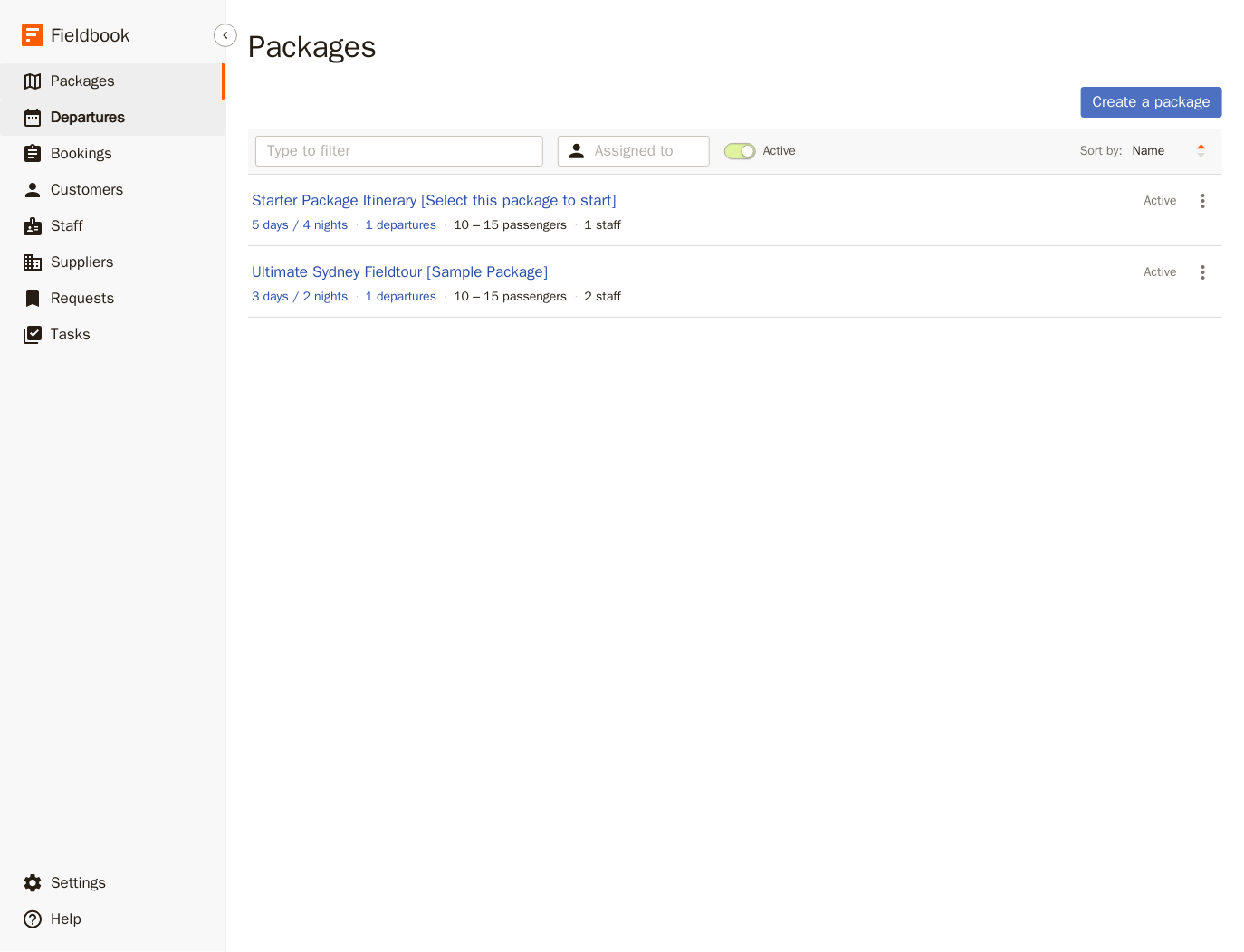 click on "Departures" at bounding box center (88, 117) 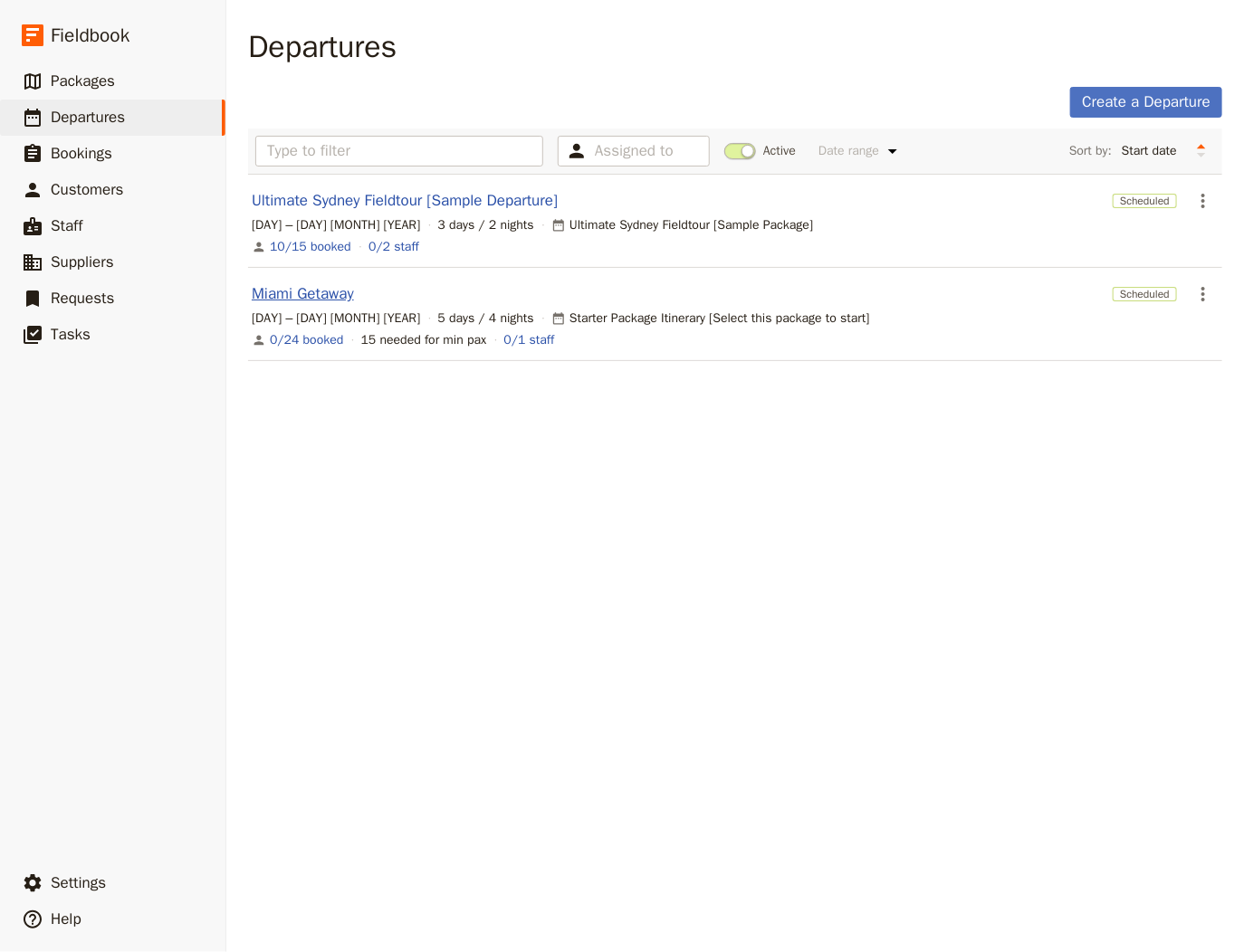 click on "Miami Getaway" at bounding box center (302, 294) 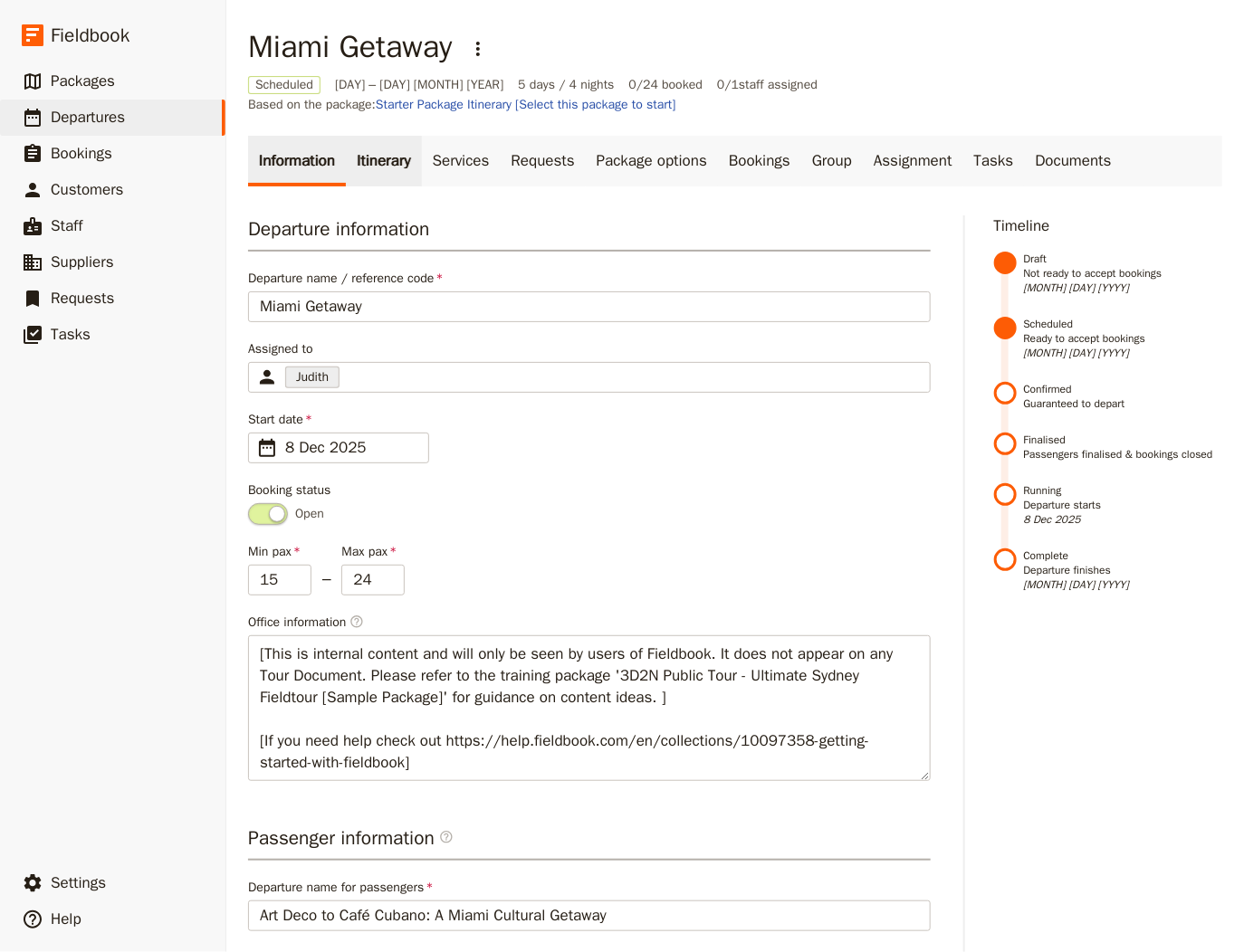 click on "Itinerary" at bounding box center [383, 161] 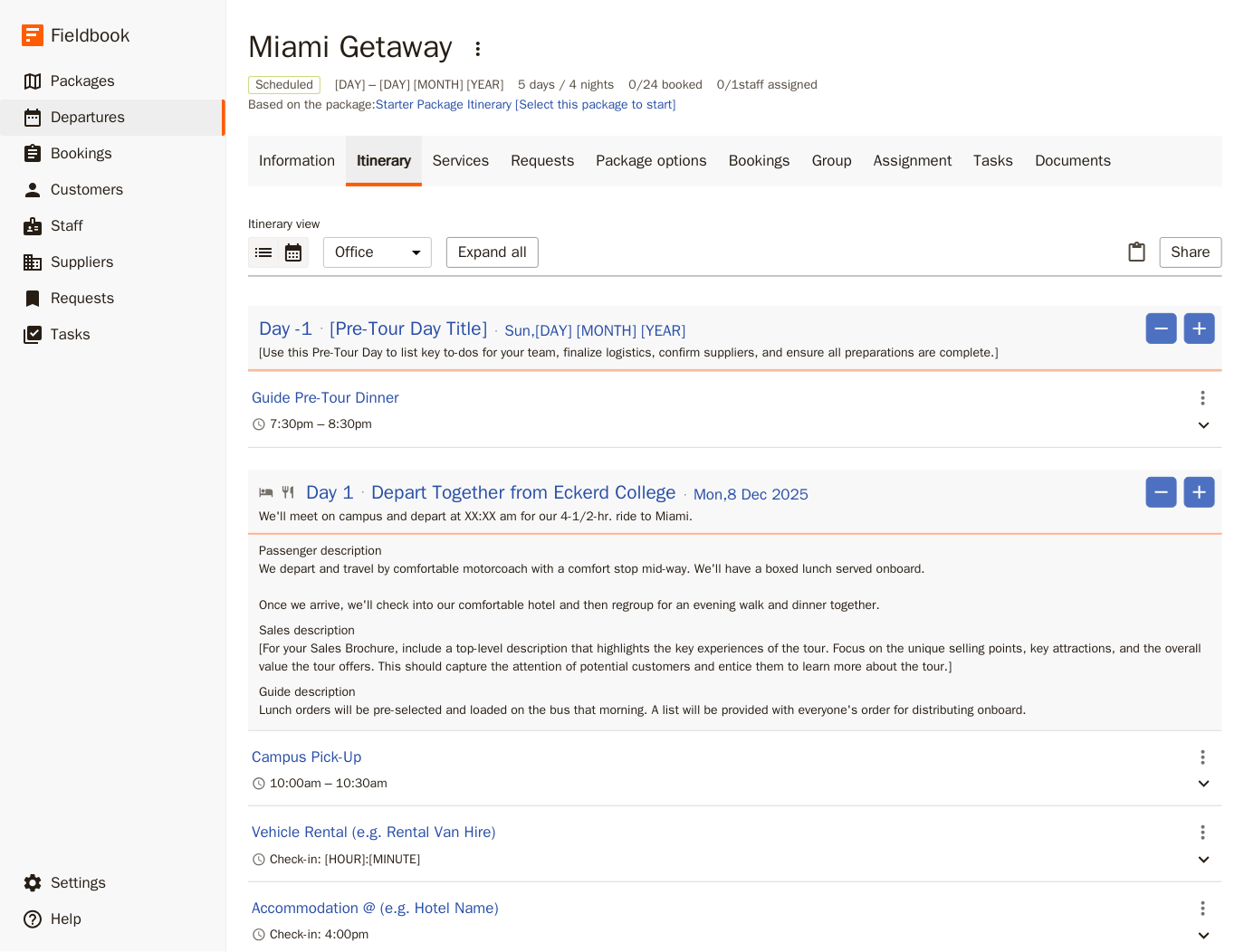 click 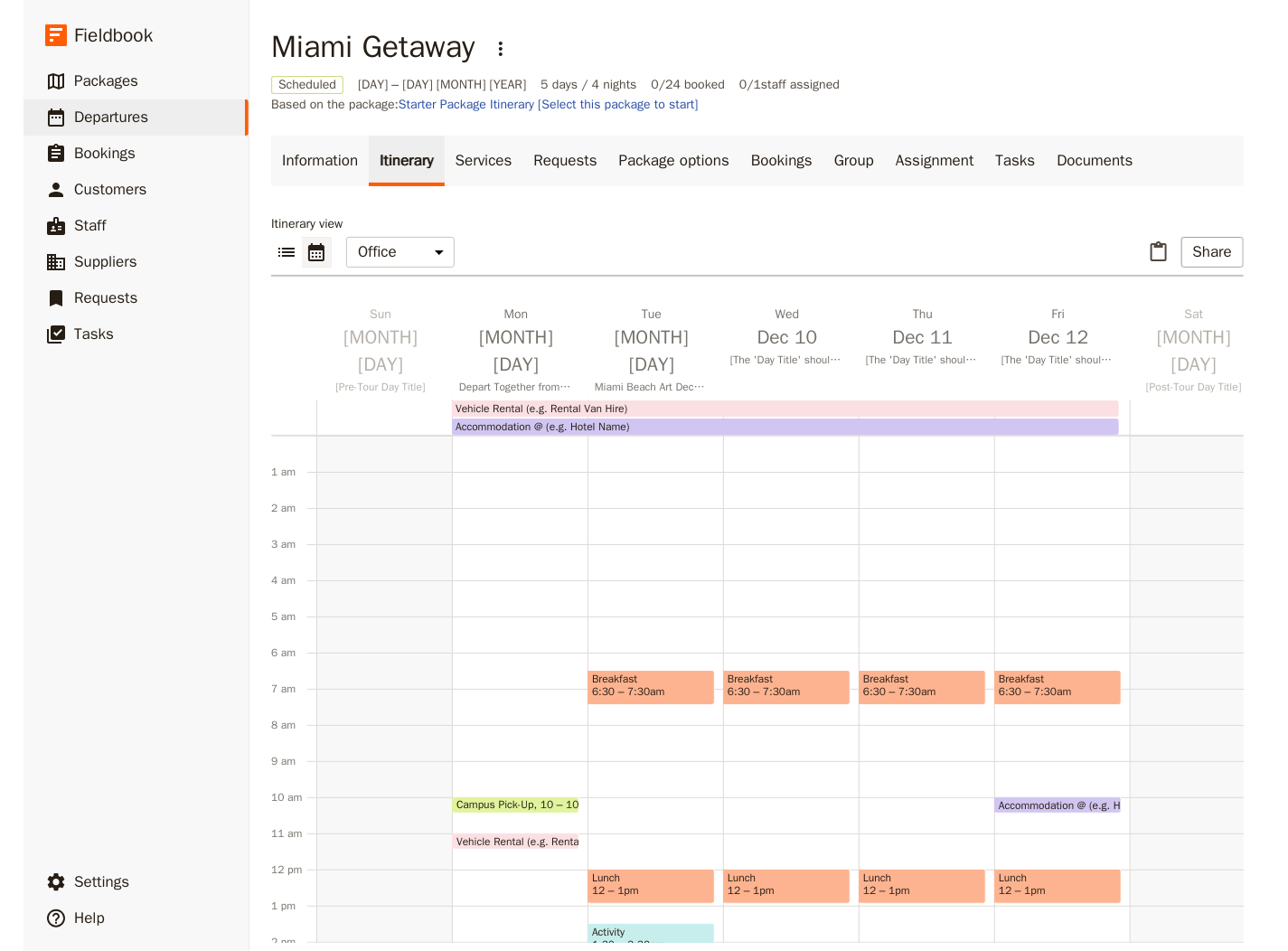 scroll, scrollTop: 217, scrollLeft: 0, axis: vertical 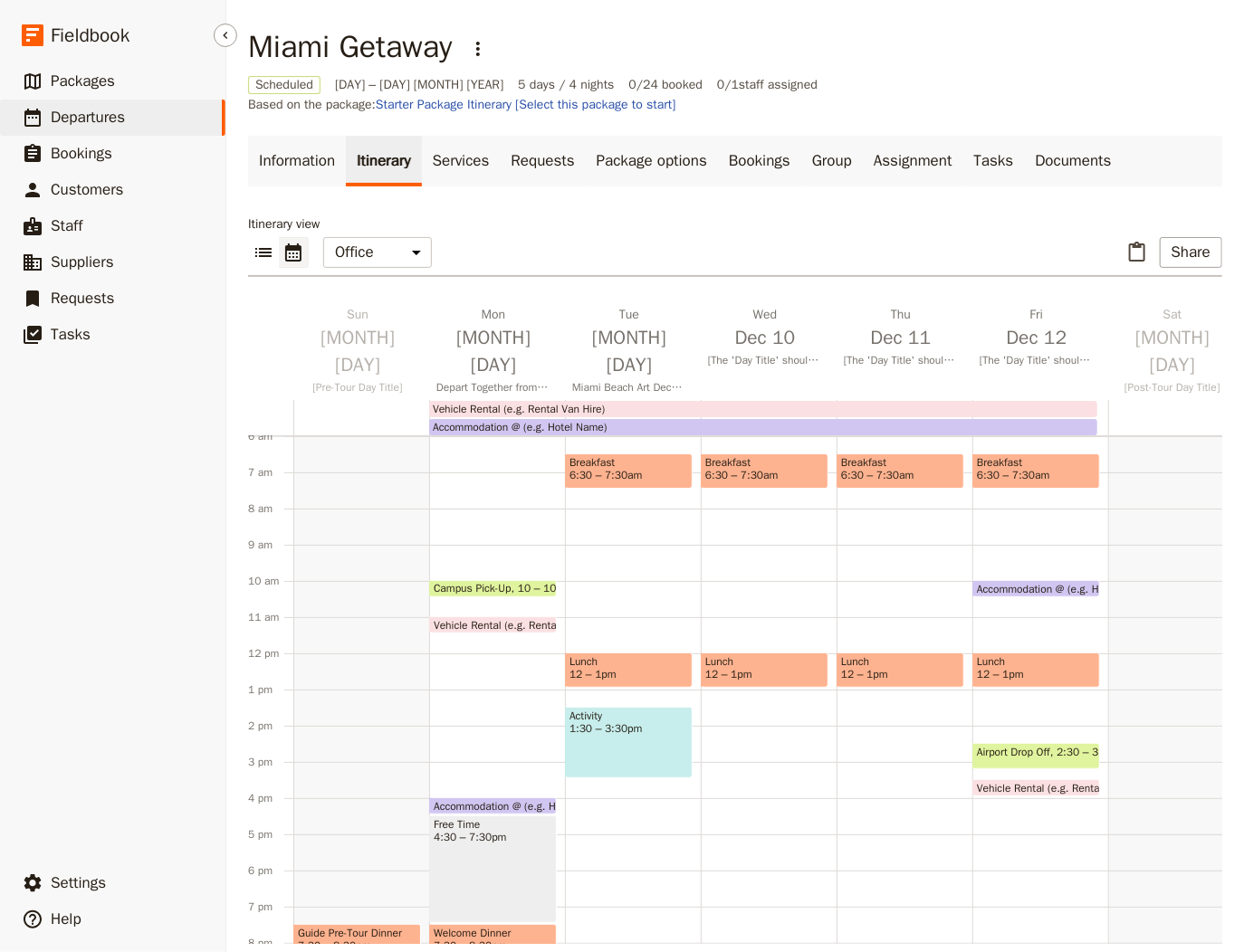 click on "Departures" at bounding box center (88, 118) 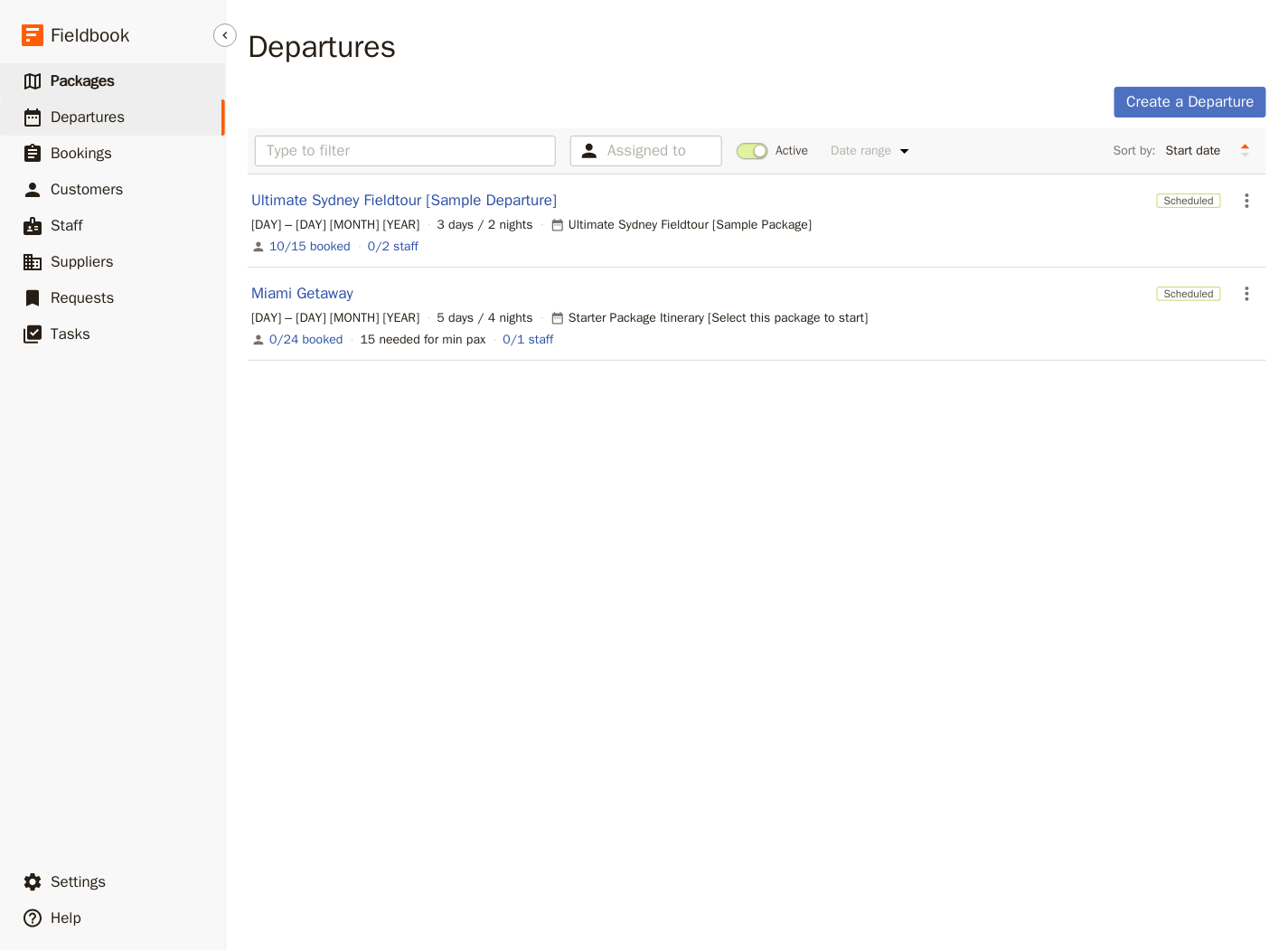 click on "​ Packages" at bounding box center [112, 81] 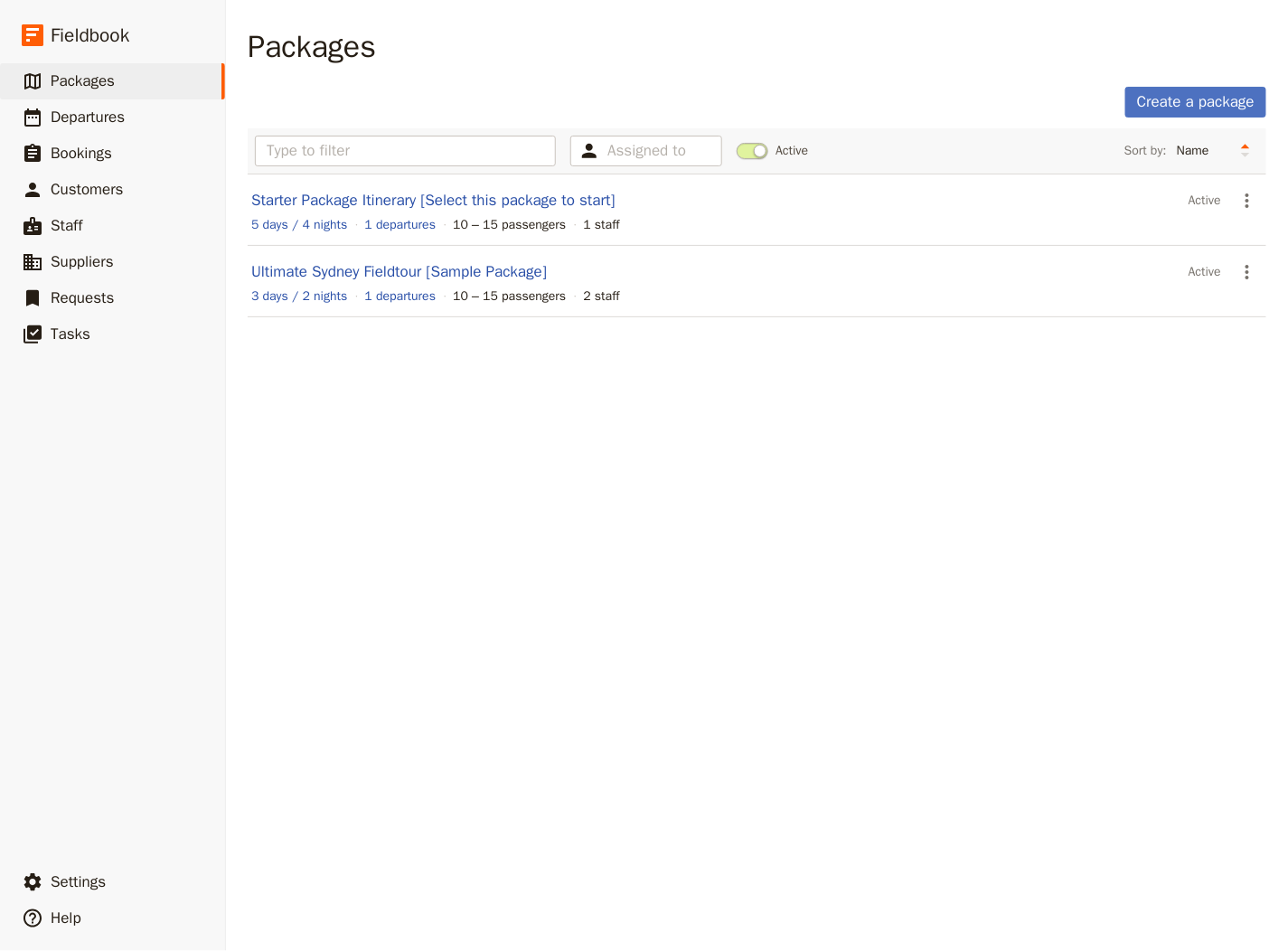 click on "Starter Package Itinerary [Select this package to start] Active ​ 5 days   /   4 nights 1 departures 10 – 15 passengers 1 staff Ultimate Sydney Fieldtour [Sample Package] Active ​ 3 days   /   2 nights 1 departures 10 – 15 passengers 2 staff" at bounding box center (757, 476) 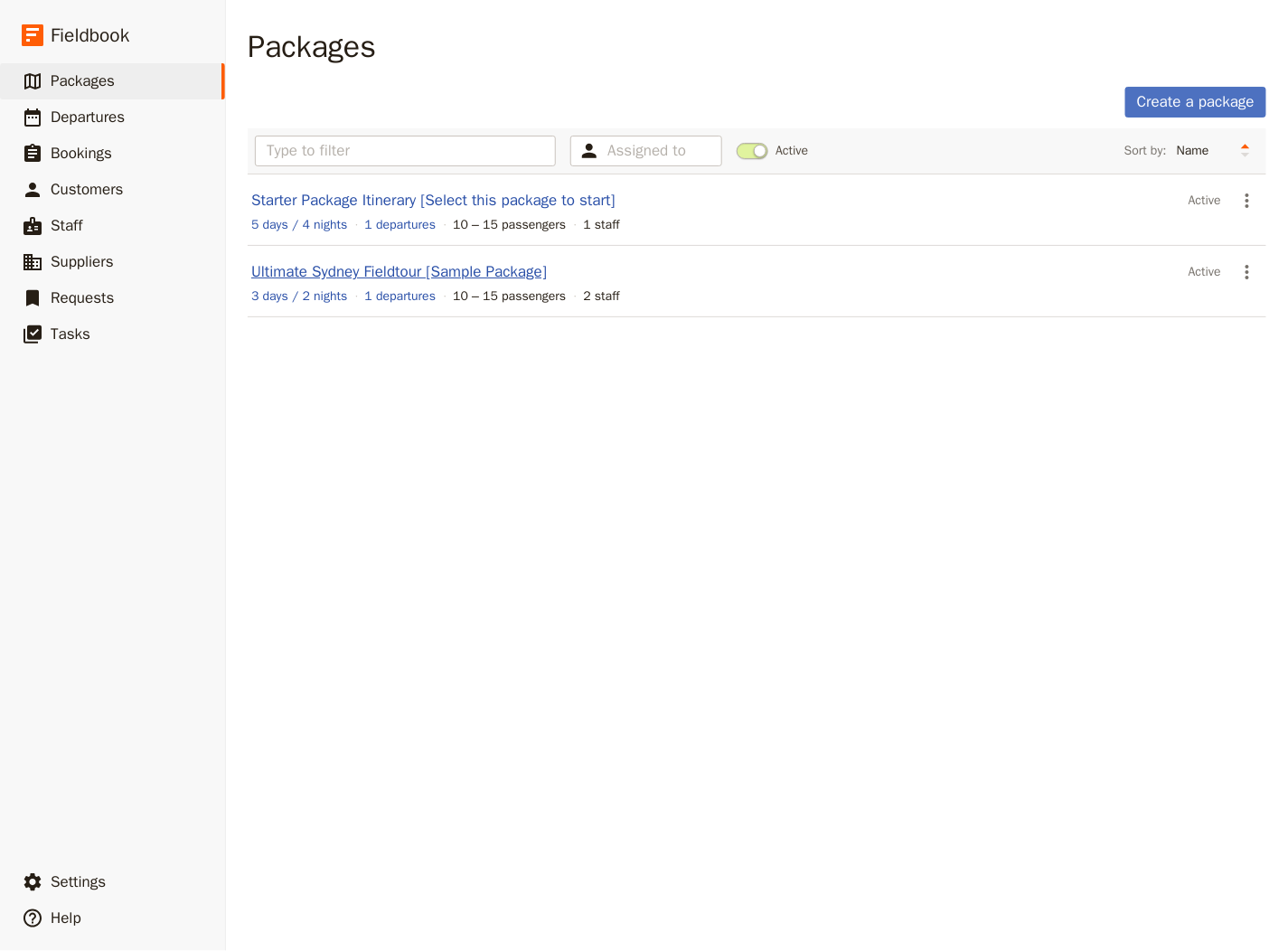 click on "Ultimate Sydney Fieldtour [Sample Package]" at bounding box center (399, 271) 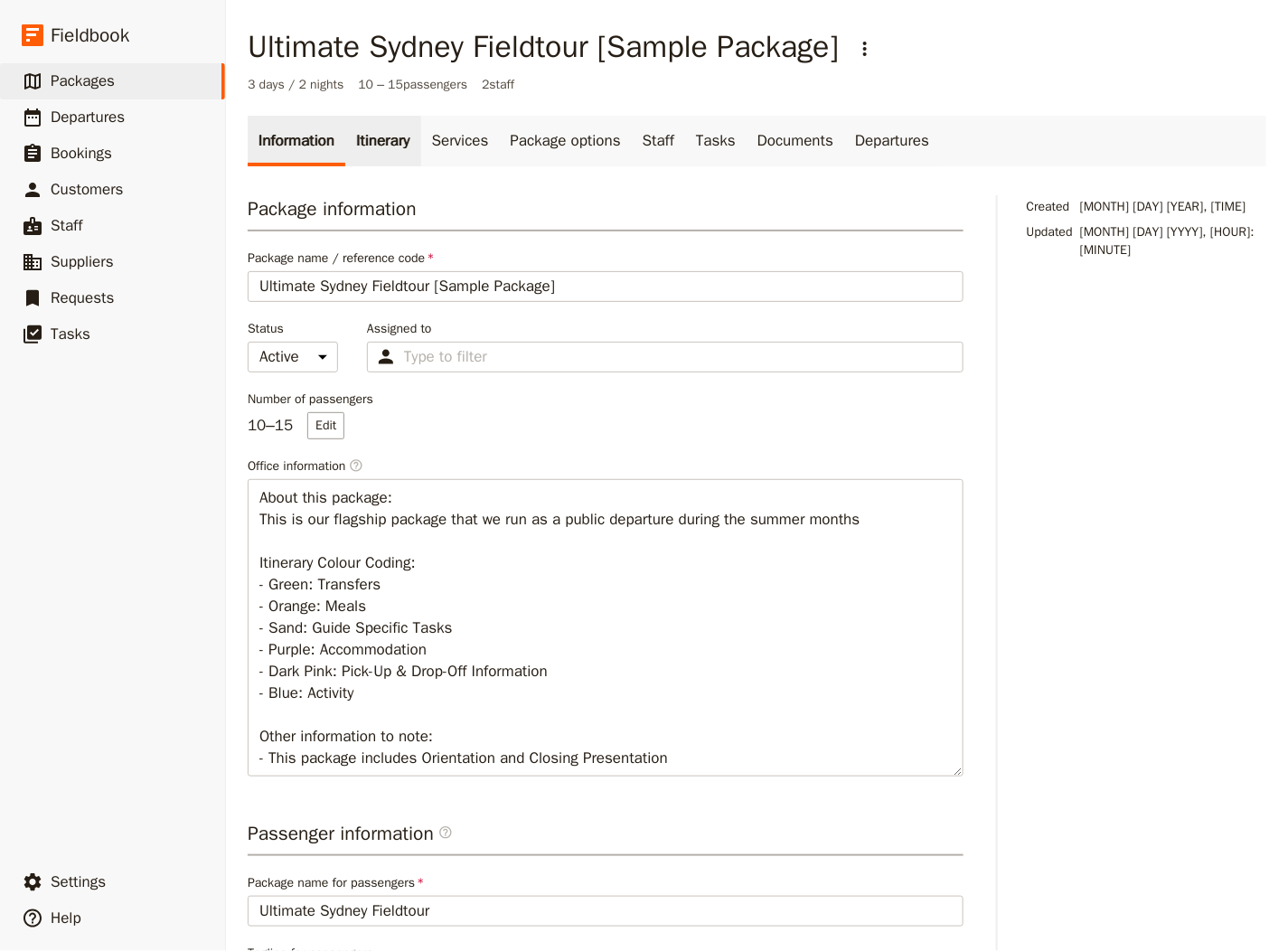 click on "Itinerary" at bounding box center [382, 141] 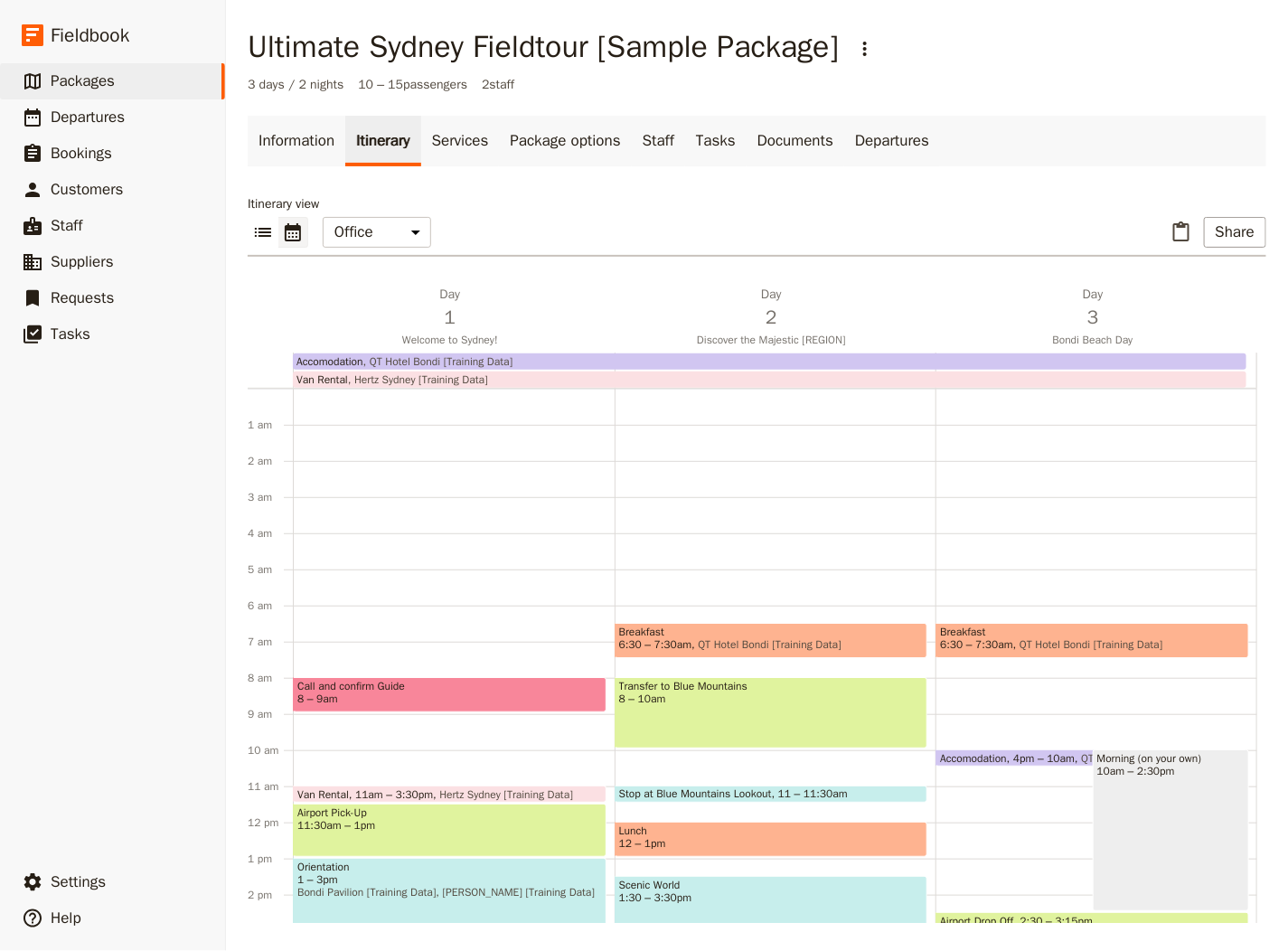 scroll, scrollTop: 217, scrollLeft: 0, axis: vertical 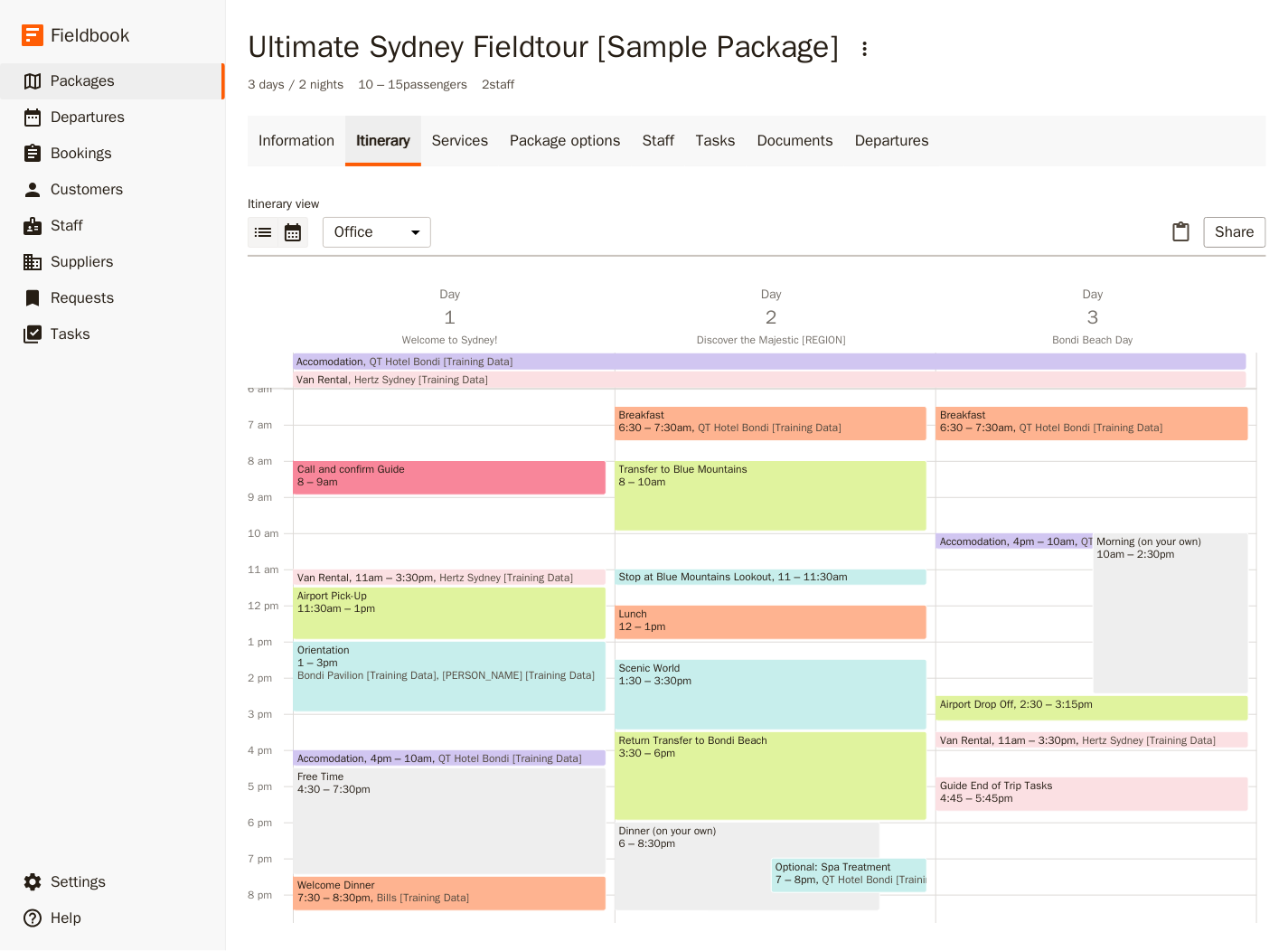 click 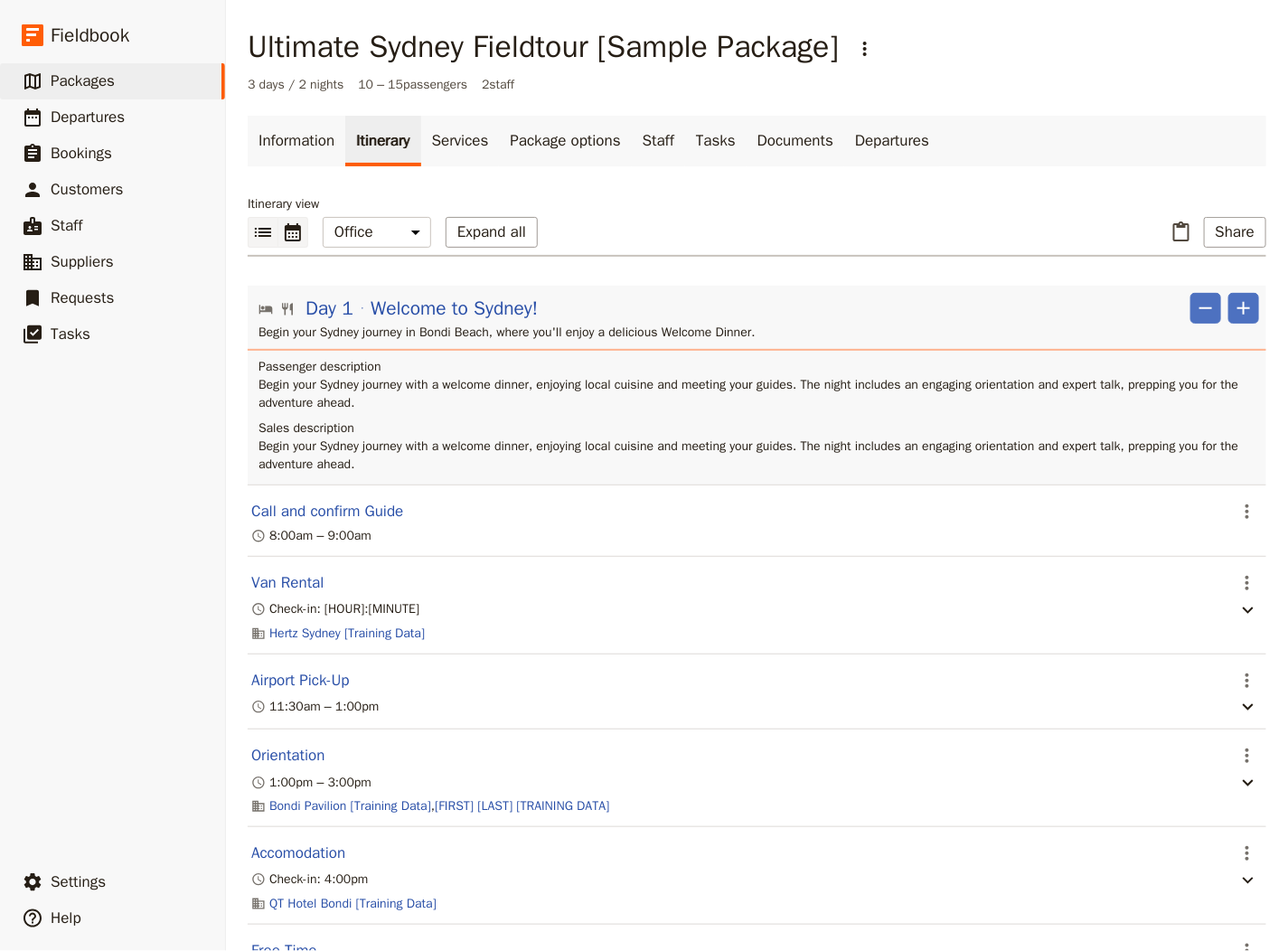 click 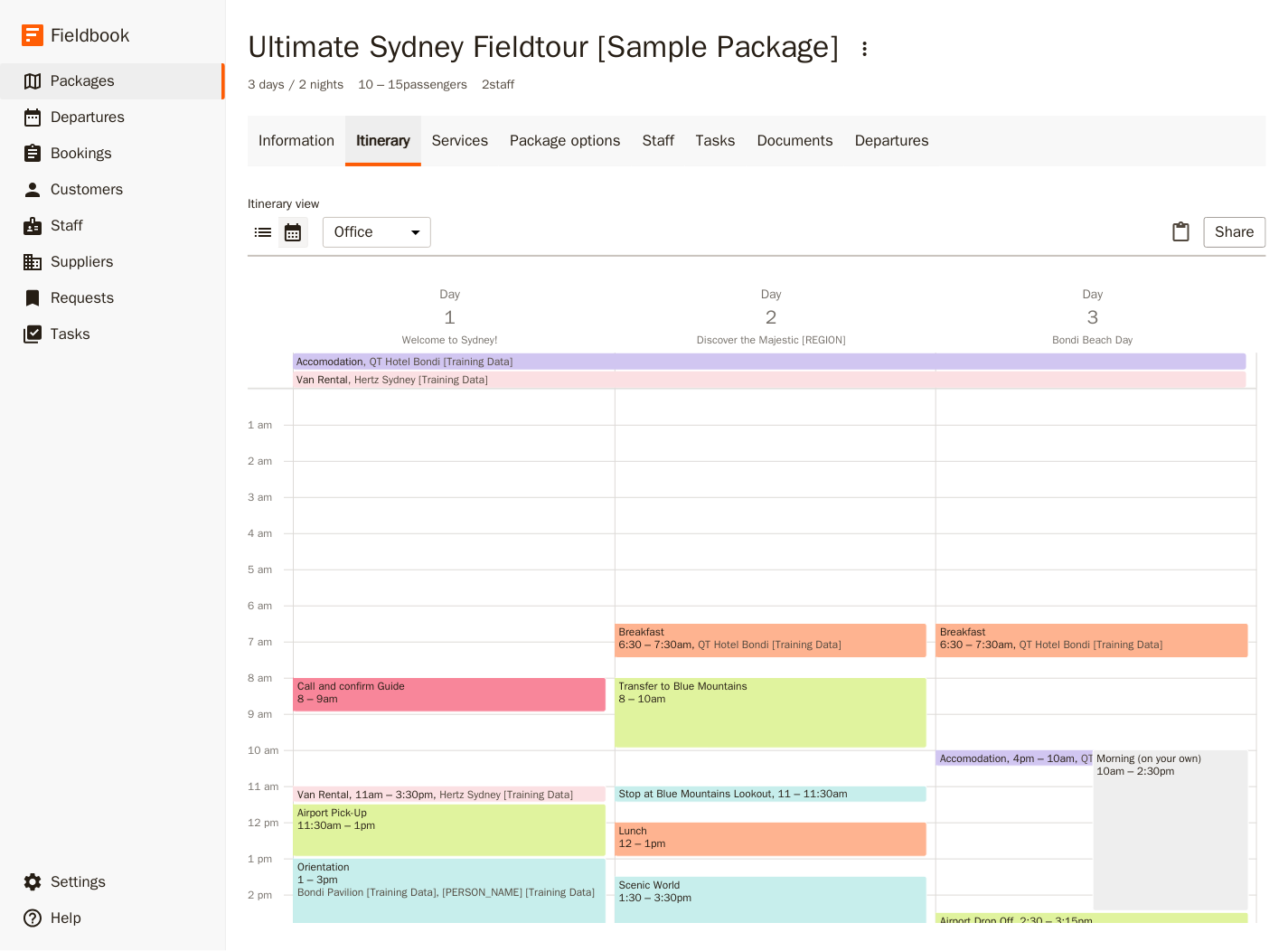 scroll, scrollTop: 217, scrollLeft: 0, axis: vertical 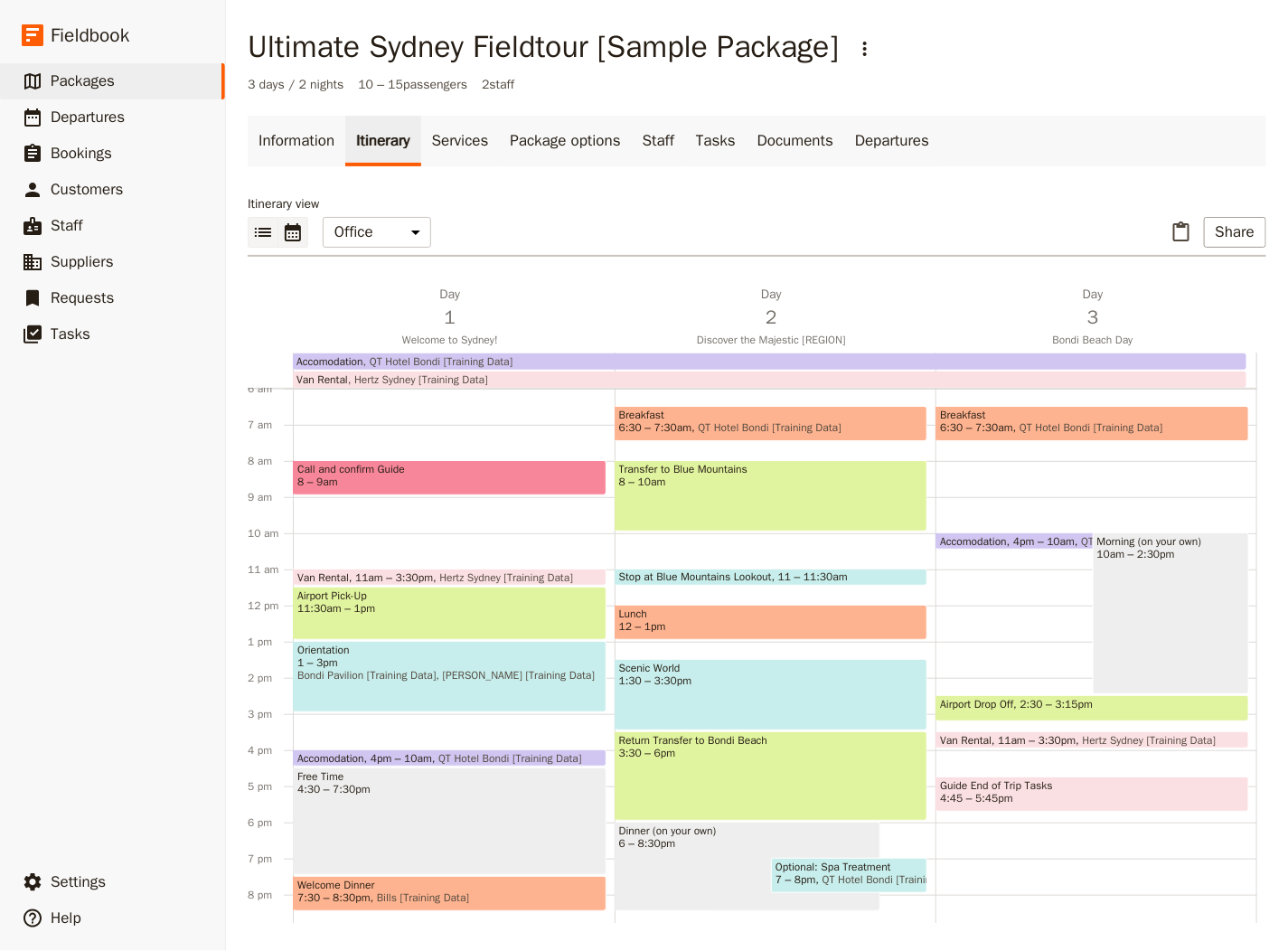 click 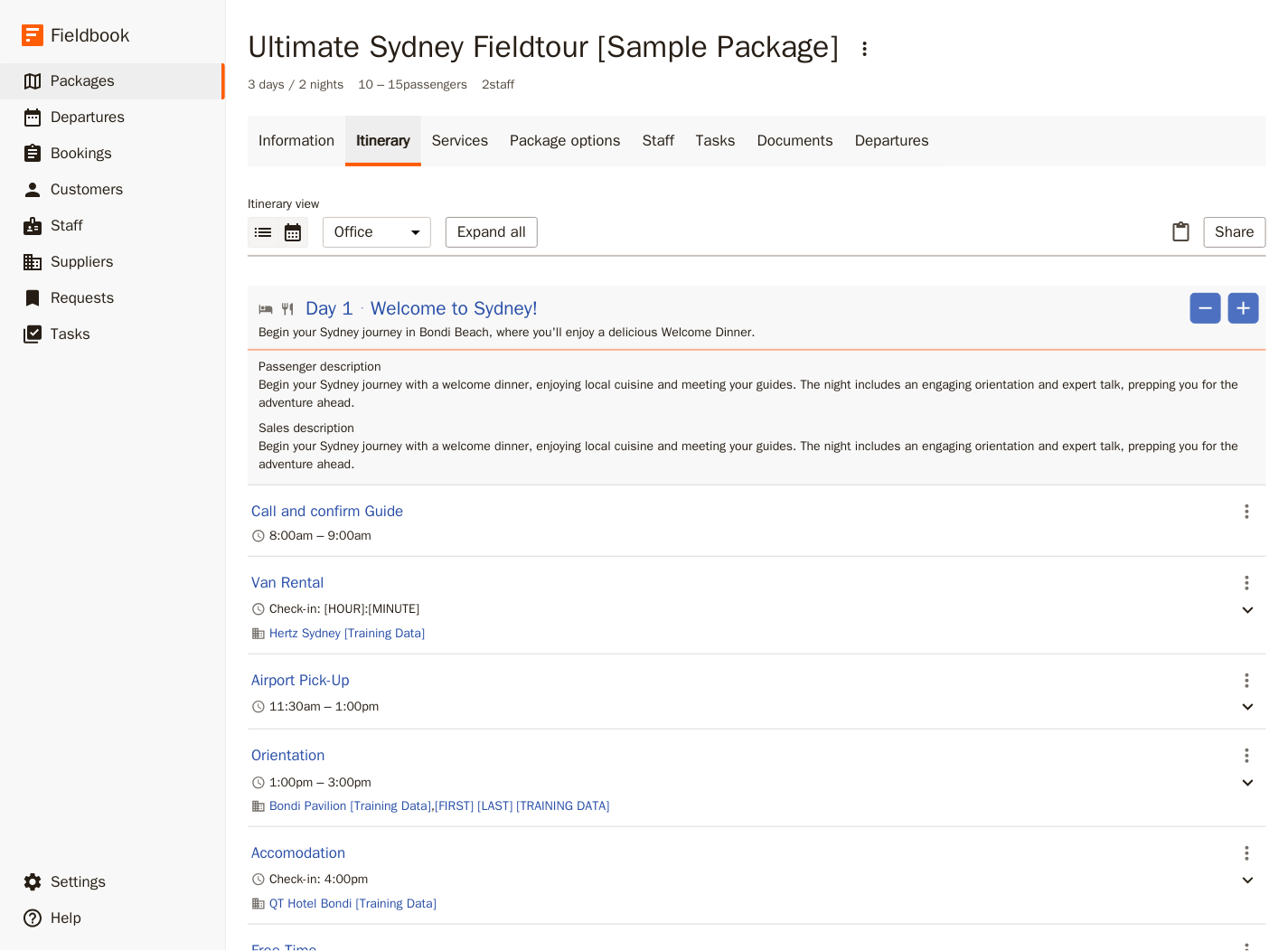 click 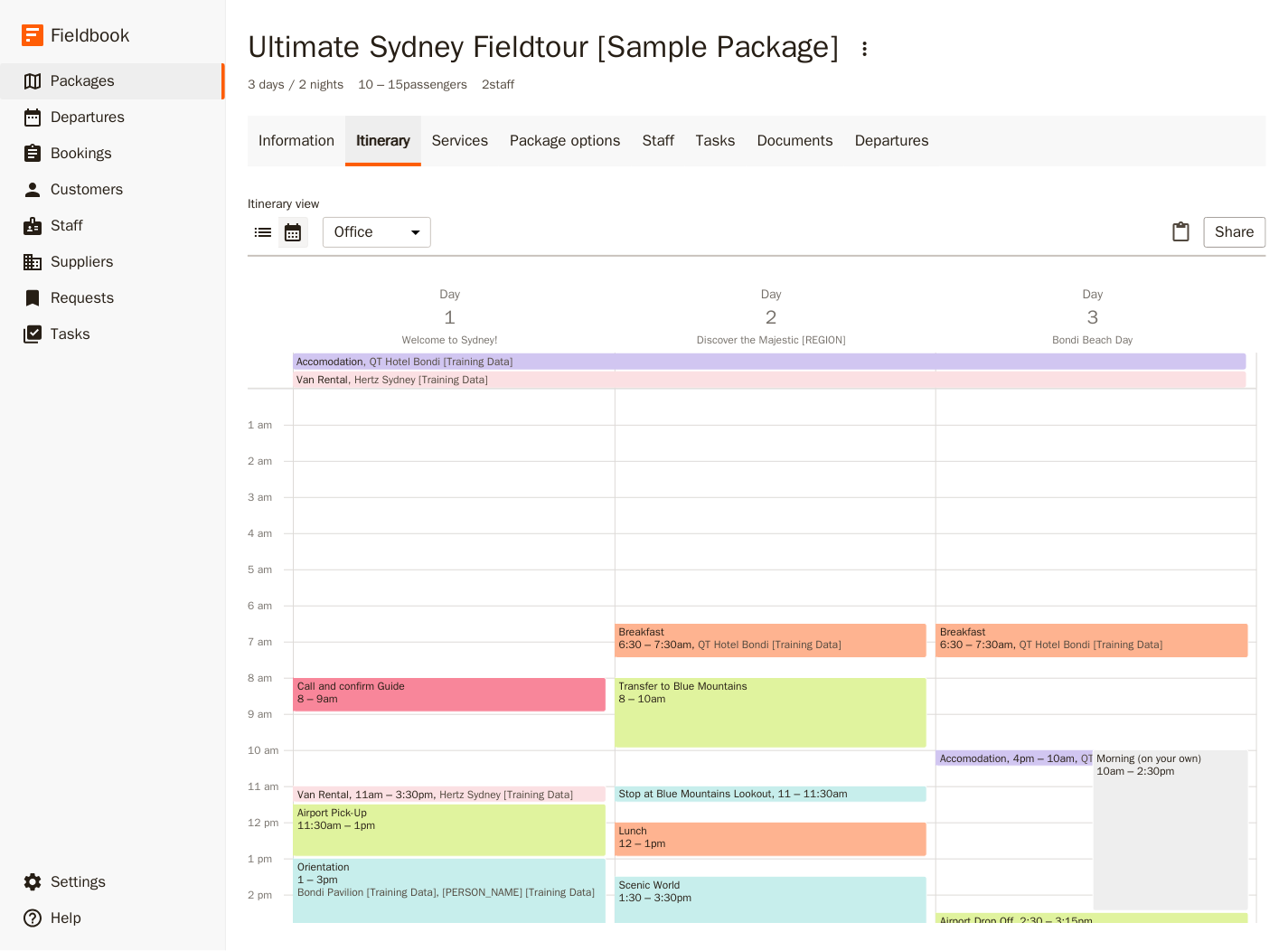 scroll, scrollTop: 217, scrollLeft: 0, axis: vertical 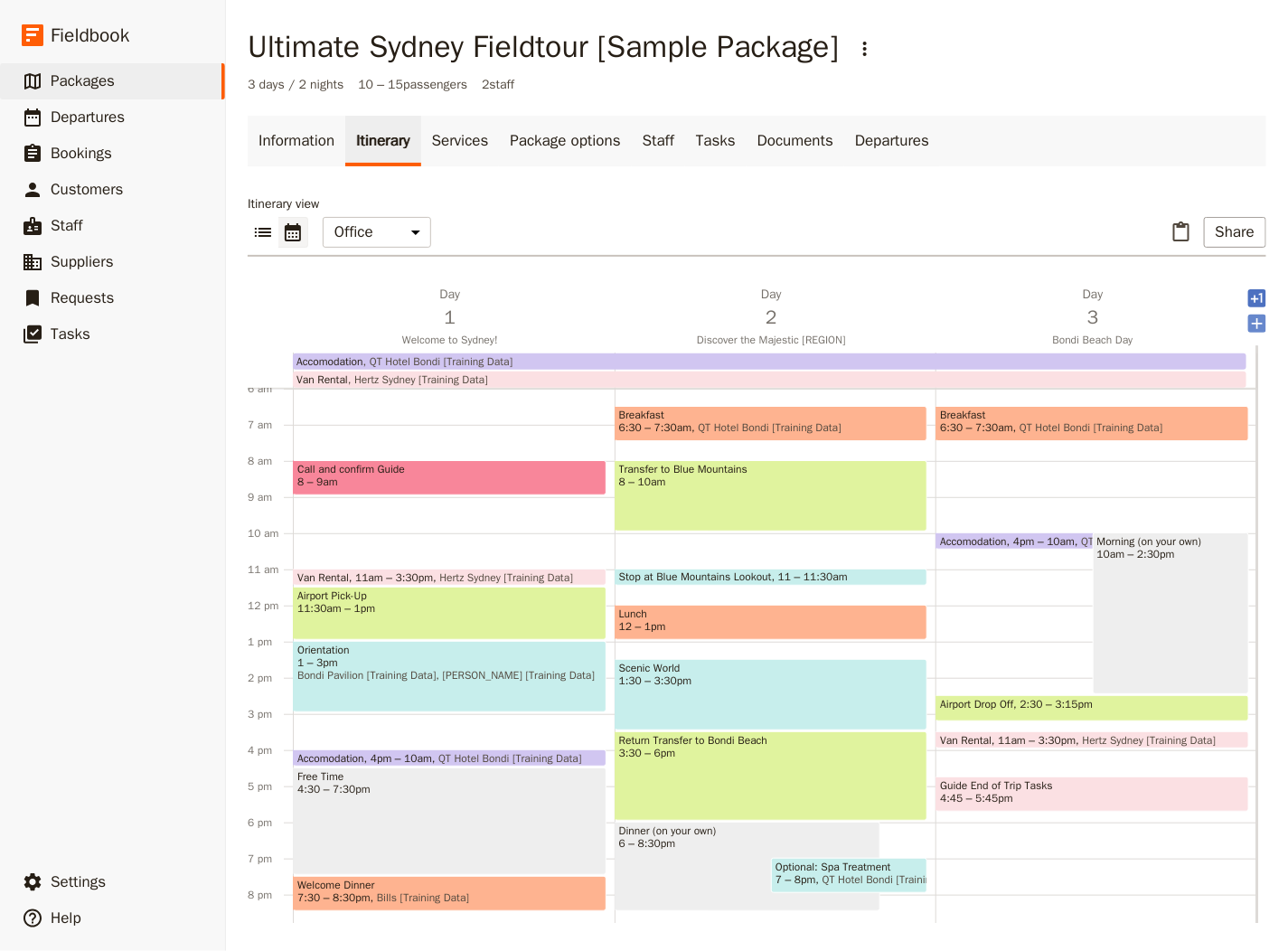 click 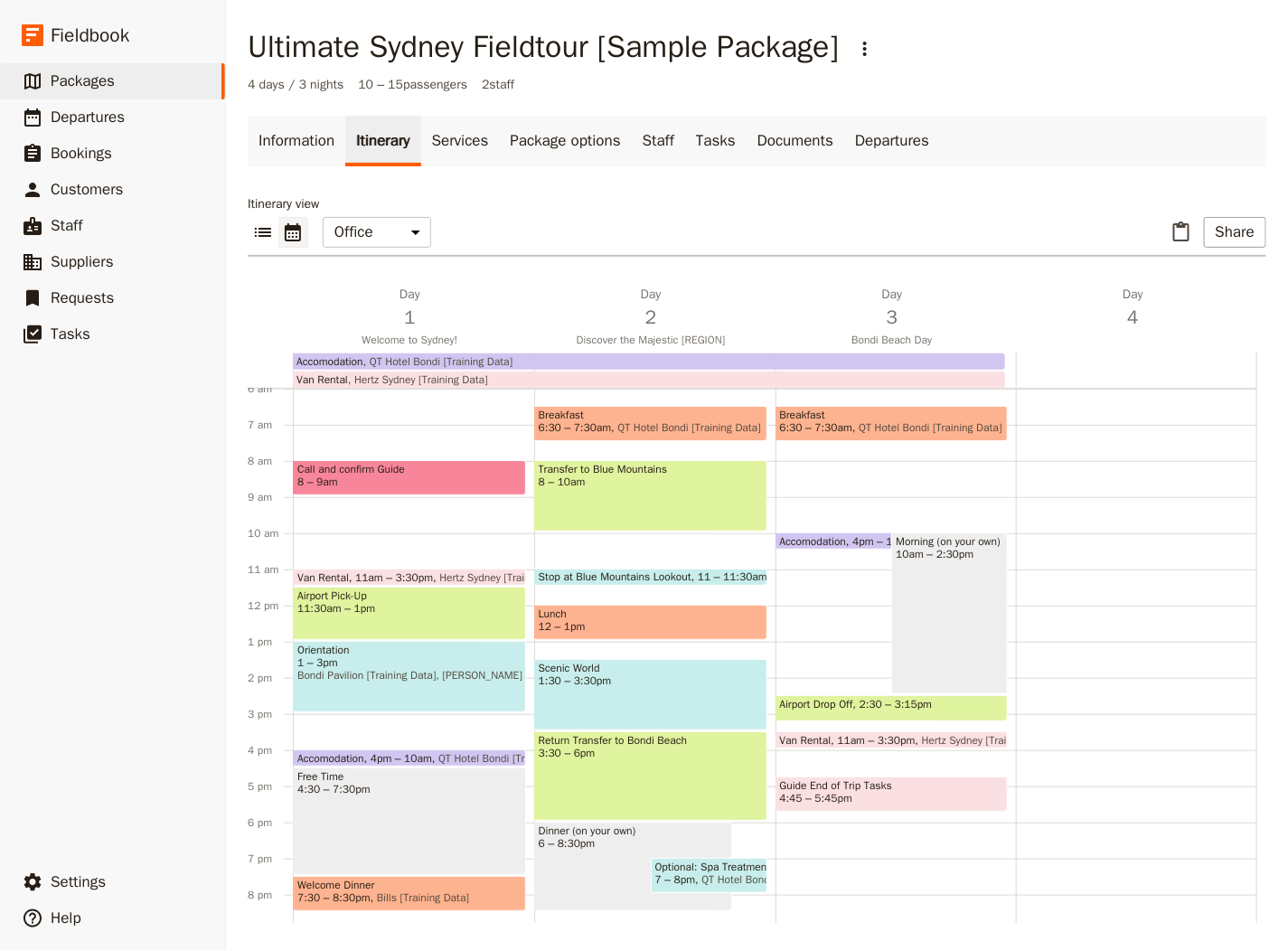 click 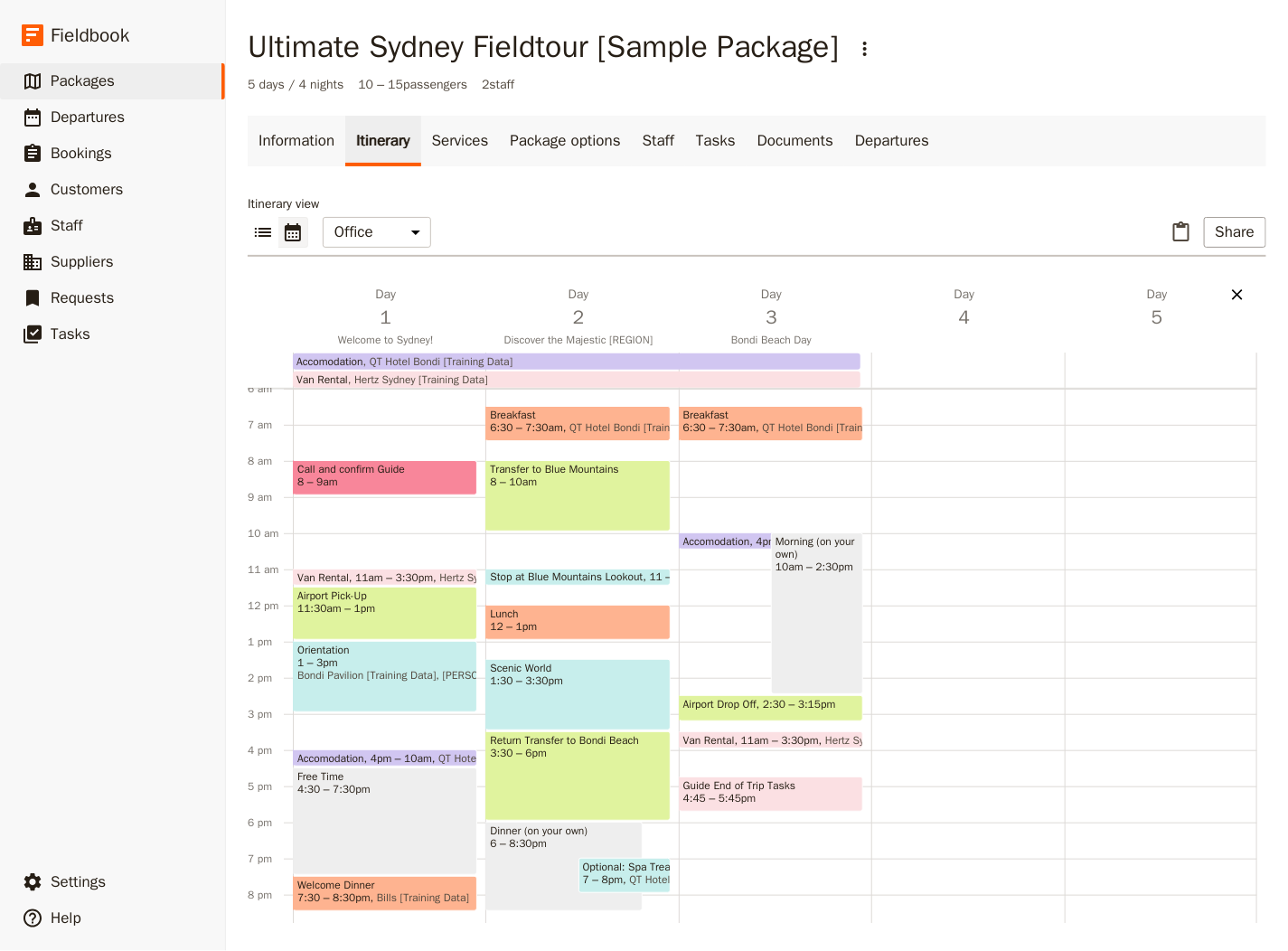 click 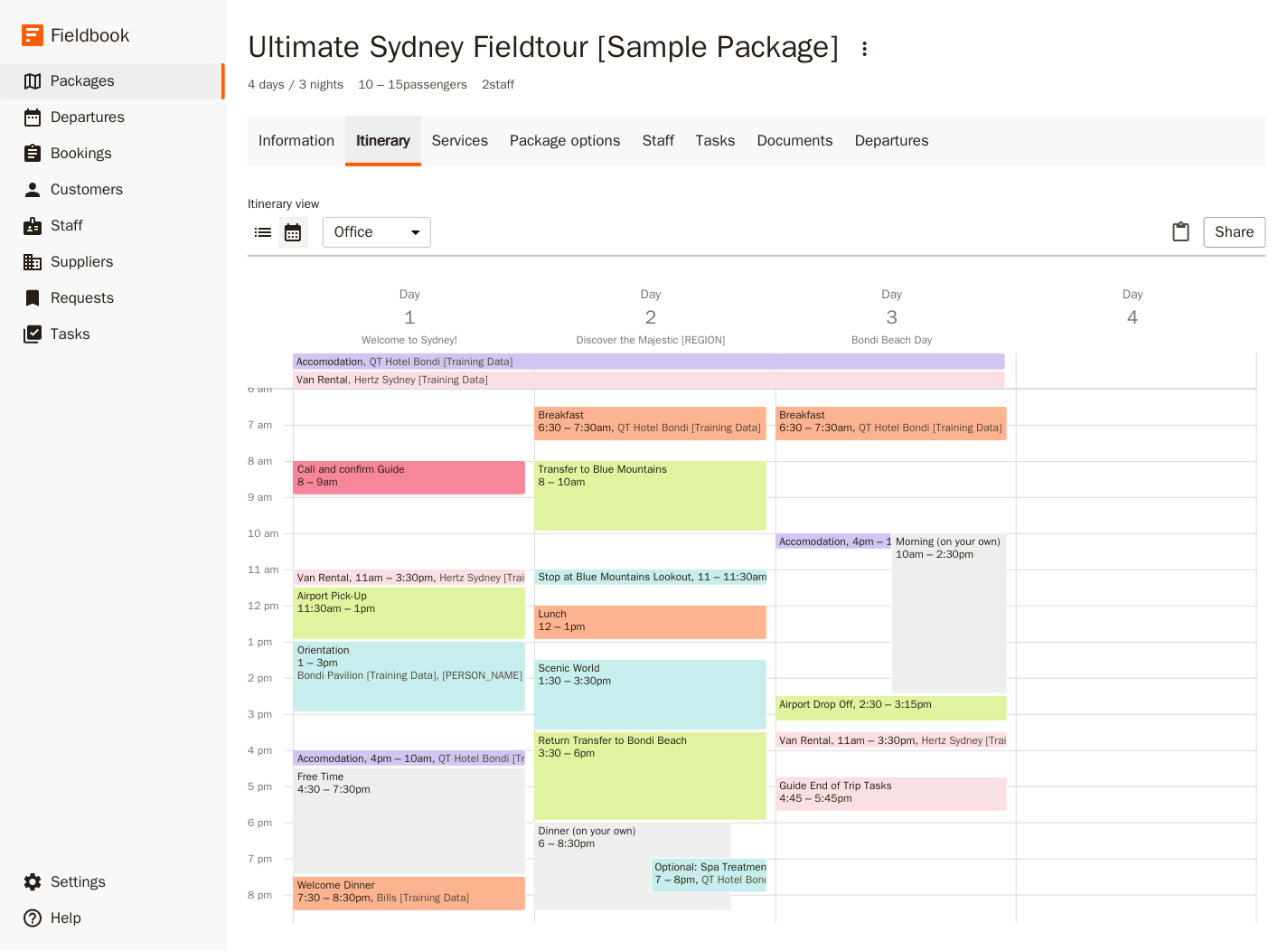 click 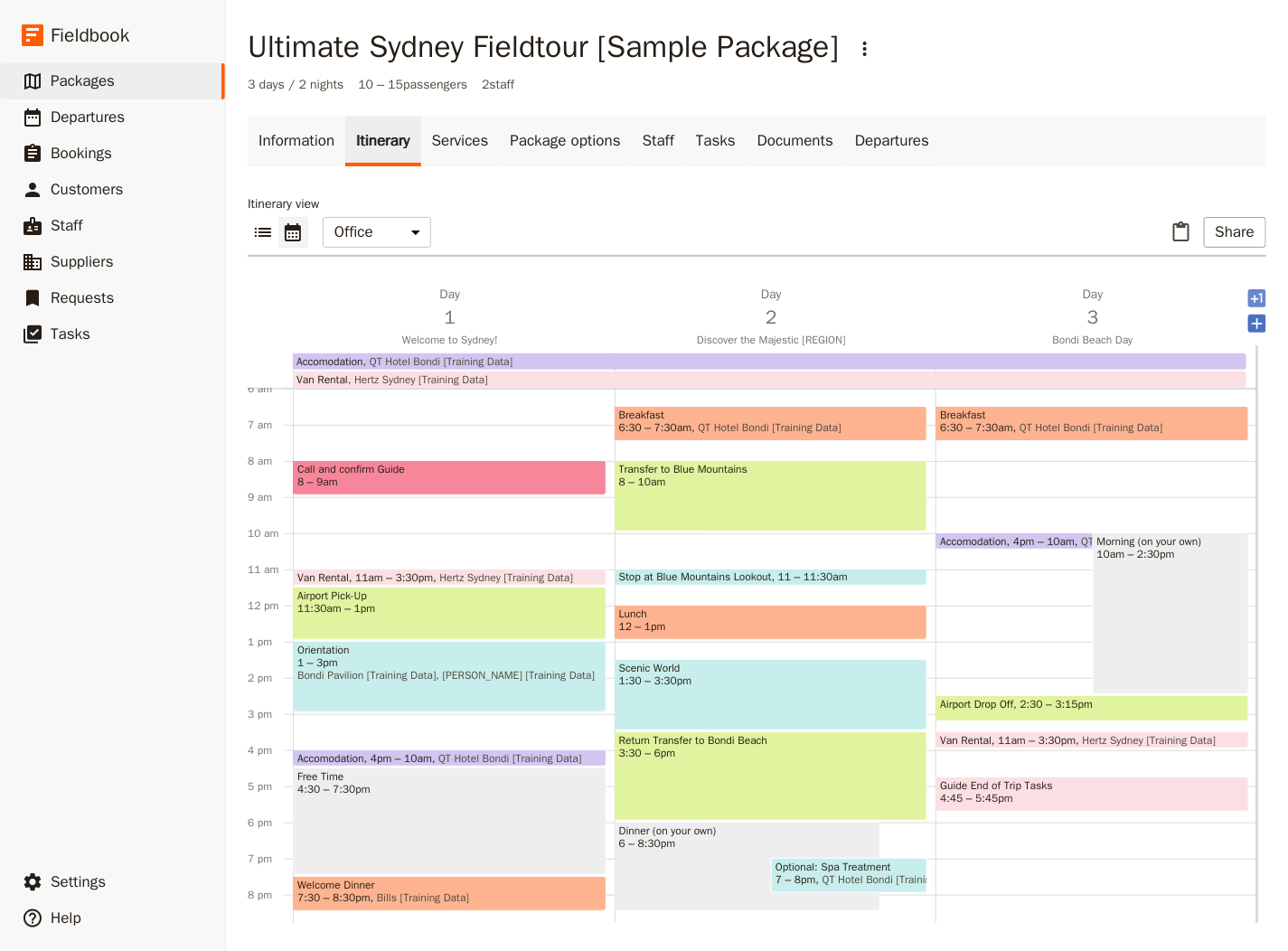 click 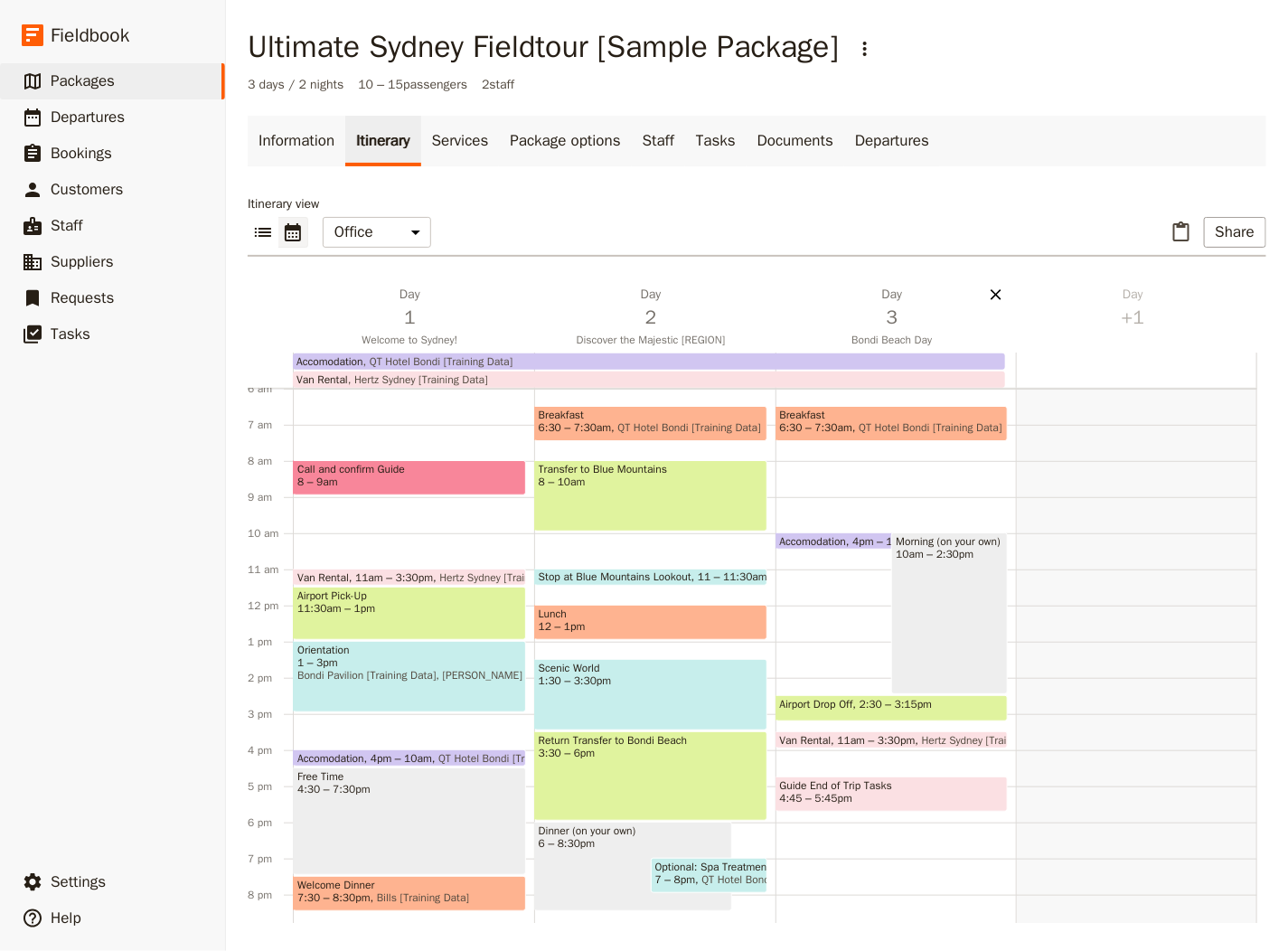 click 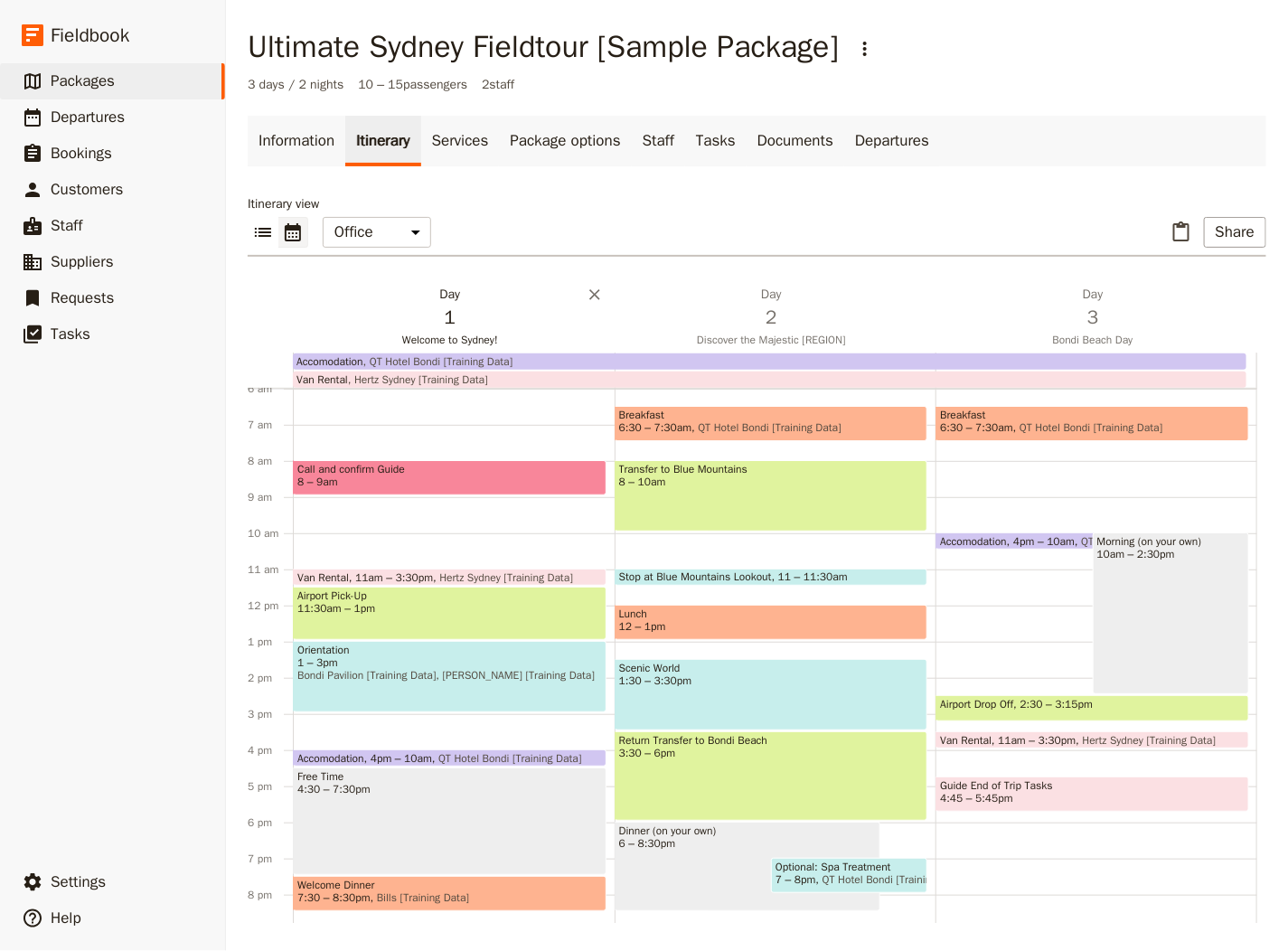 click on "Day 1 Welcome to Sydney!" at bounding box center (450, 308) 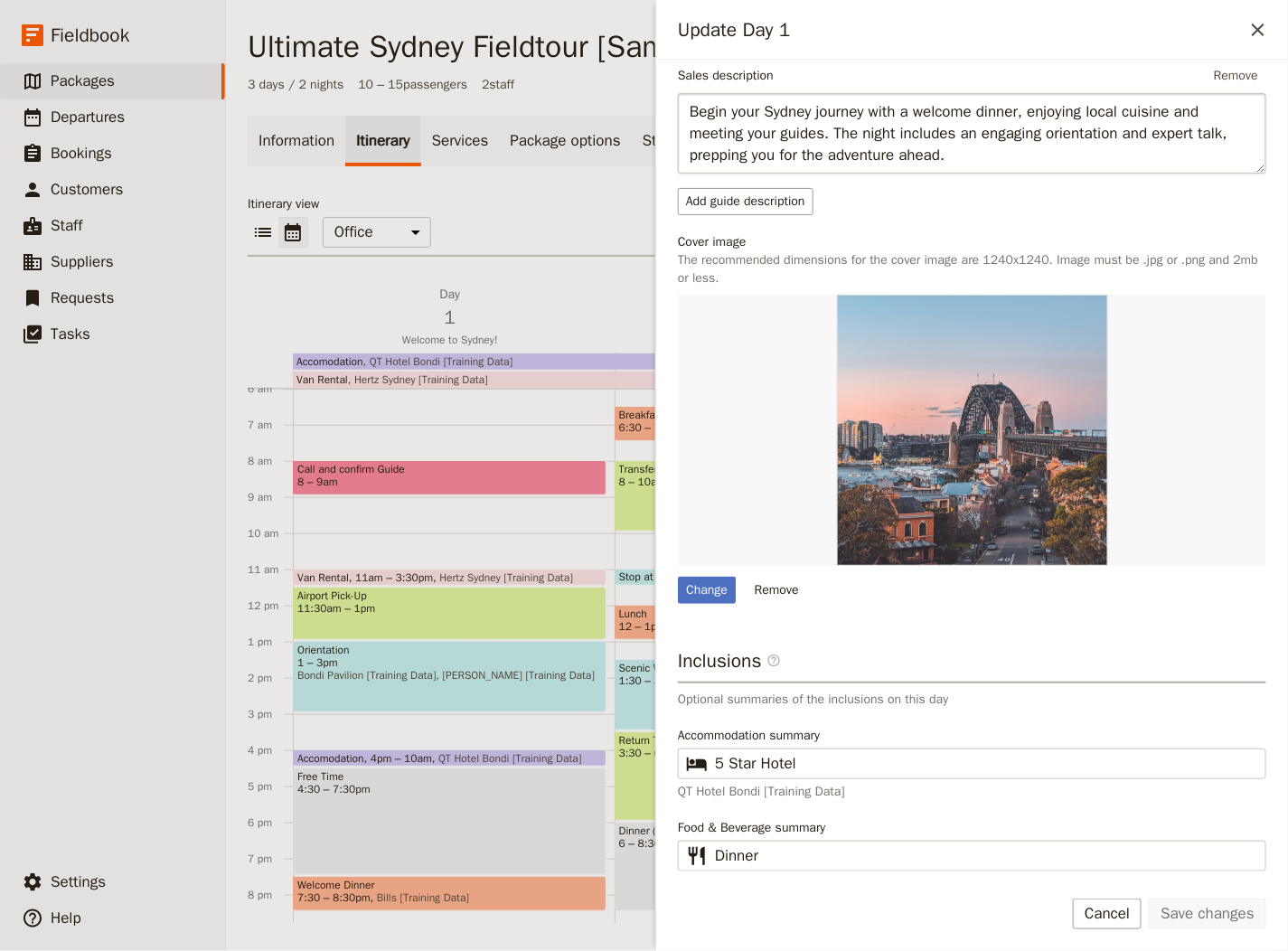 scroll, scrollTop: 380, scrollLeft: 0, axis: vertical 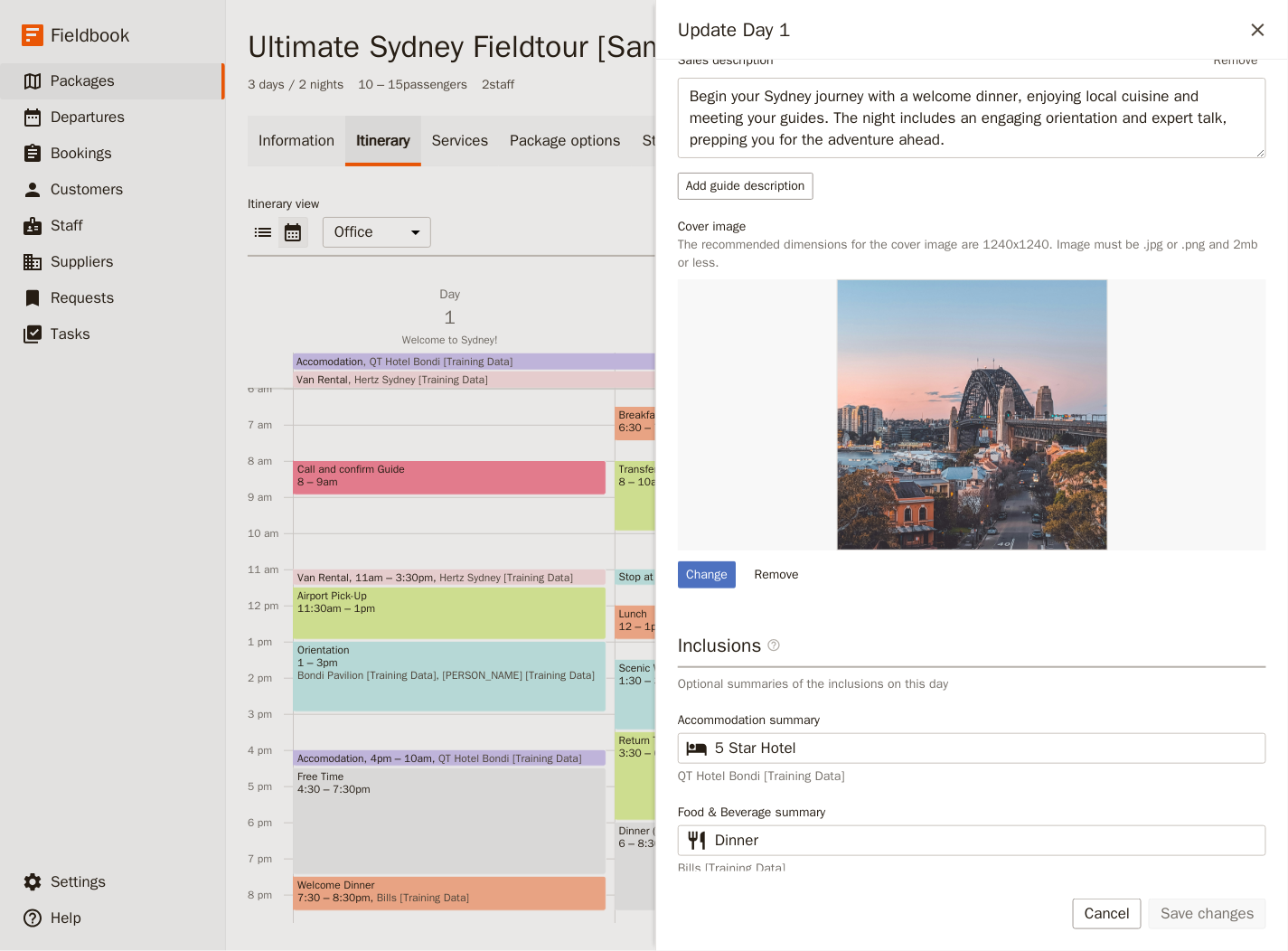 click on "​ ​ Office Guide Passenger Sales ​ Share" at bounding box center (757, 237) 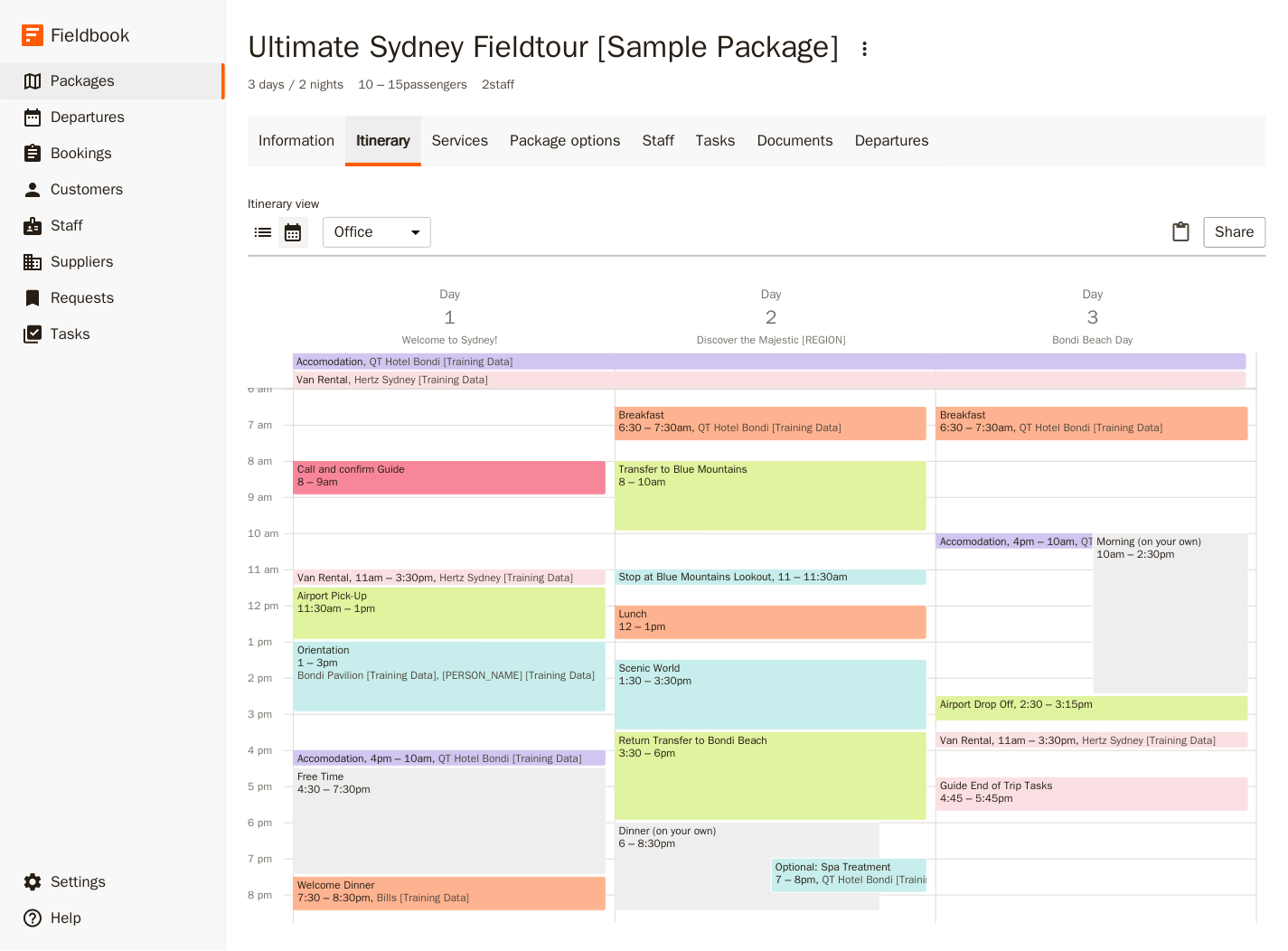 click on "1 – 3pm" at bounding box center (449, 663) 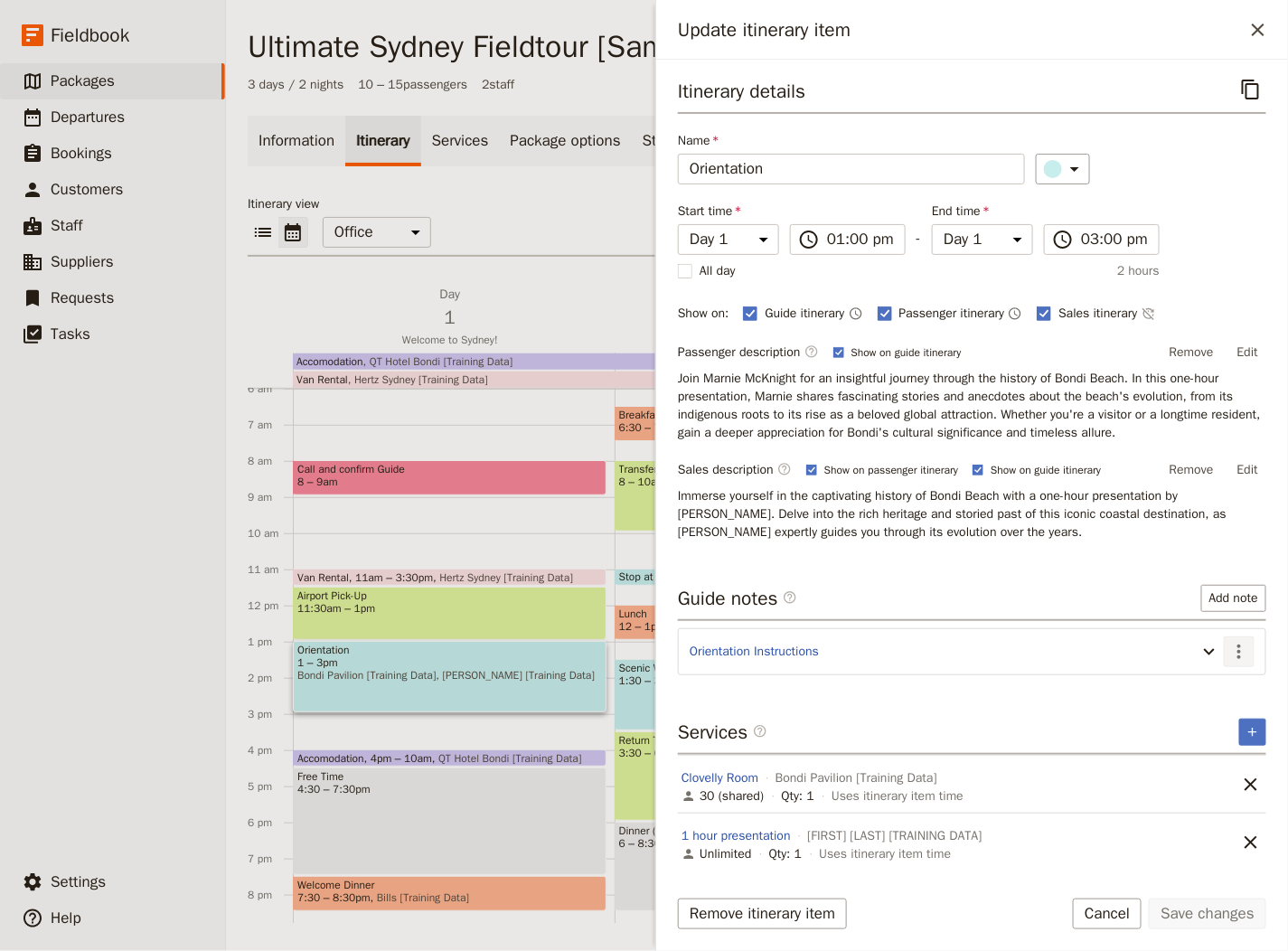 click on "​" at bounding box center (1239, 652) 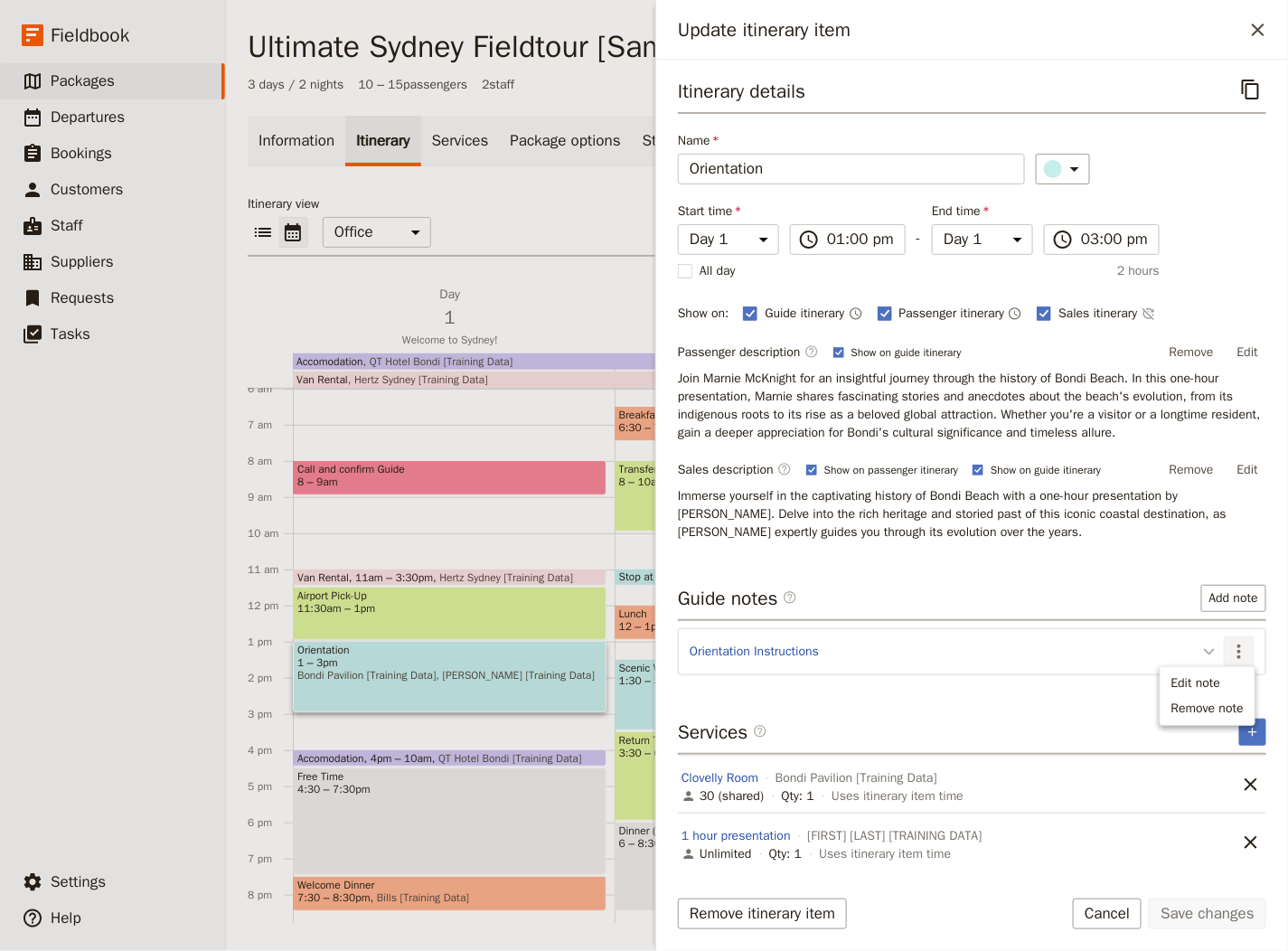 click at bounding box center [1209, 651] 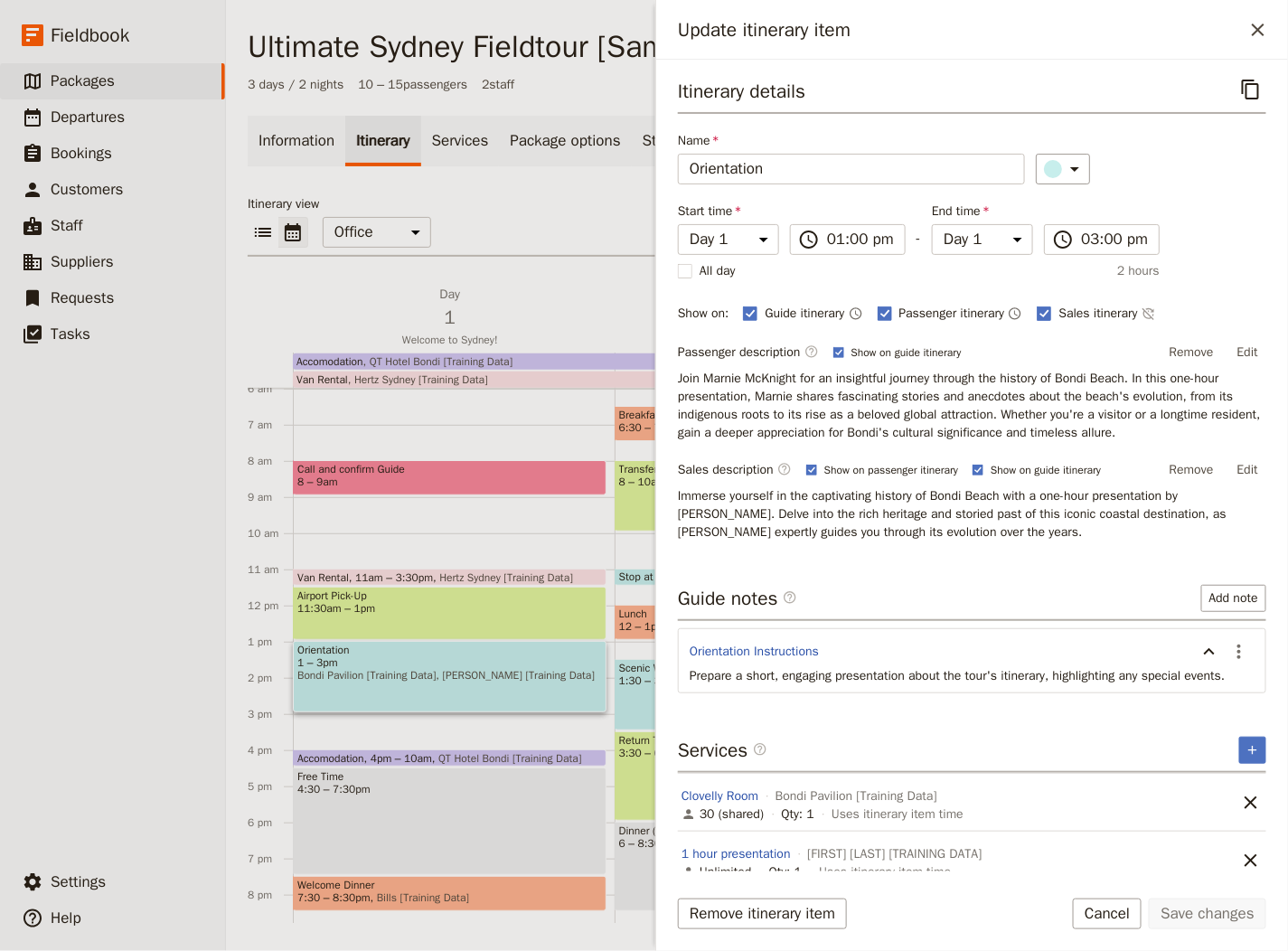 click on "Update itinerary item ​" at bounding box center (972, 30) 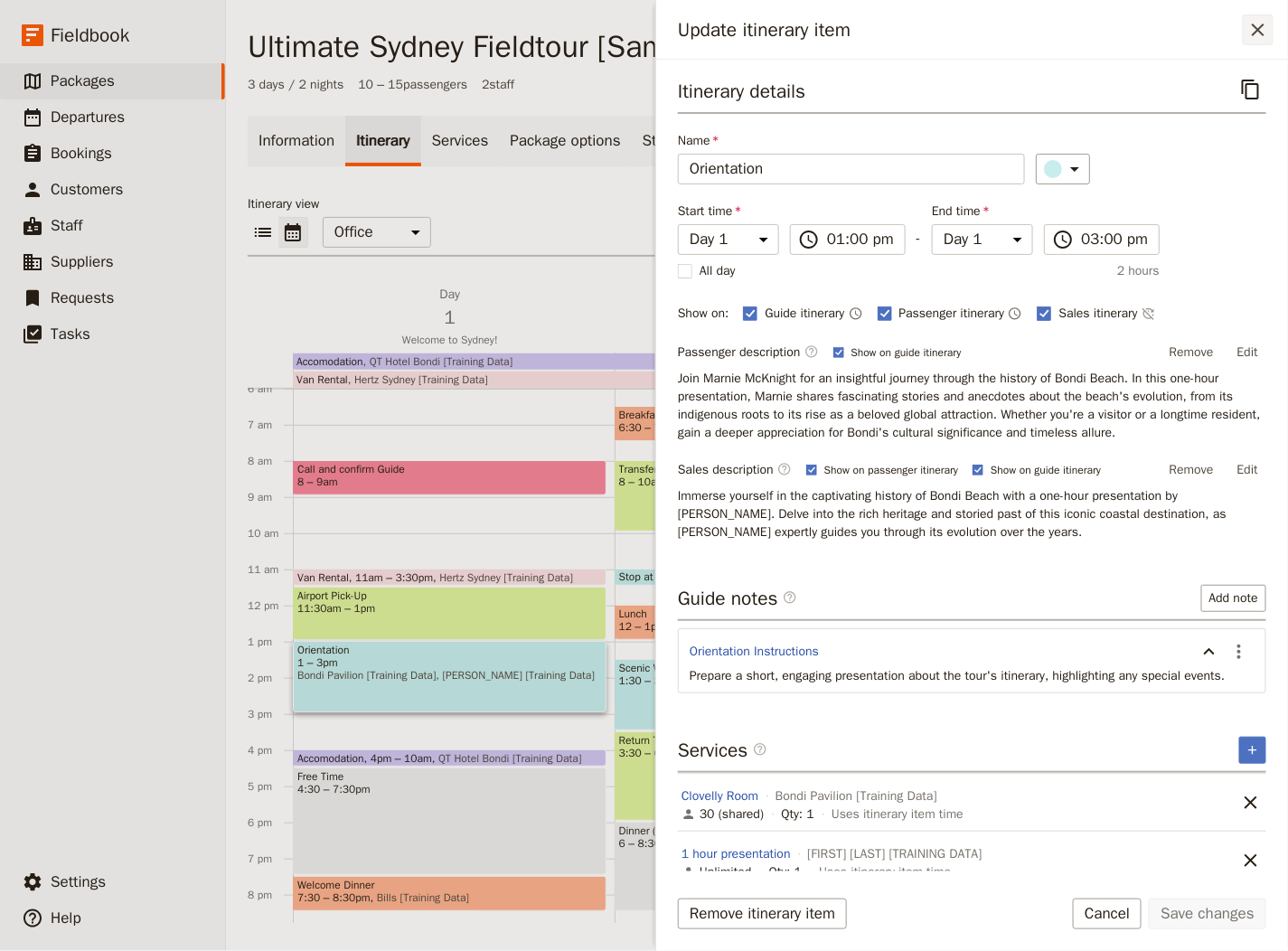 click 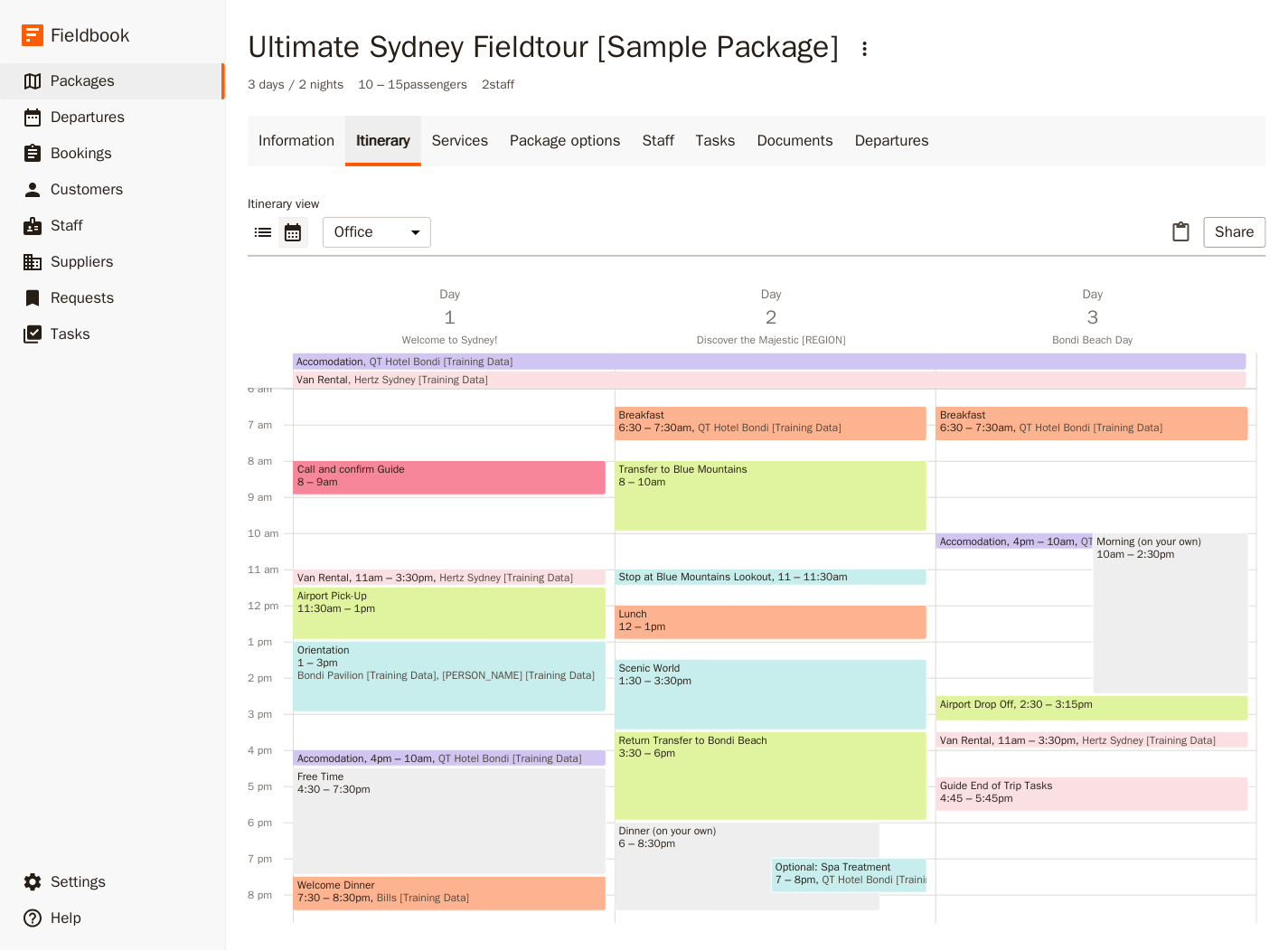 click on "11am – 3:30pm" at bounding box center (394, 577) 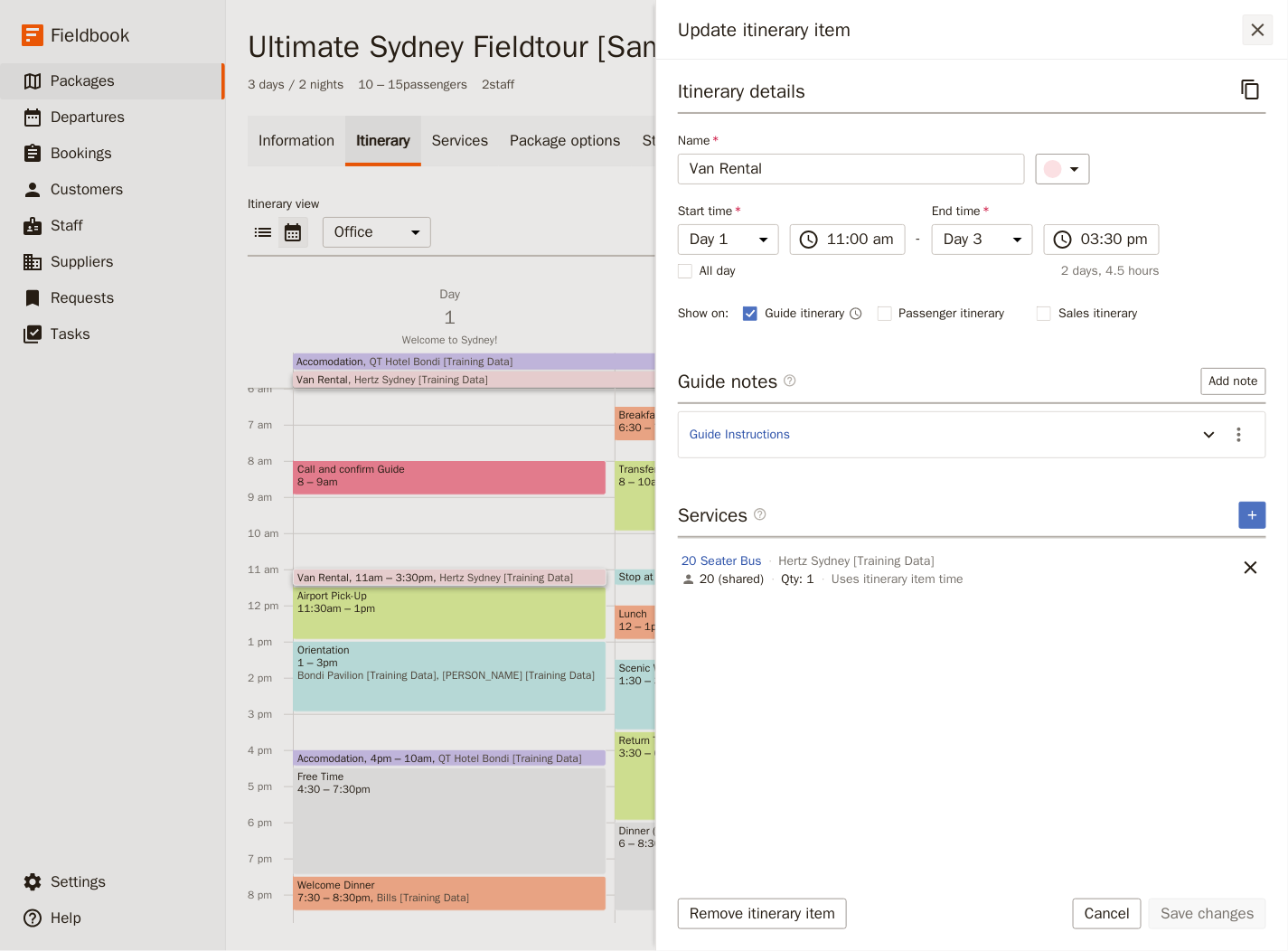 click 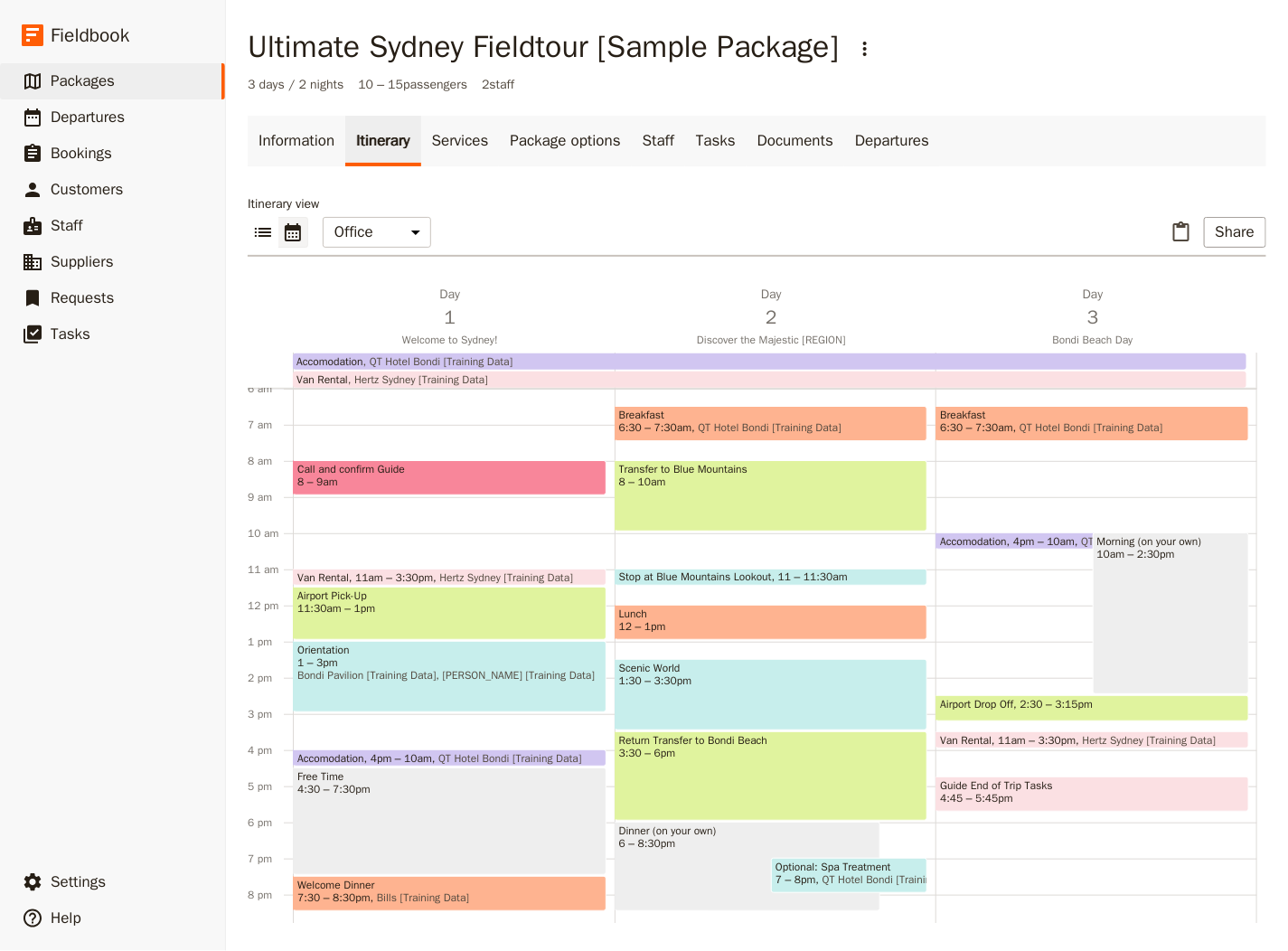 click on "1 – 3pm" at bounding box center (449, 663) 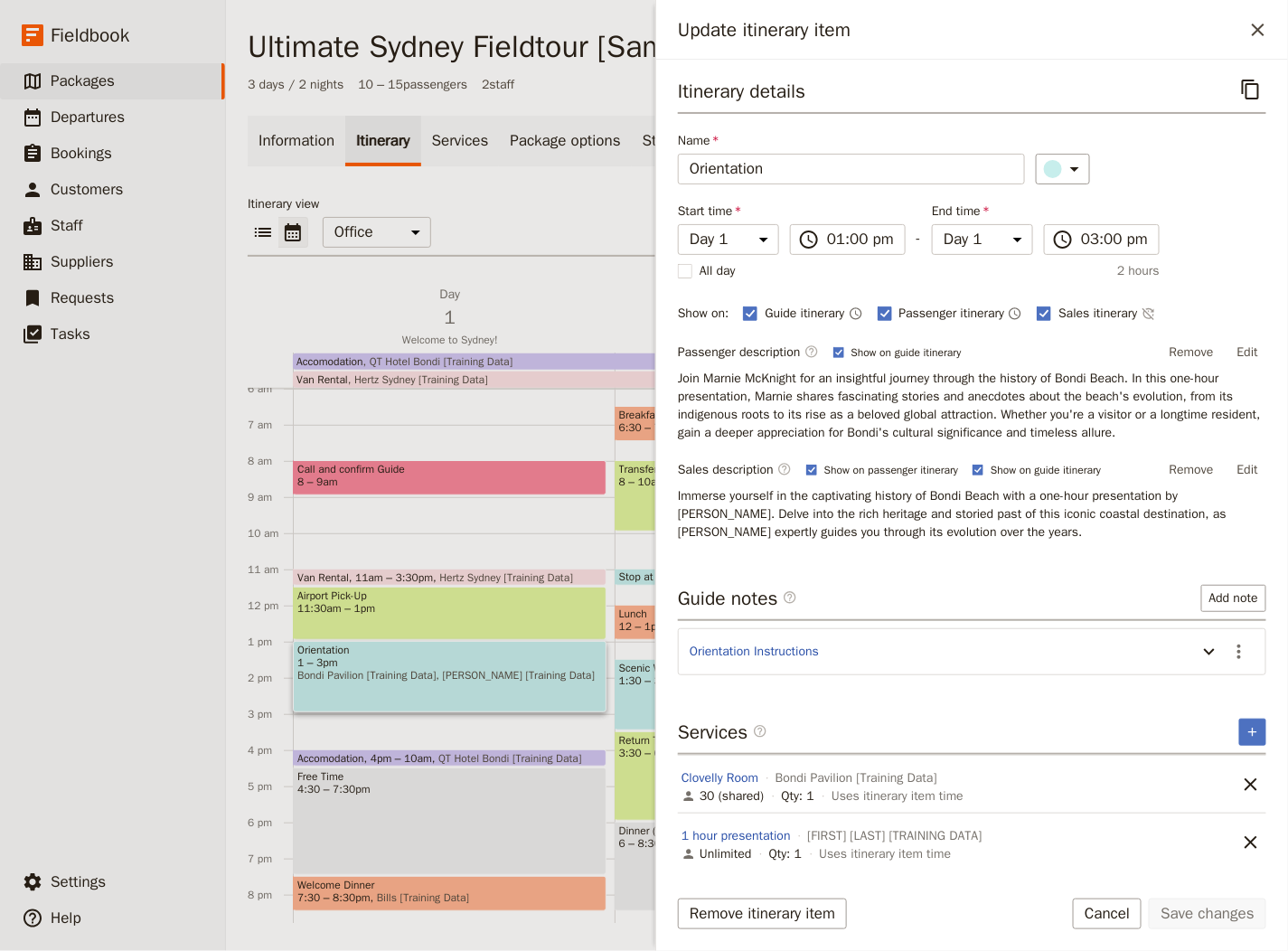 click on "Itinerary view" at bounding box center (757, 204) 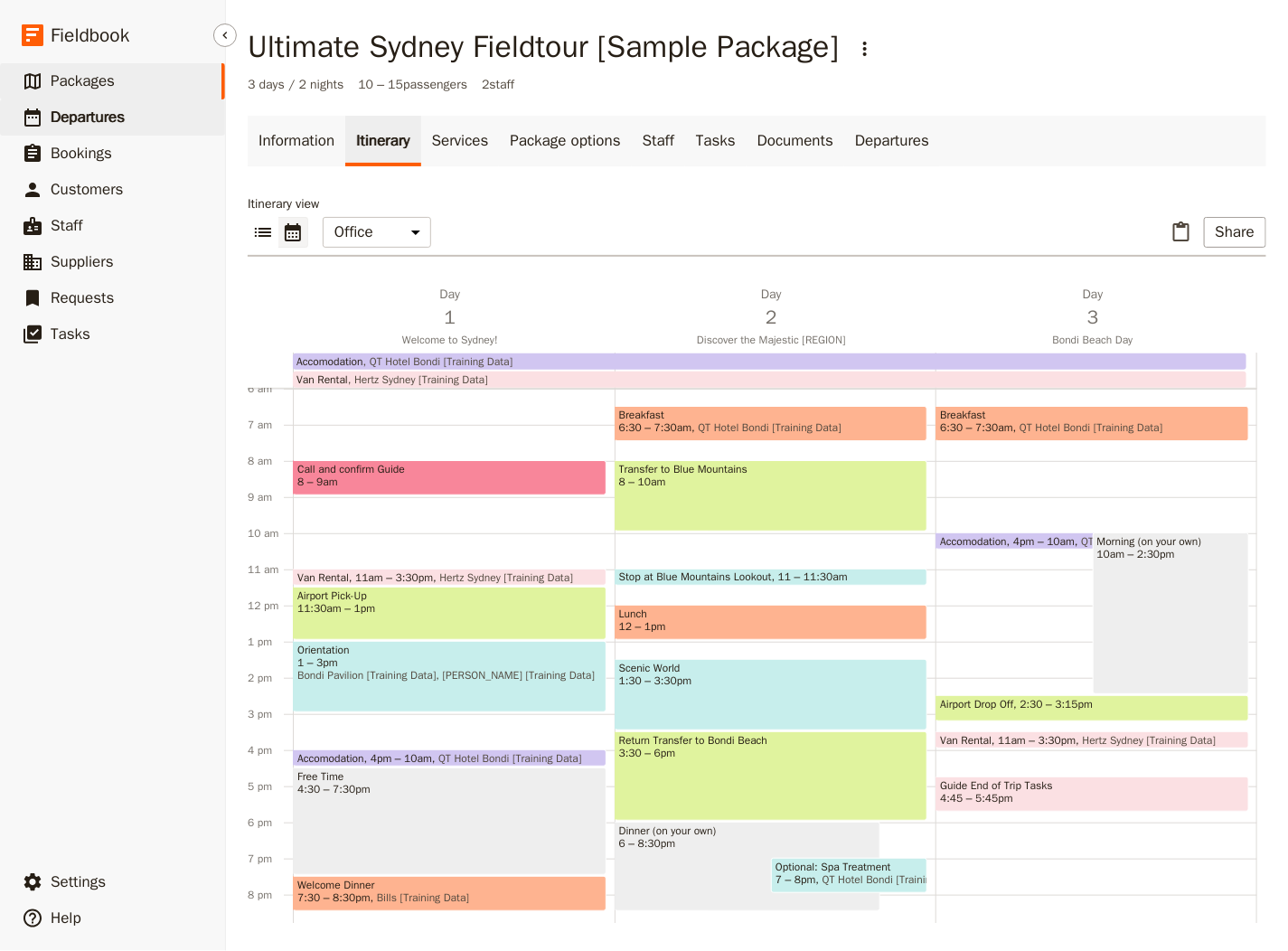 click on "Departures" at bounding box center (88, 118) 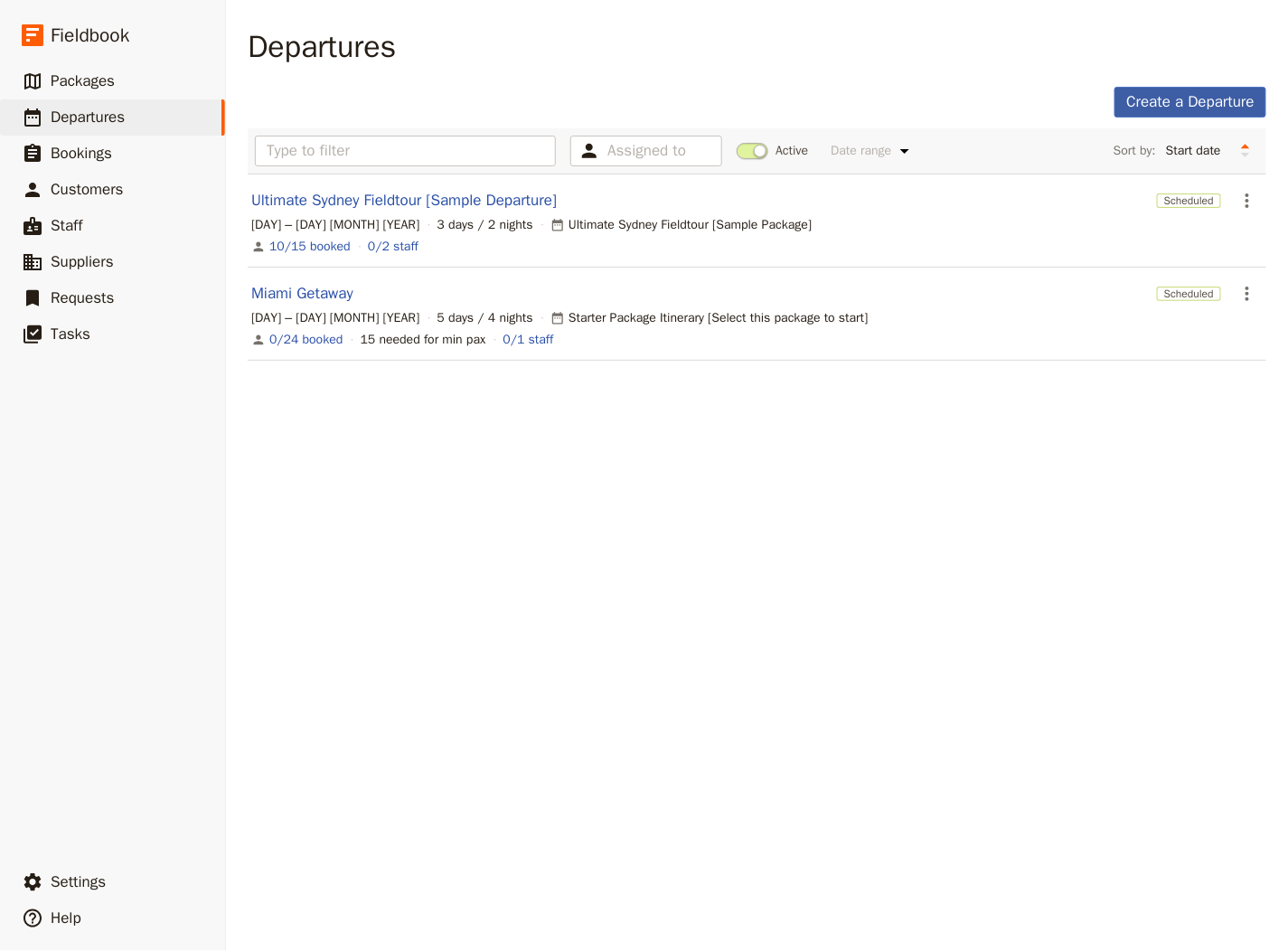 click on "Create a Departure" at bounding box center [1190, 102] 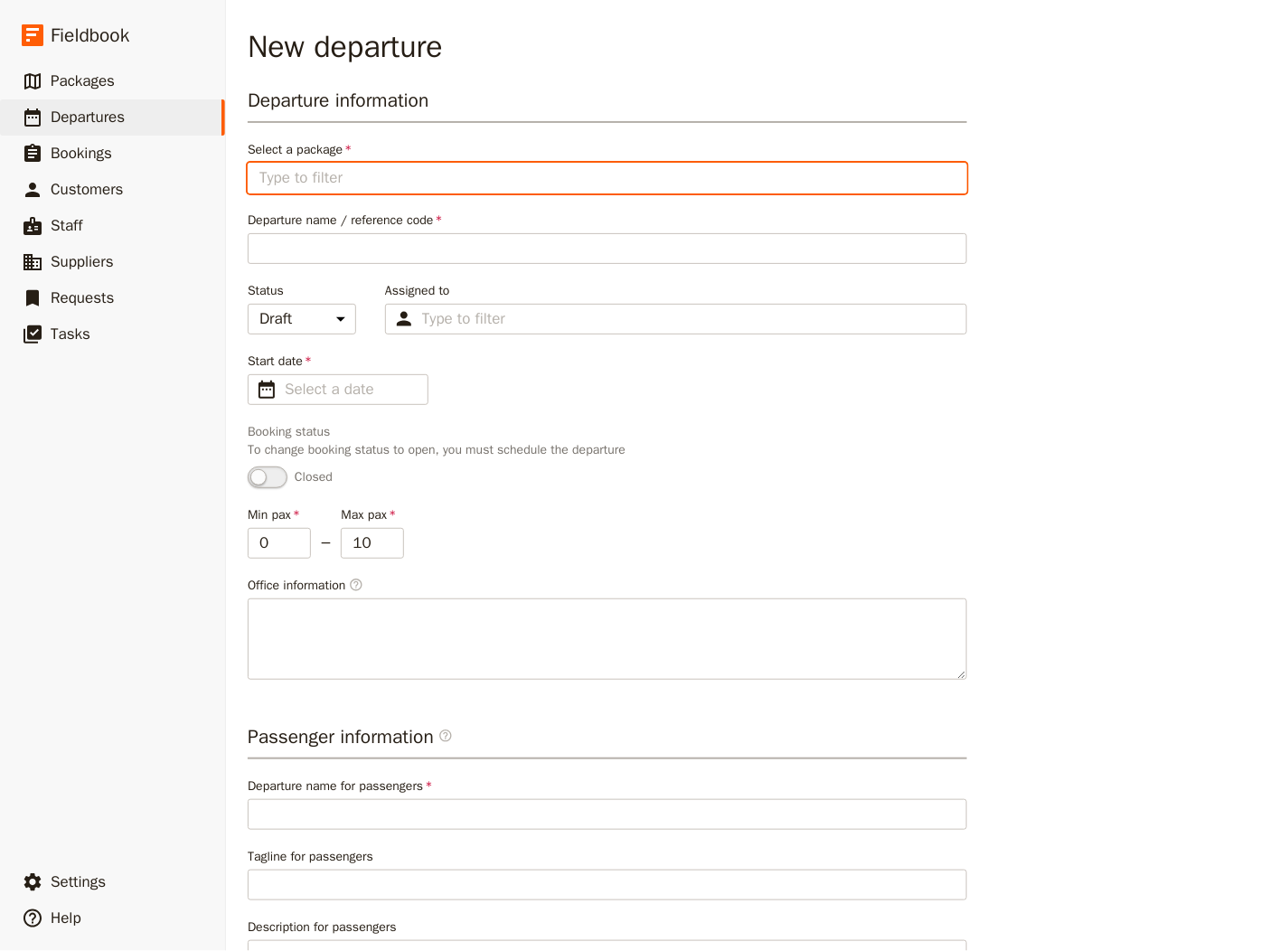 click on "Select a package" at bounding box center [607, 178] 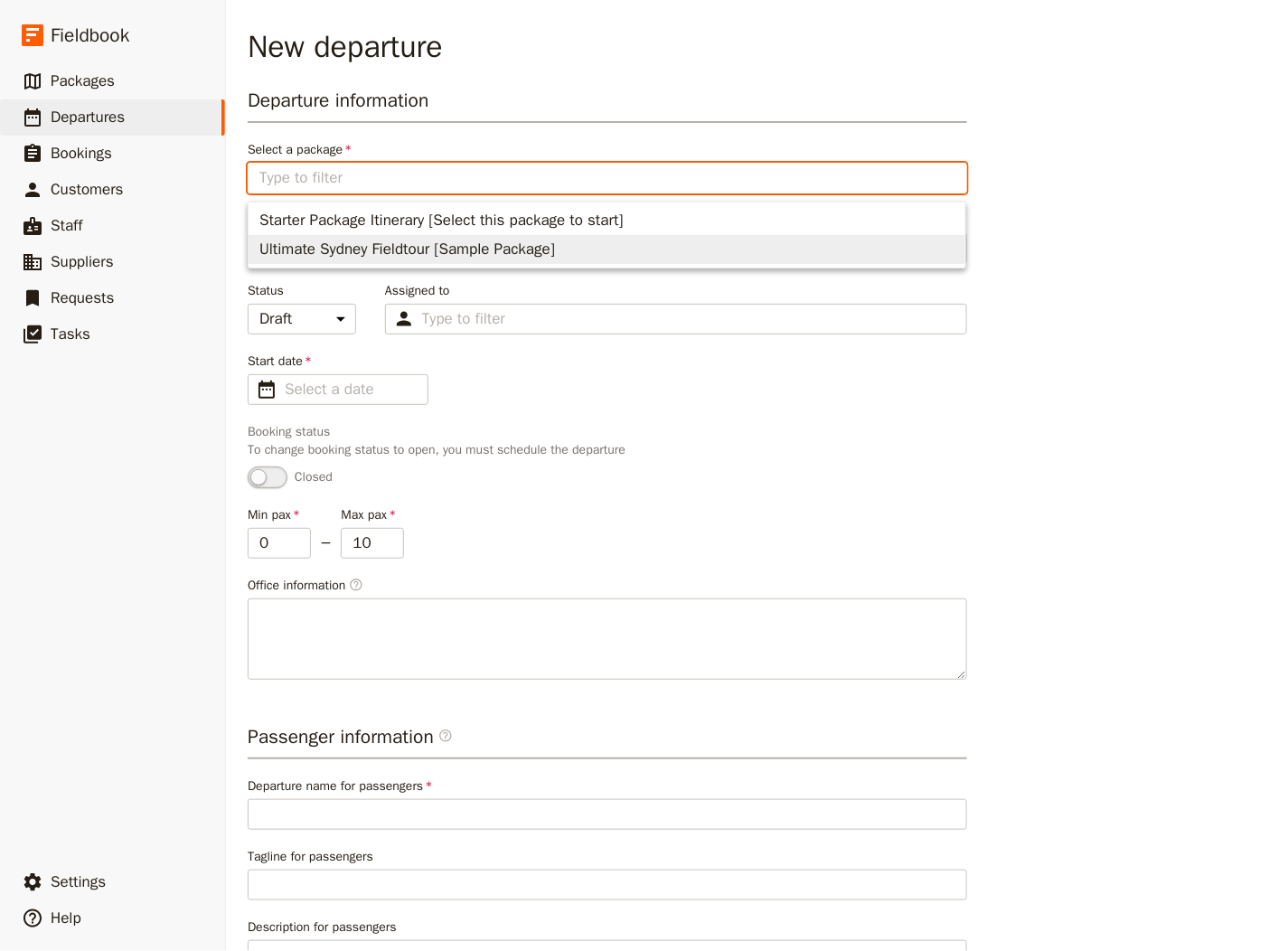 click on "Ultimate Sydney Fieldtour [Sample Package]" at bounding box center [407, 250] 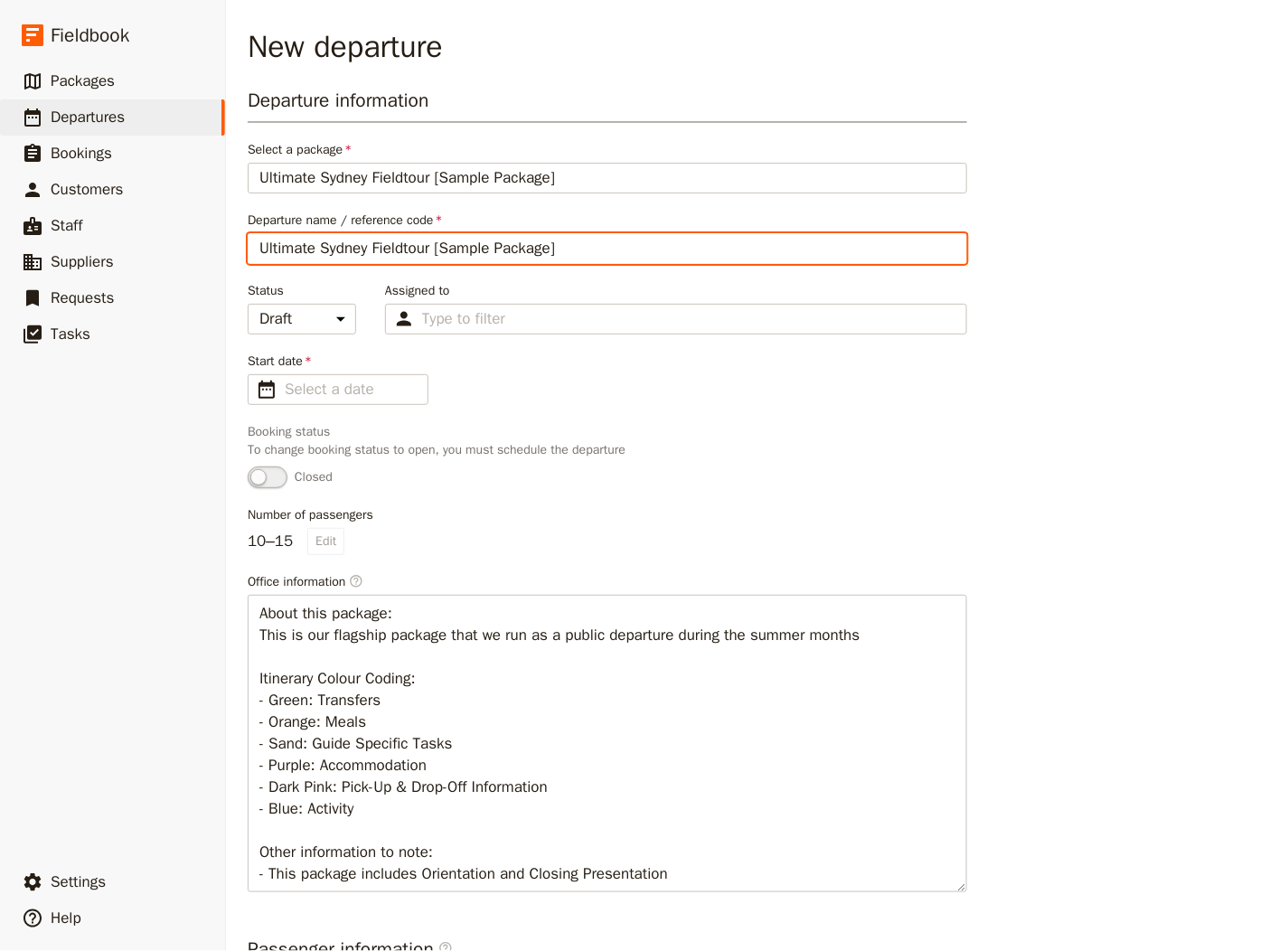 click on "Ultimate Sydney Fieldtour [Sample Package]" at bounding box center [607, 249] 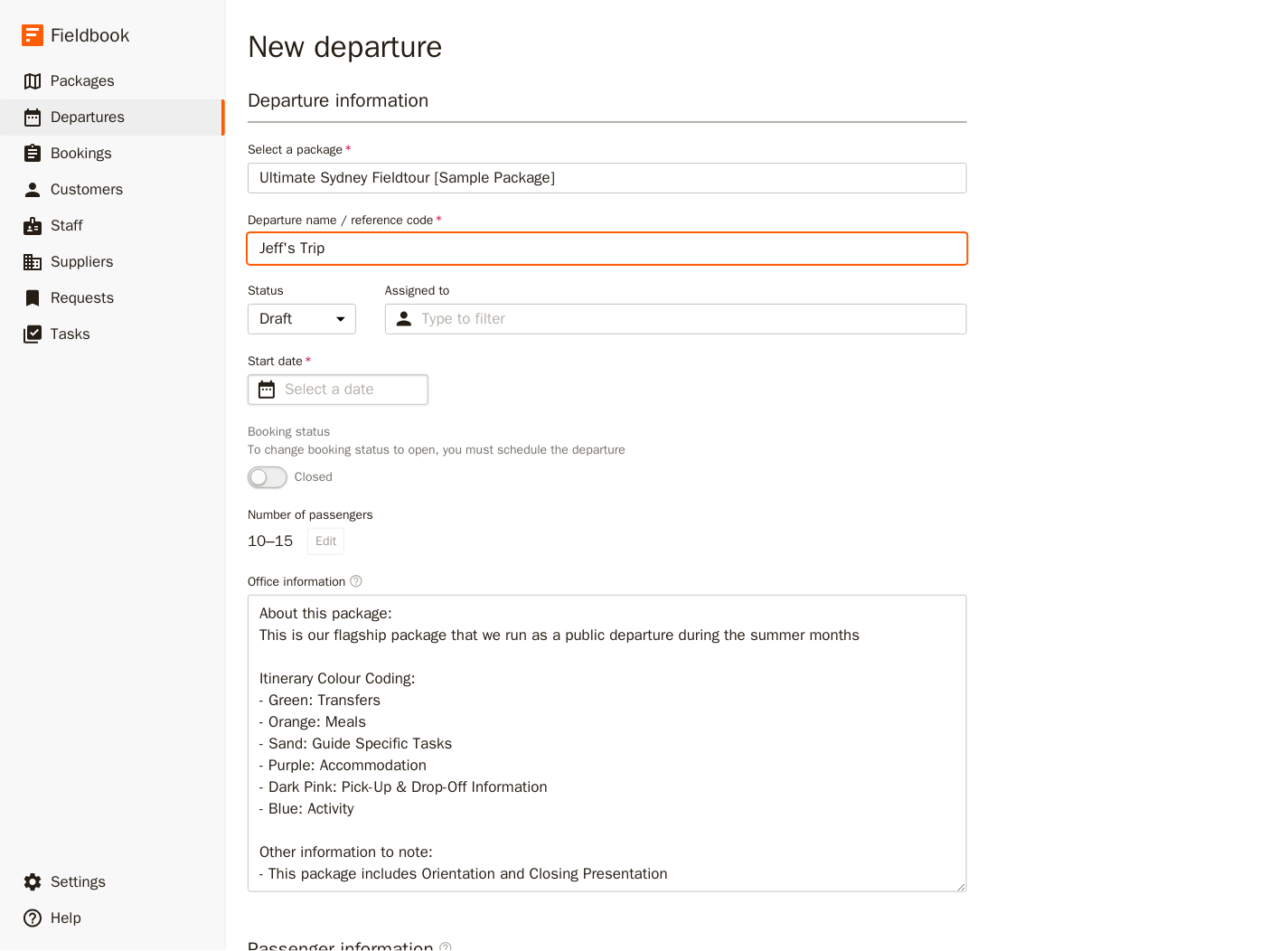 type on "Jeff's Trip" 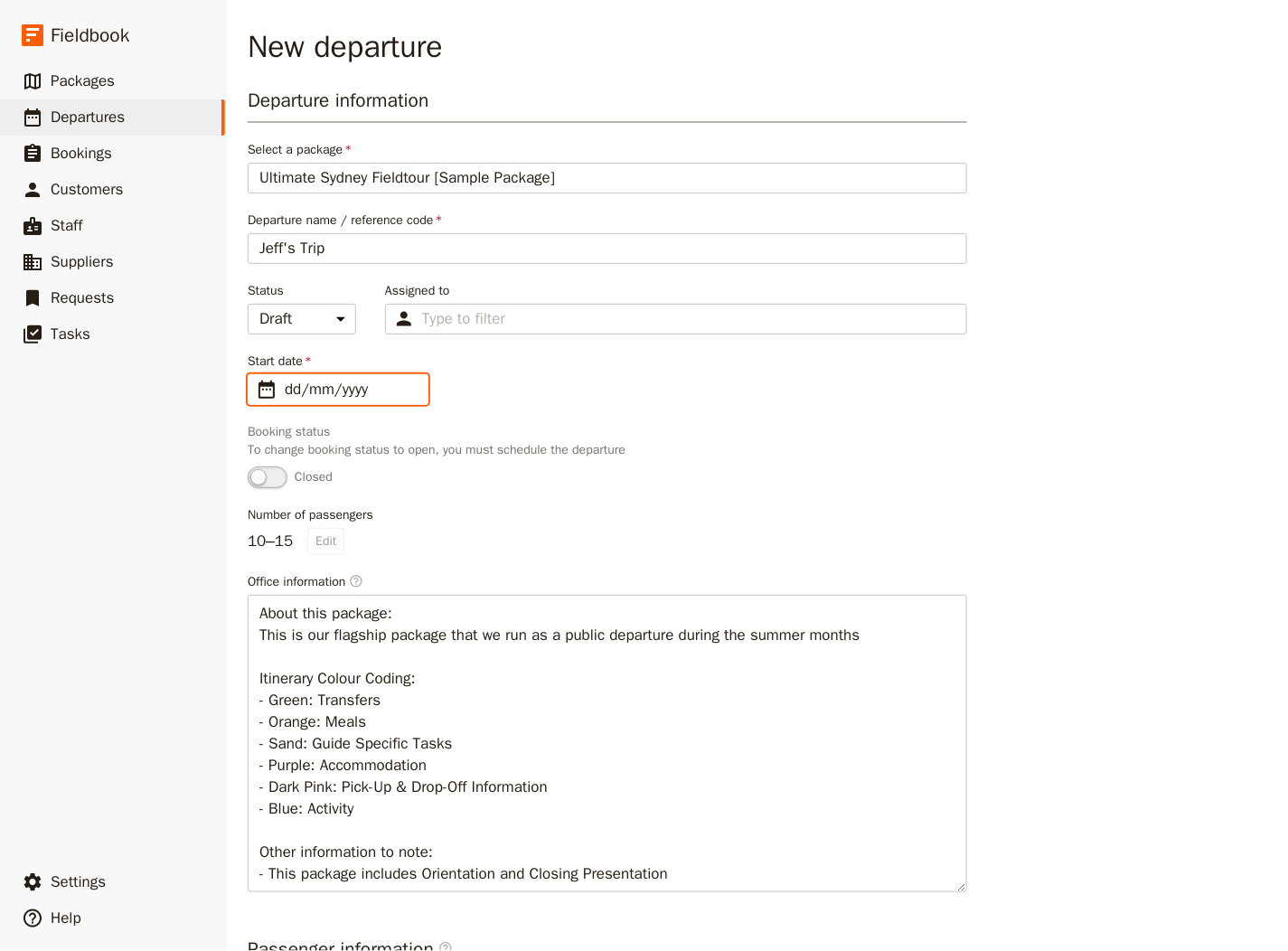 click on "dd/mm/yyyy" at bounding box center [351, 390] 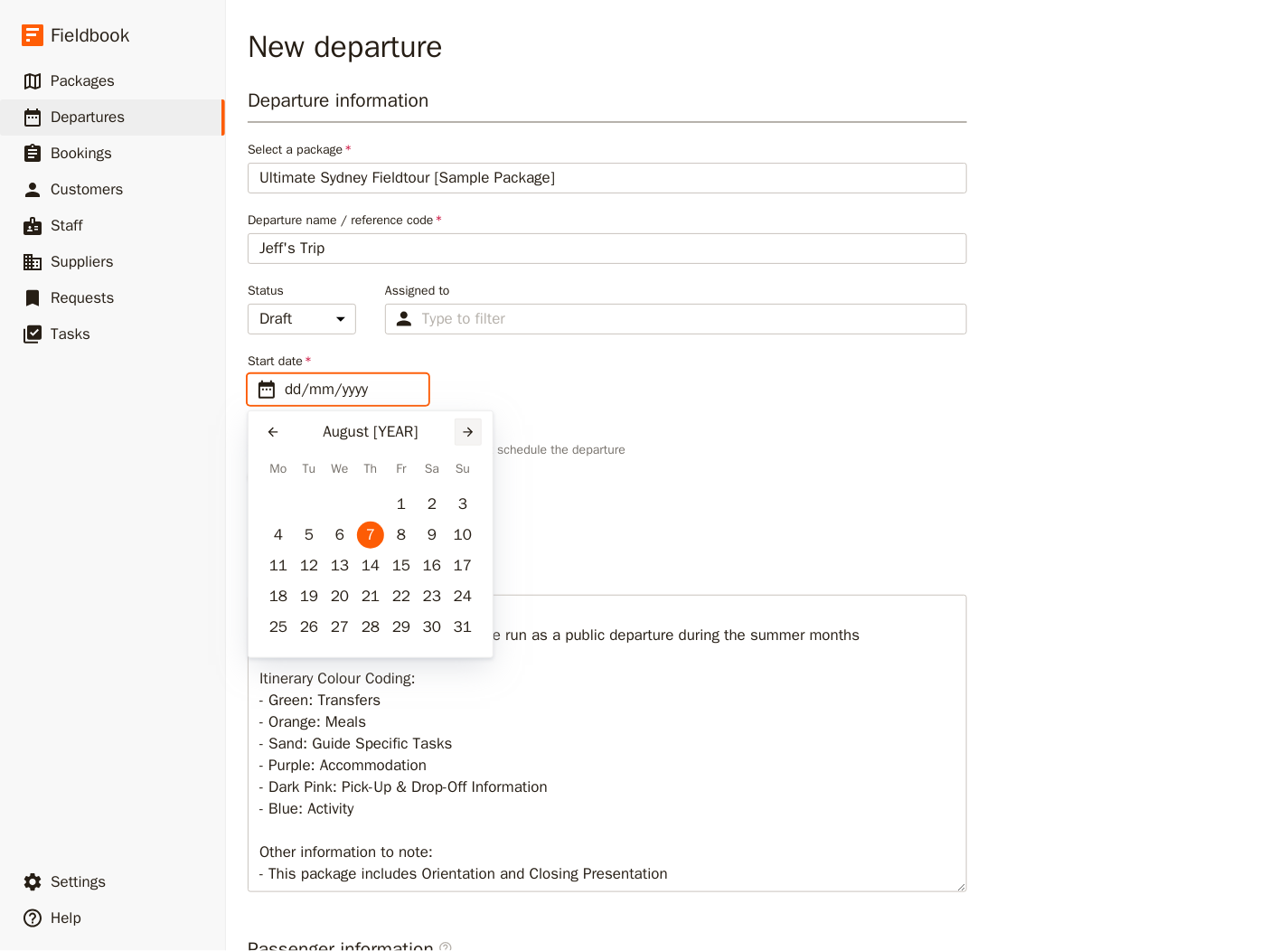 click 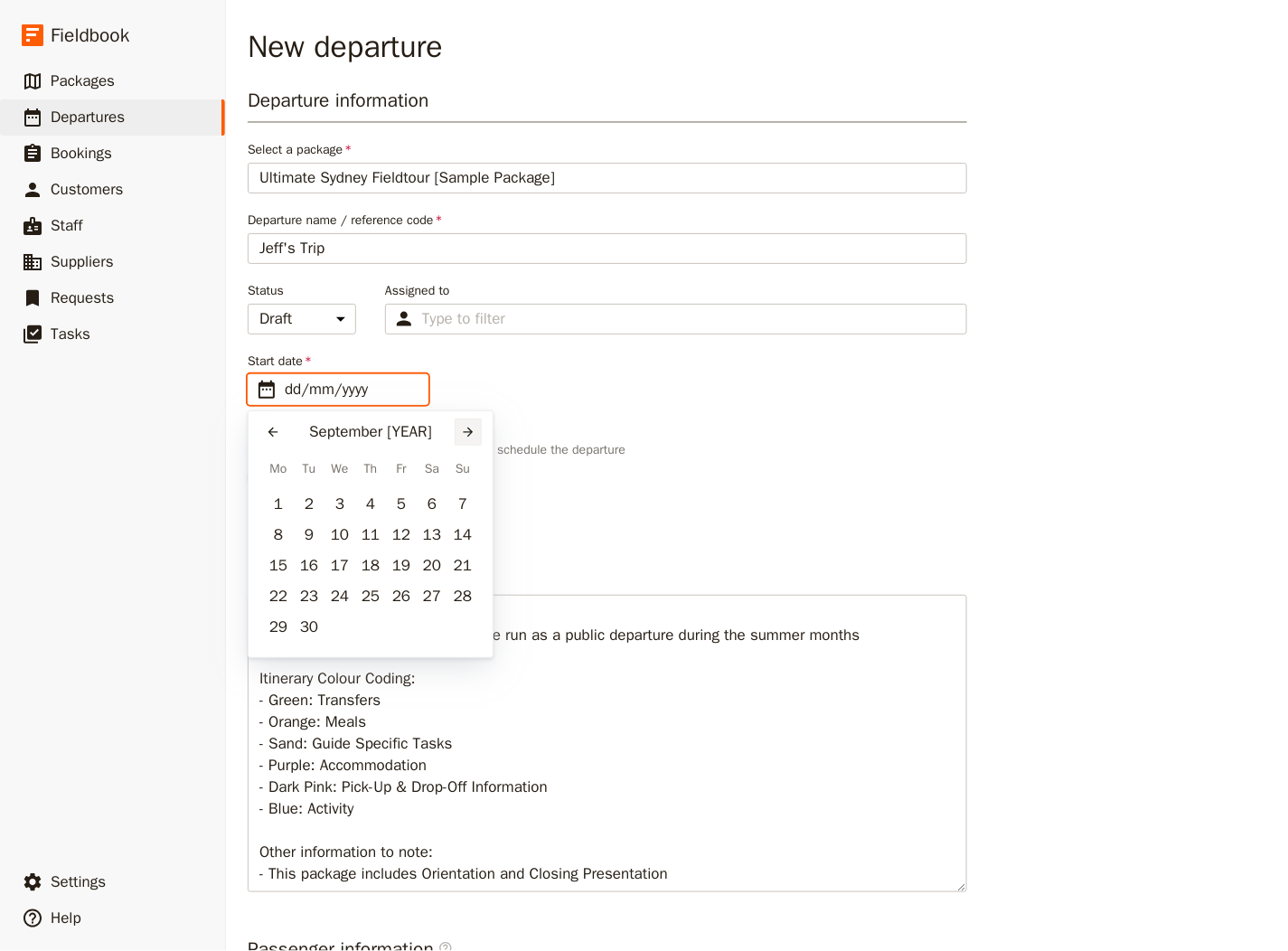 click 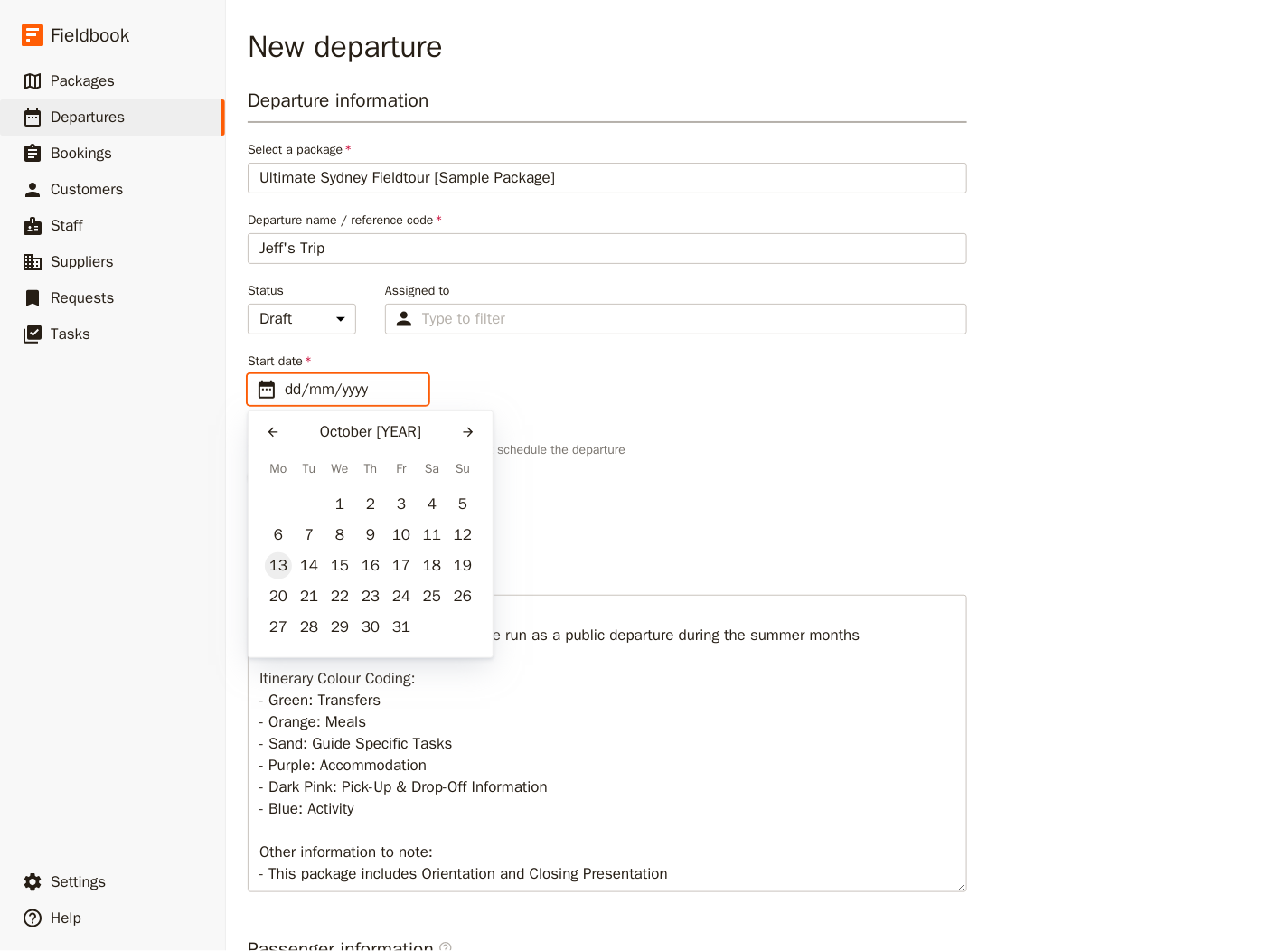 click on "13" at bounding box center [278, 566] 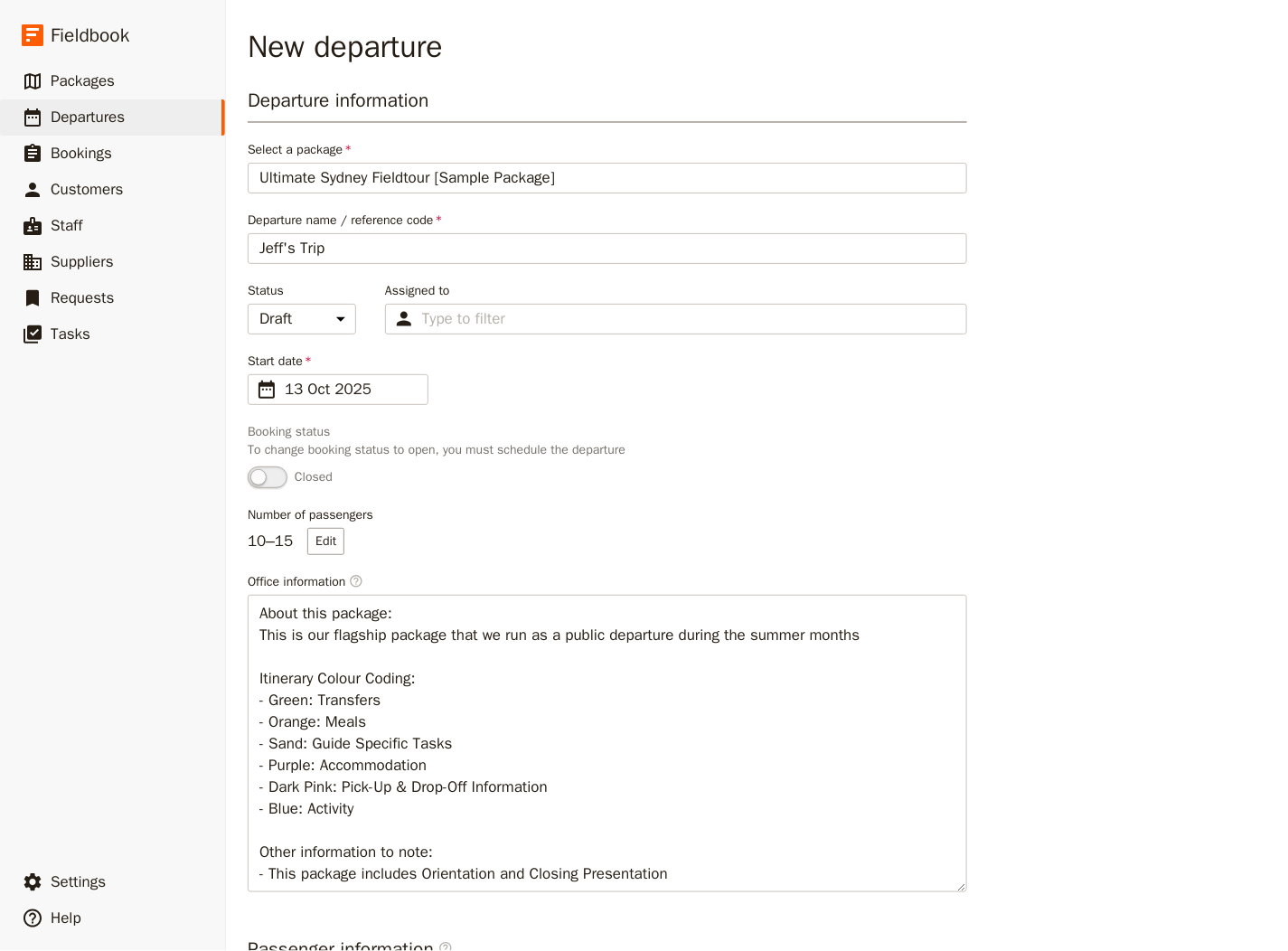 click on "Start date ​ [DAY] [MONTH] [YEAR] [DAY]/[MONTH]/[YEAR]" at bounding box center [607, 379] 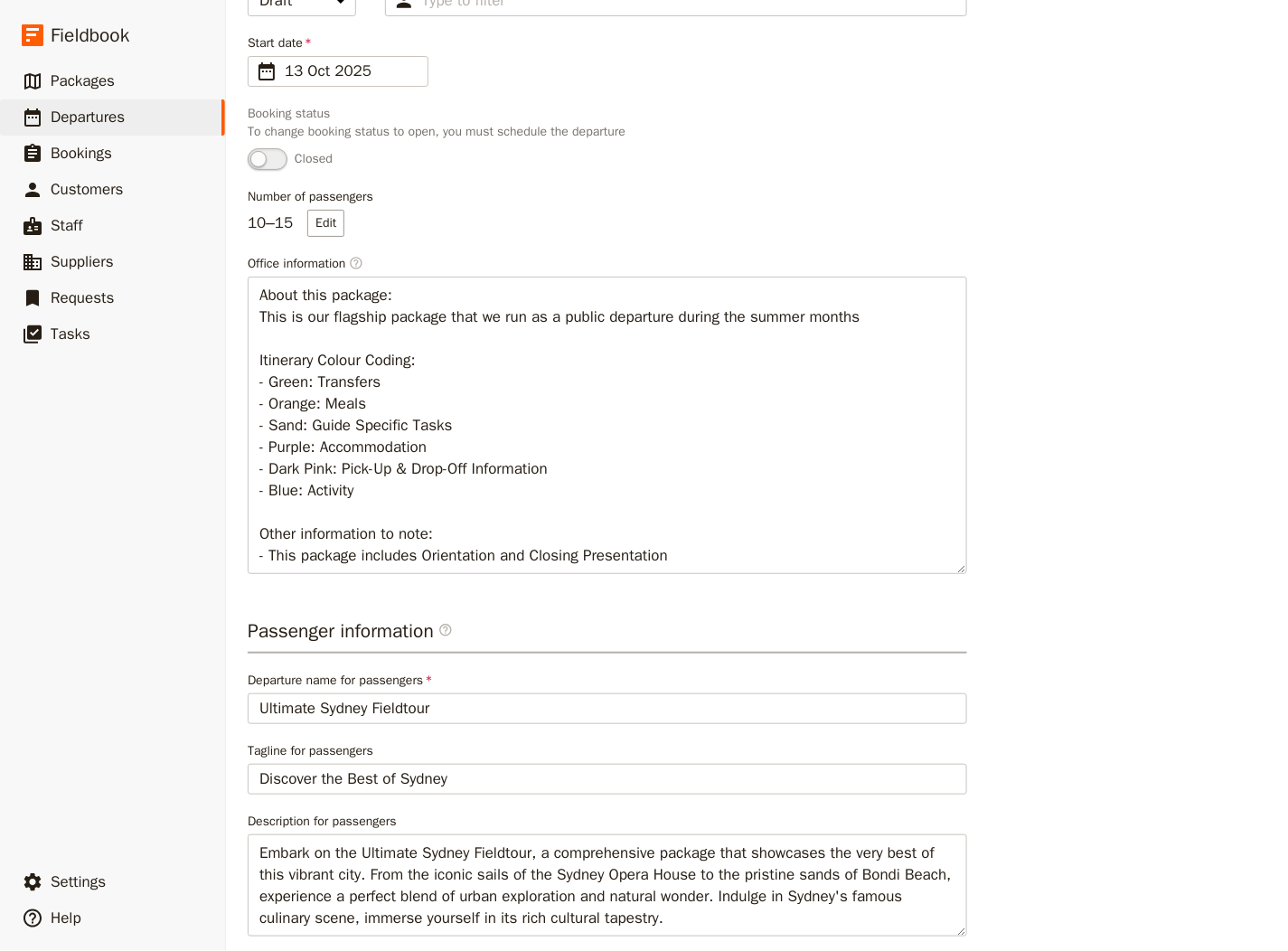 scroll, scrollTop: 404, scrollLeft: 0, axis: vertical 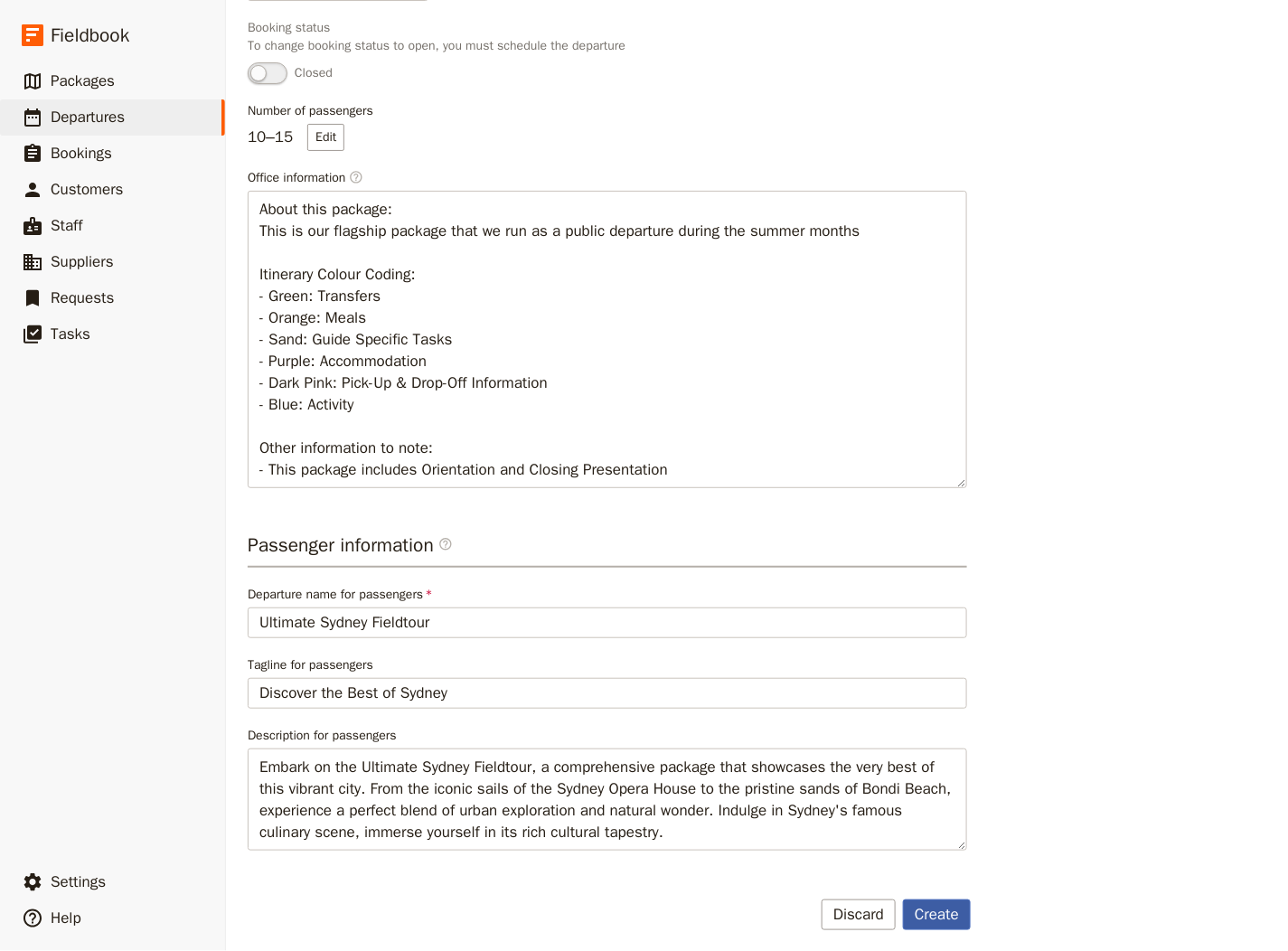 click on "Create" at bounding box center [936, 915] 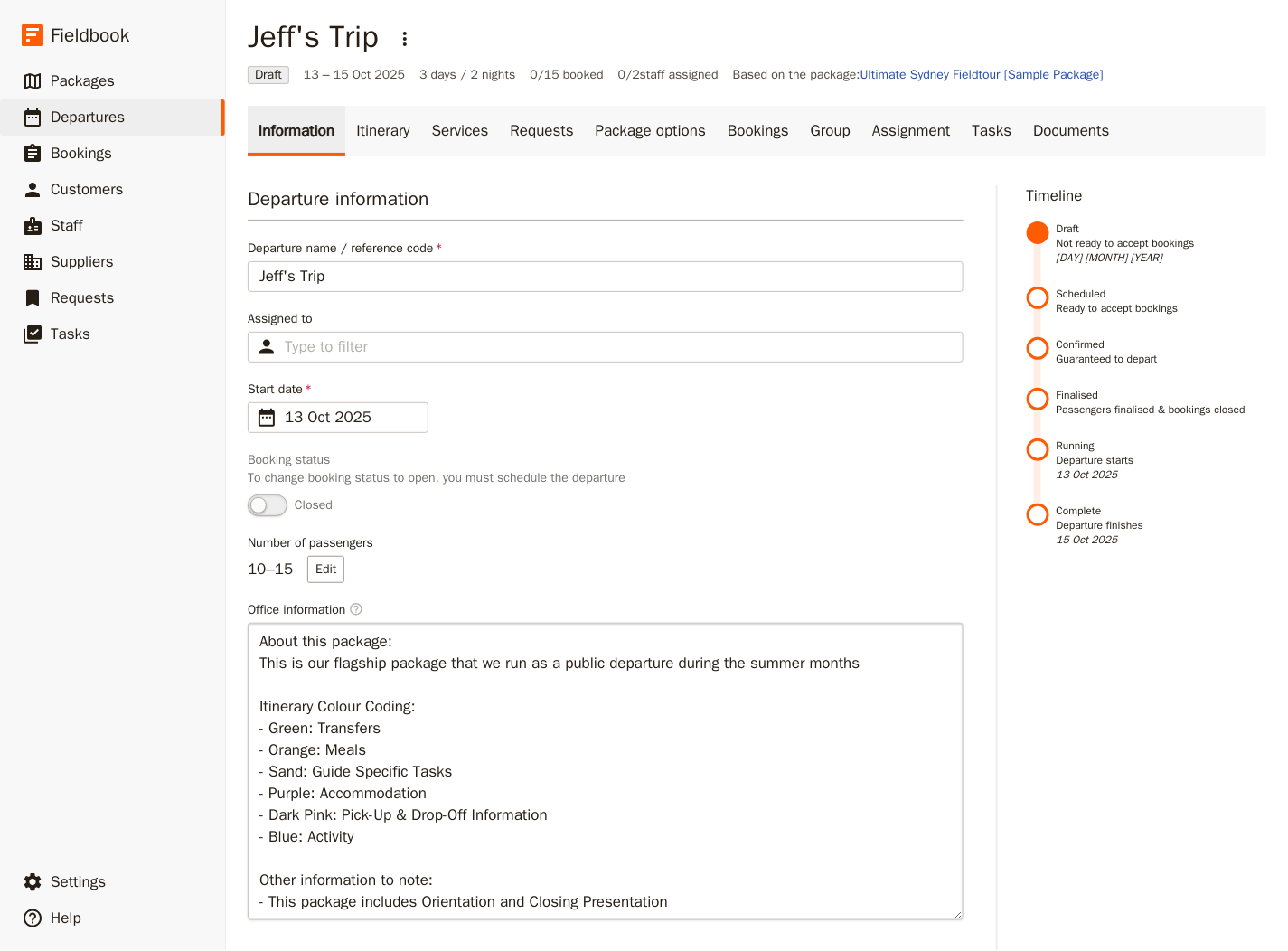 scroll, scrollTop: 0, scrollLeft: 0, axis: both 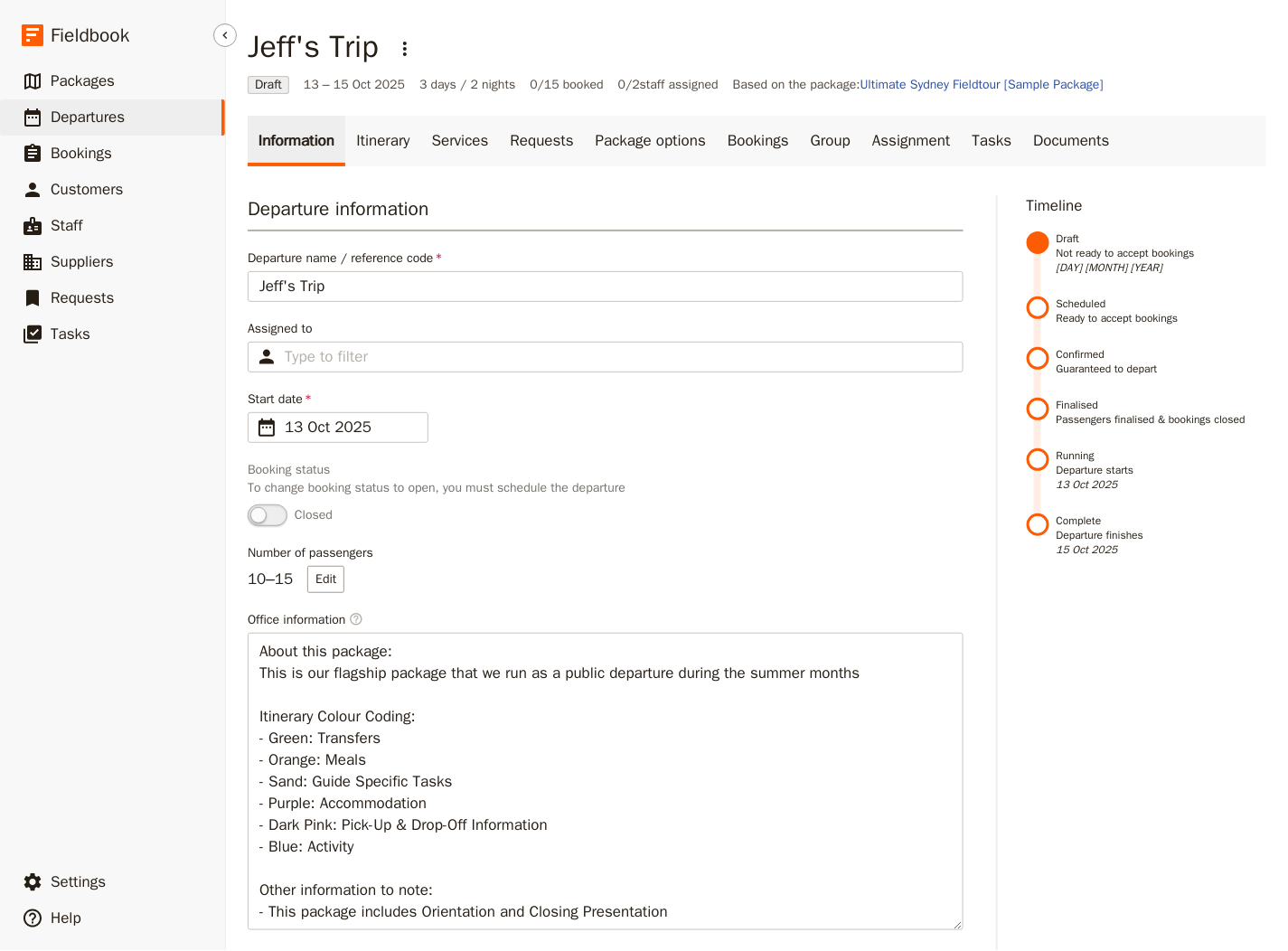 click on "​ Departures" at bounding box center [112, 118] 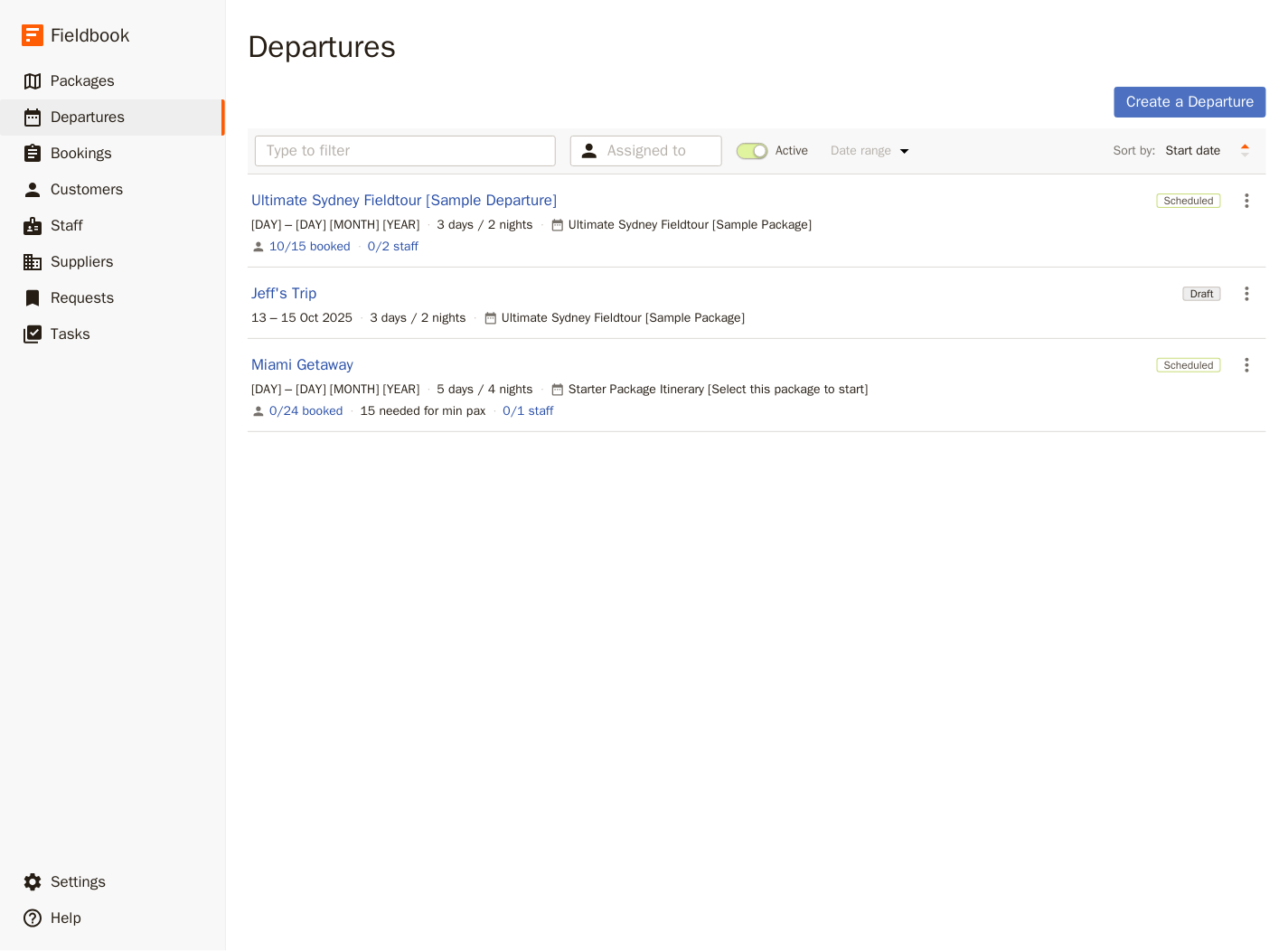 drag, startPoint x: 500, startPoint y: 331, endPoint x: 791, endPoint y: 331, distance: 291 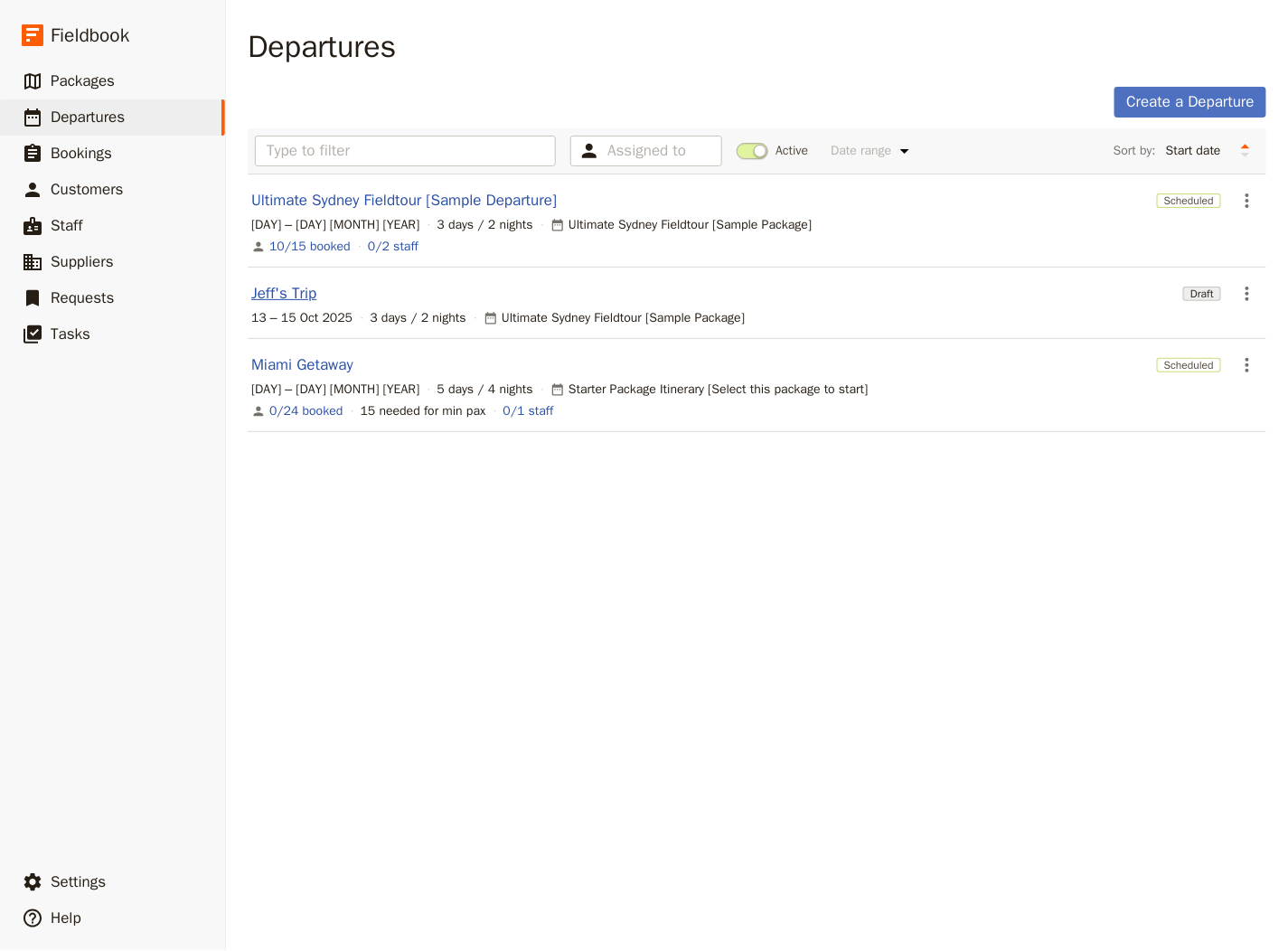 click on "Jeff's Trip" at bounding box center [284, 294] 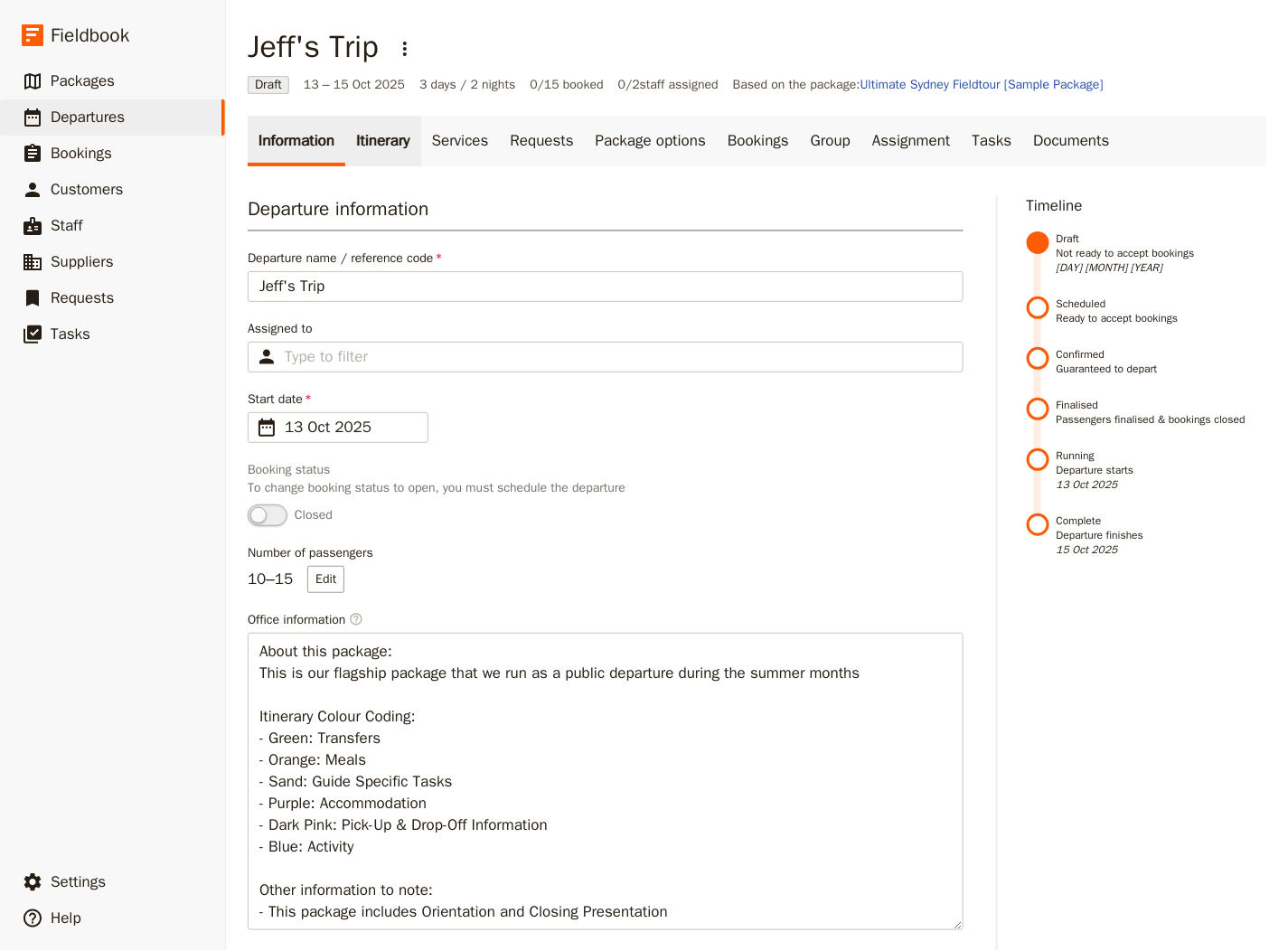 click on "Itinerary" at bounding box center (382, 141) 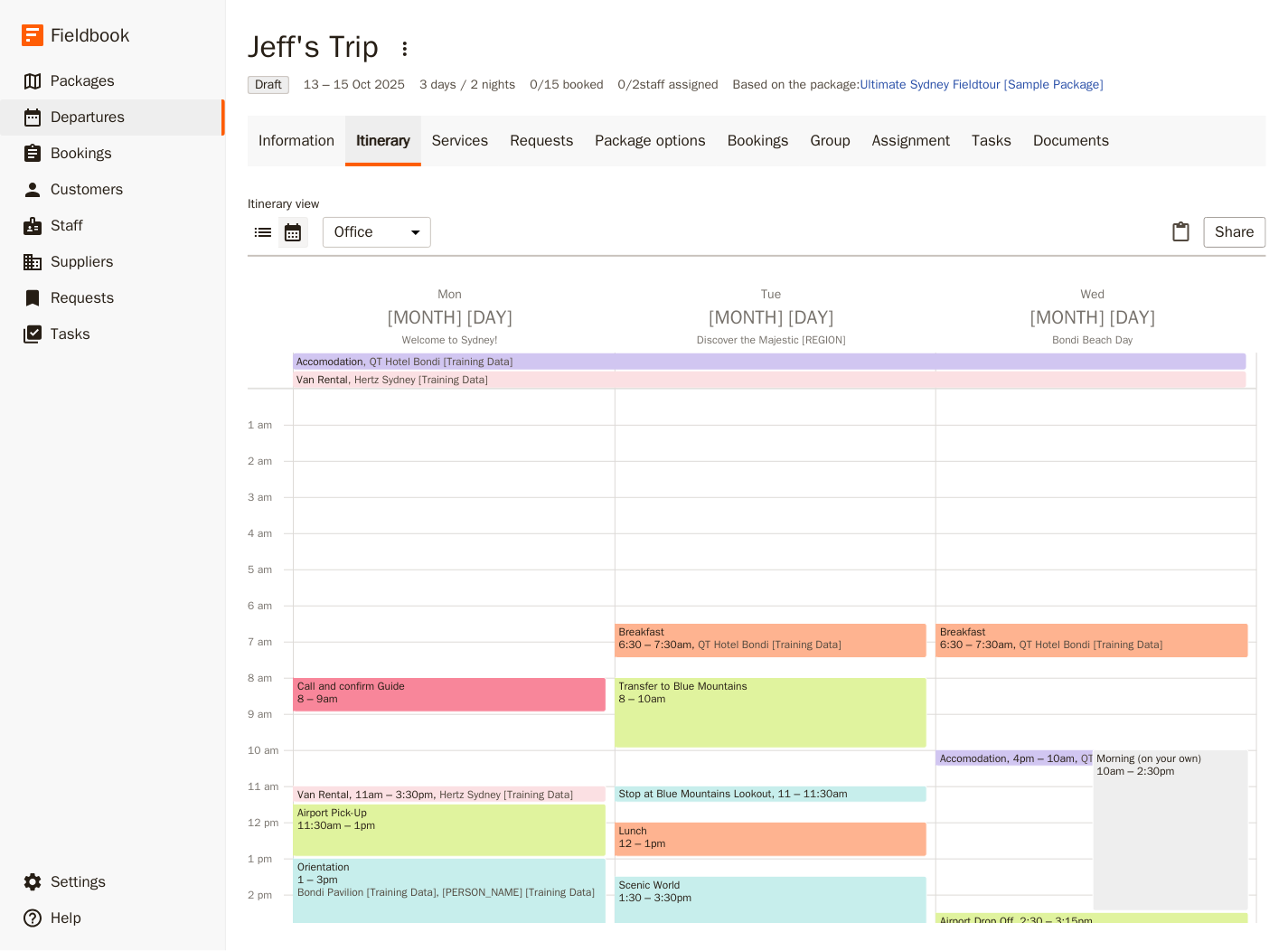 scroll, scrollTop: 217, scrollLeft: 0, axis: vertical 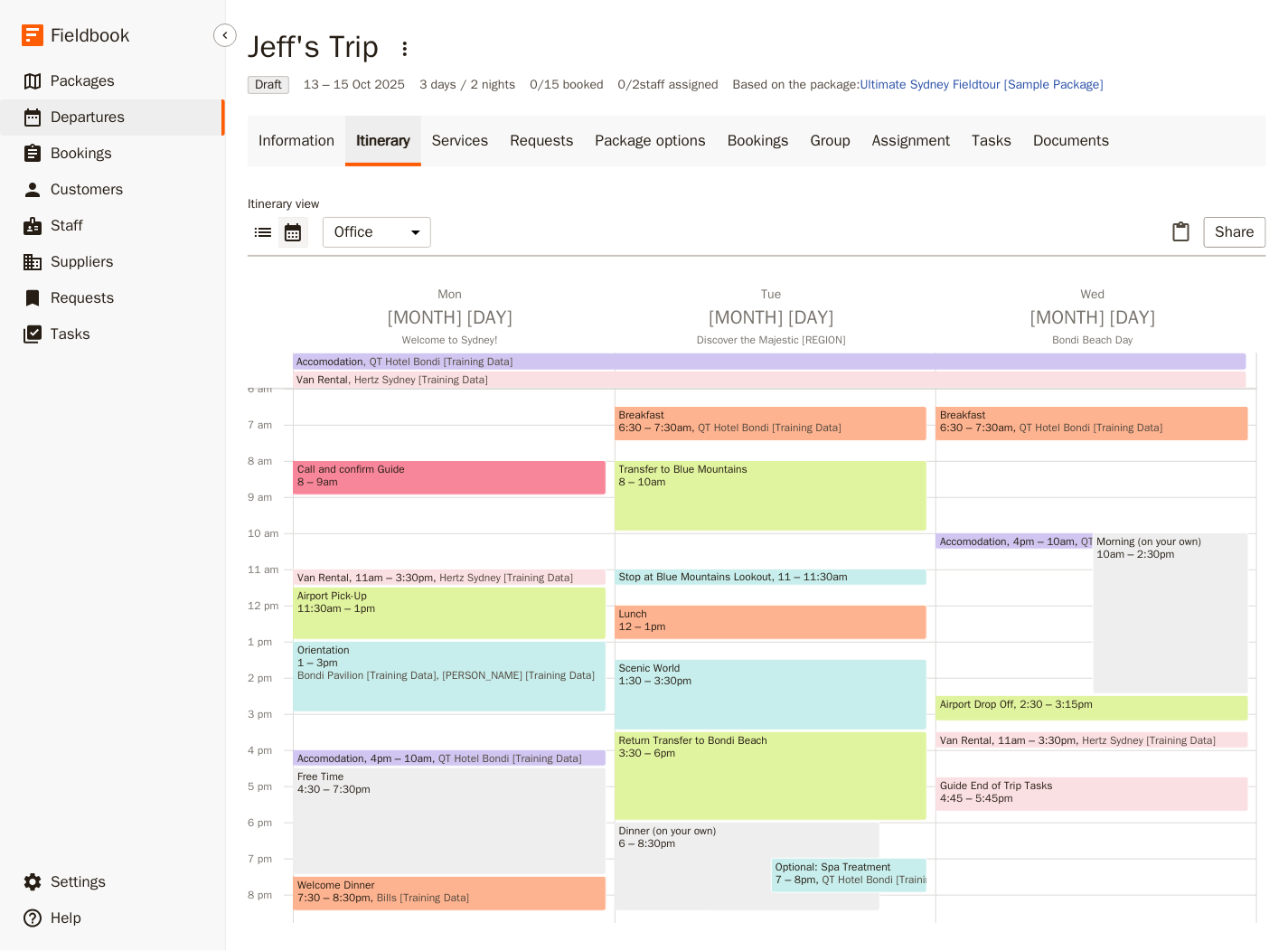 click on "​ Departures" at bounding box center (112, 118) 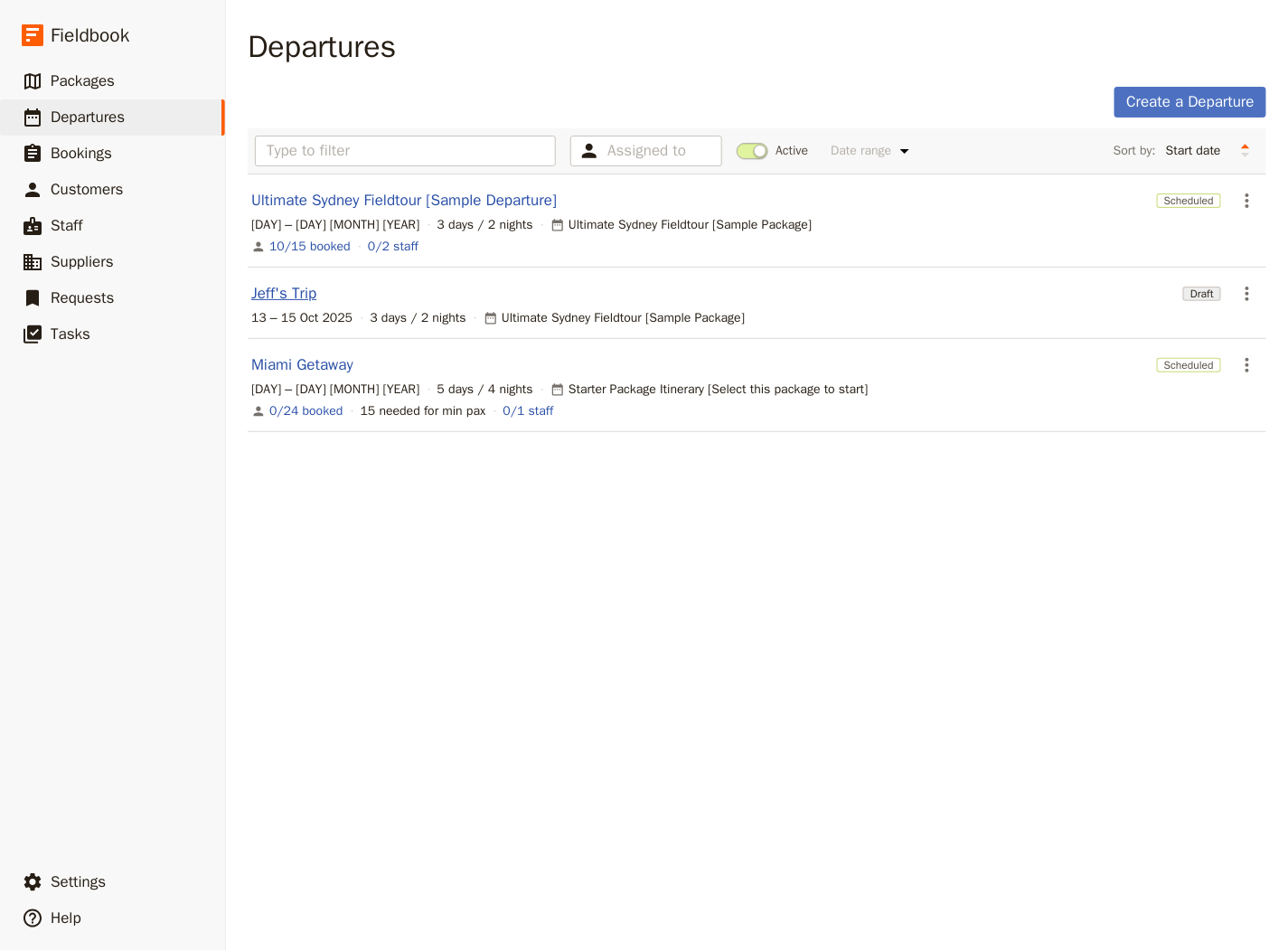 click on "Jeff's Trip" at bounding box center (284, 294) 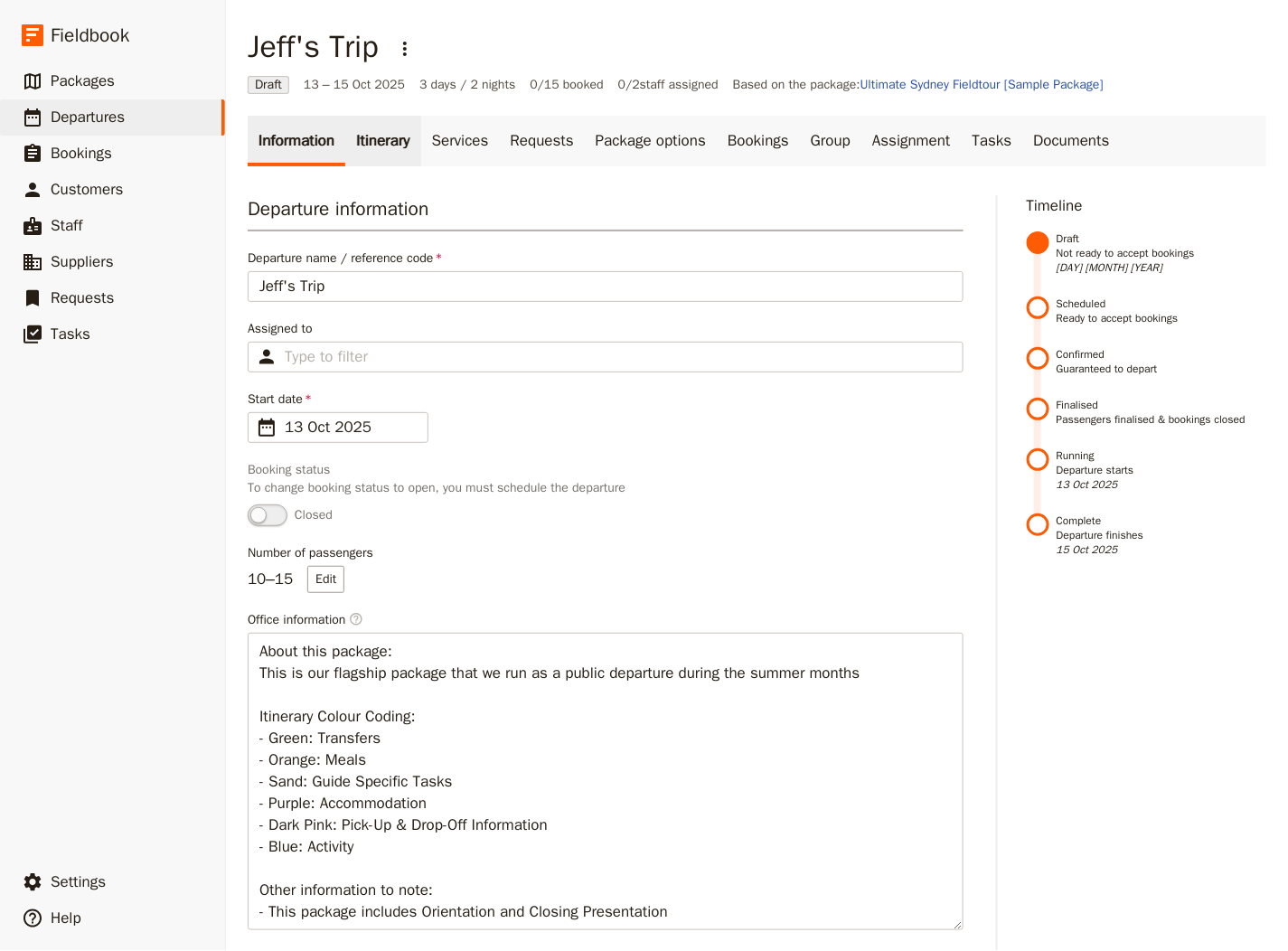 click on "Itinerary" at bounding box center (382, 141) 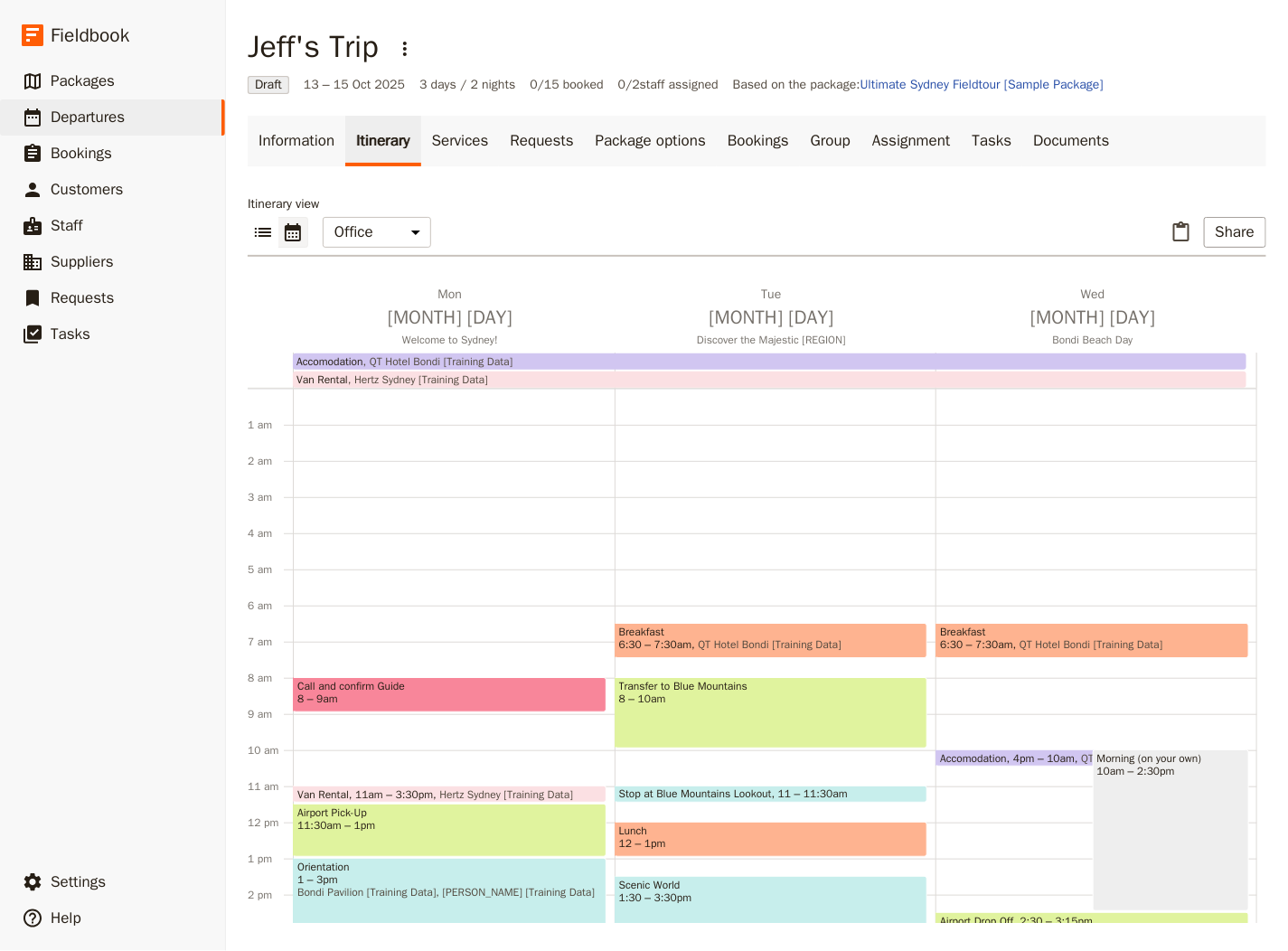 scroll, scrollTop: 217, scrollLeft: 0, axis: vertical 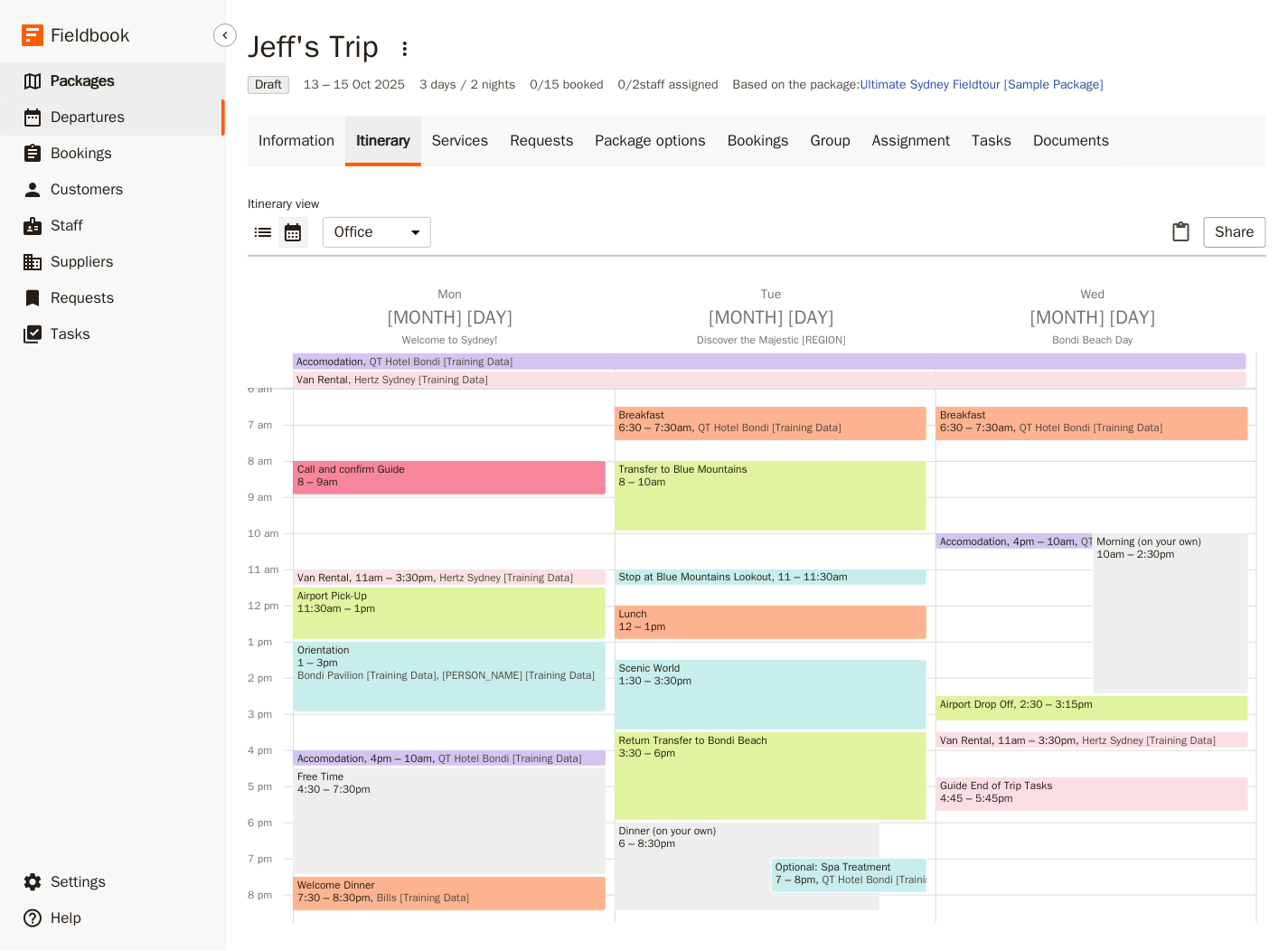 click on "Packages" at bounding box center [82, 80] 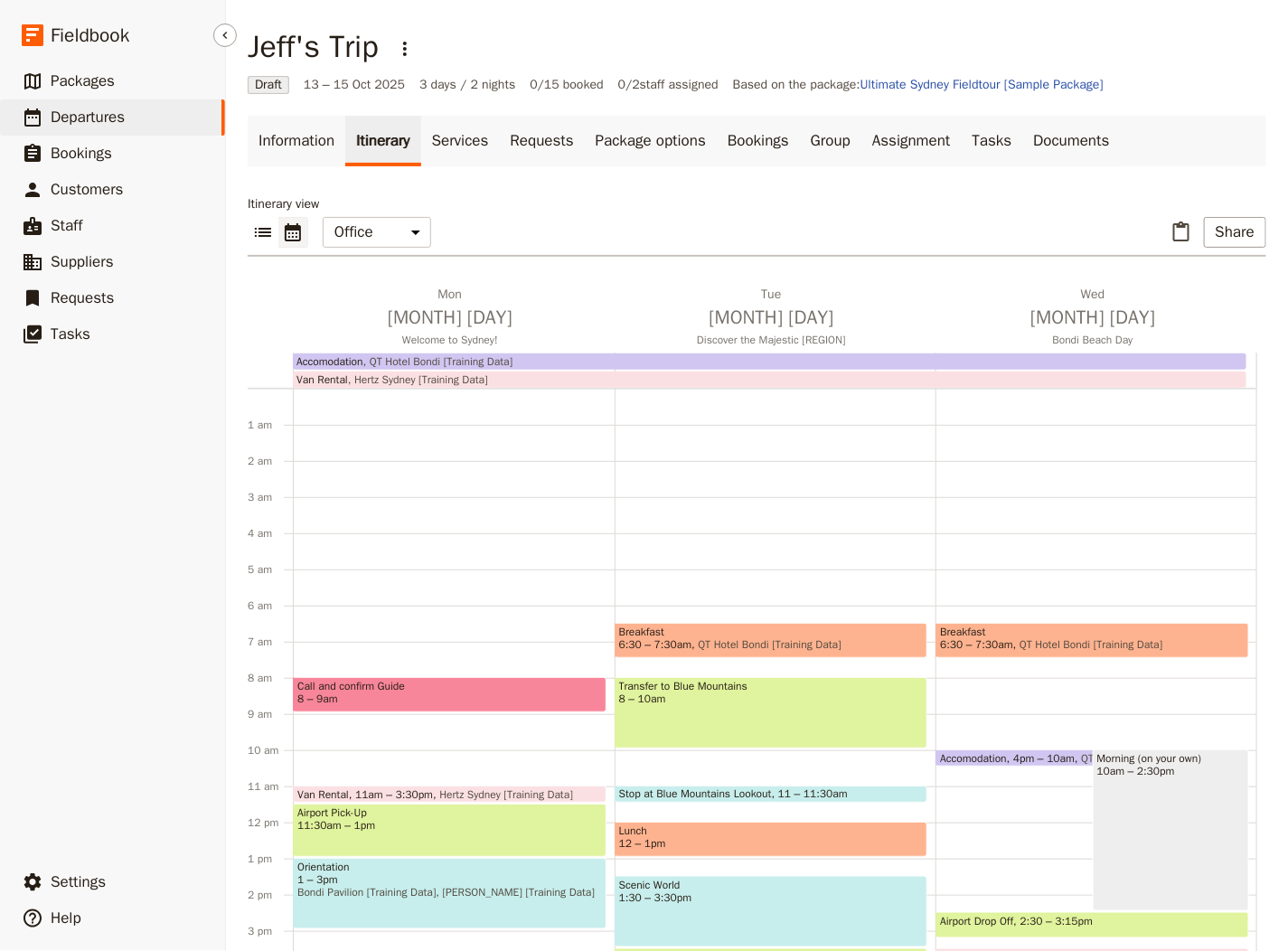 click on "​ Departures" at bounding box center [112, 118] 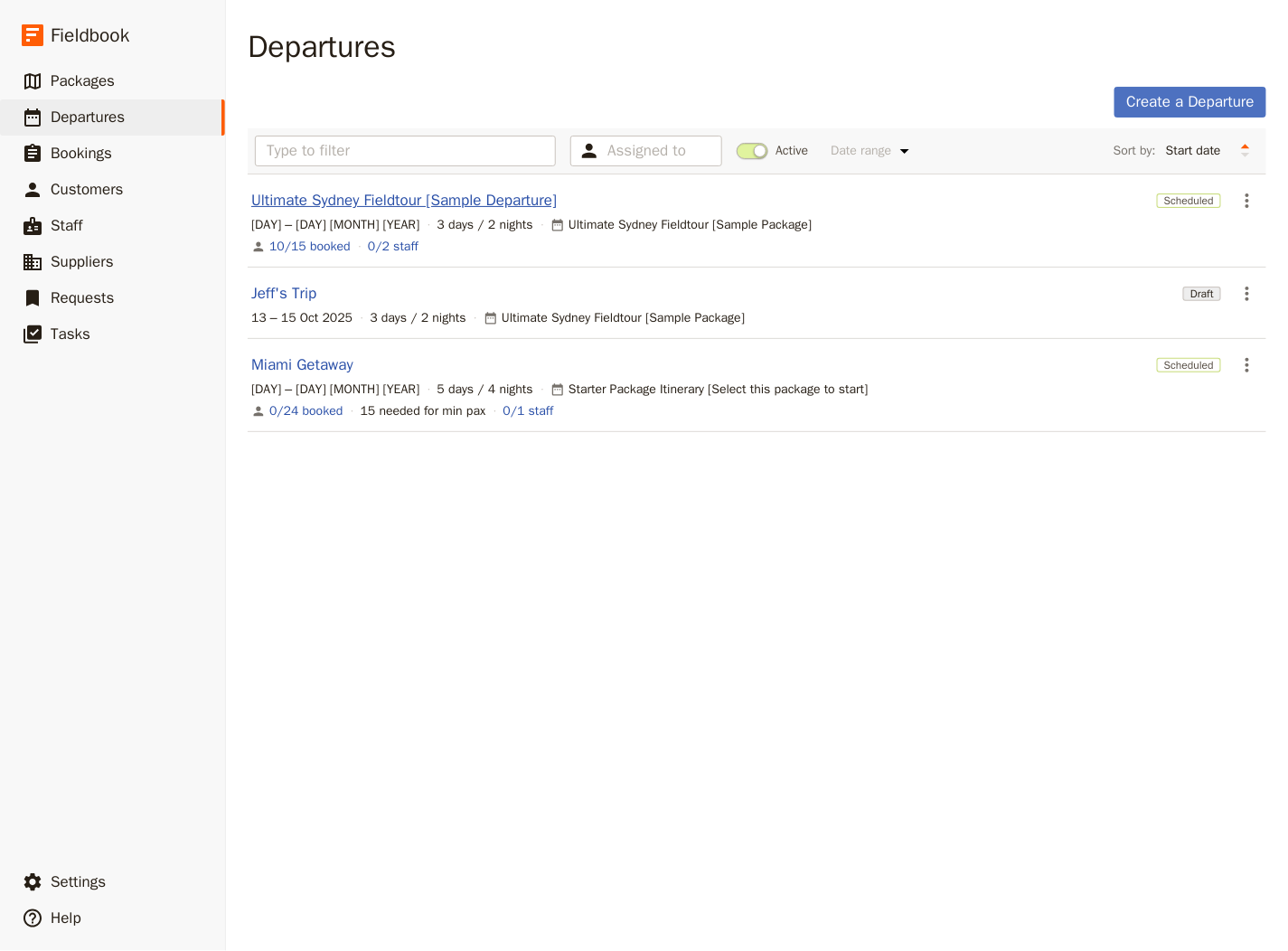 click on "Ultimate Sydney Fieldtour [Sample Departure]" at bounding box center [404, 201] 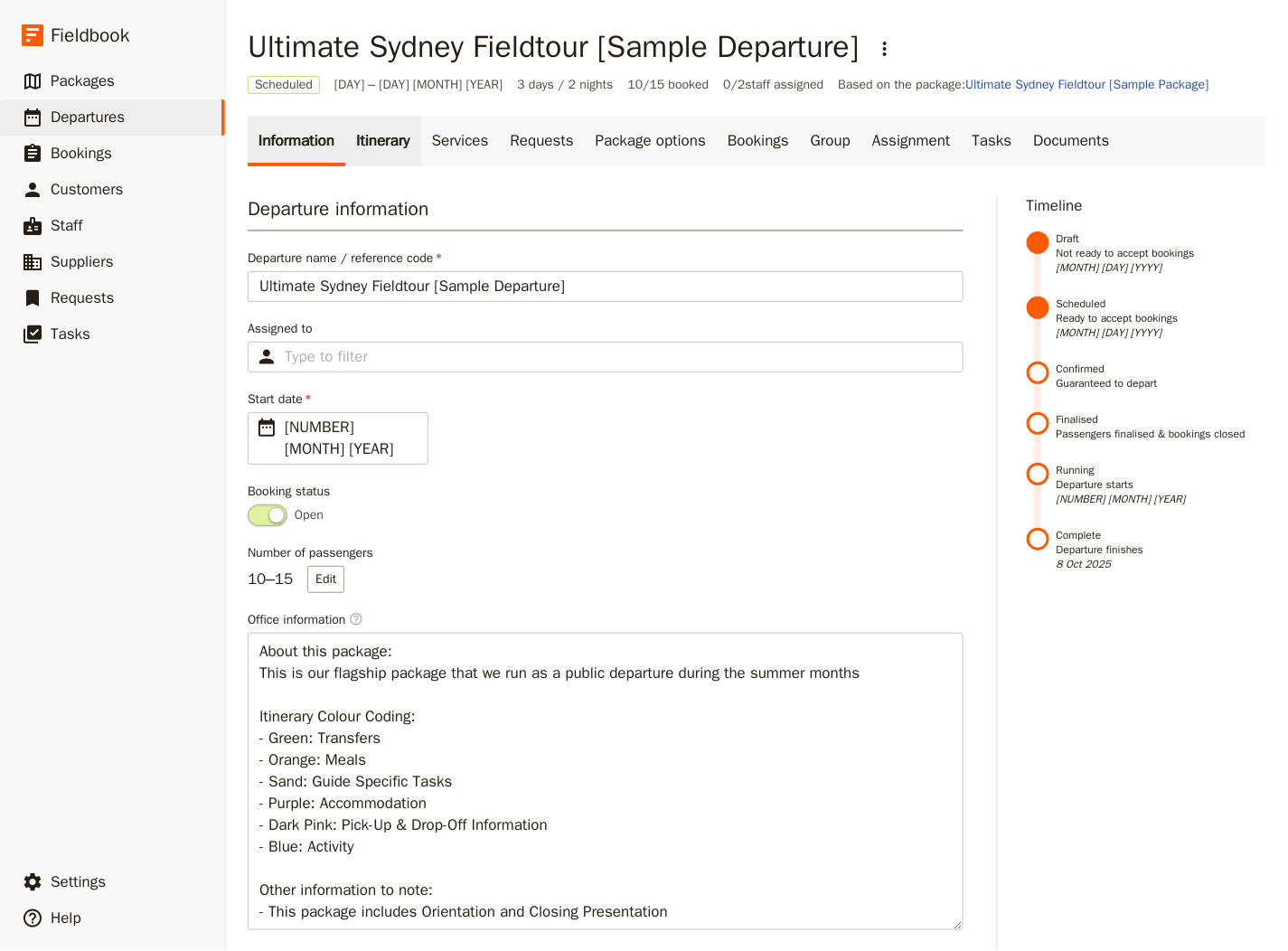 click on "Itinerary" at bounding box center (382, 141) 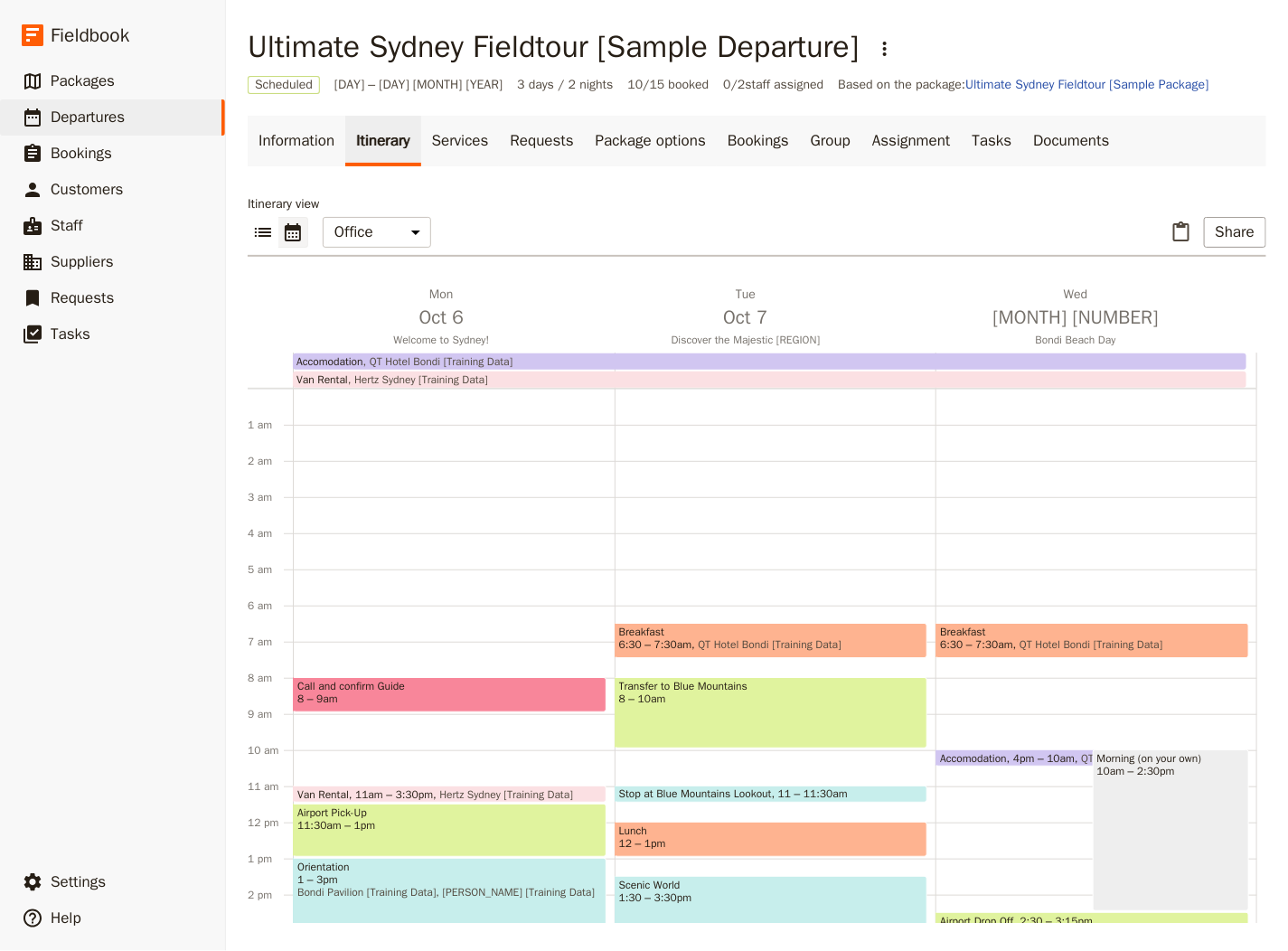 scroll, scrollTop: 217, scrollLeft: 0, axis: vertical 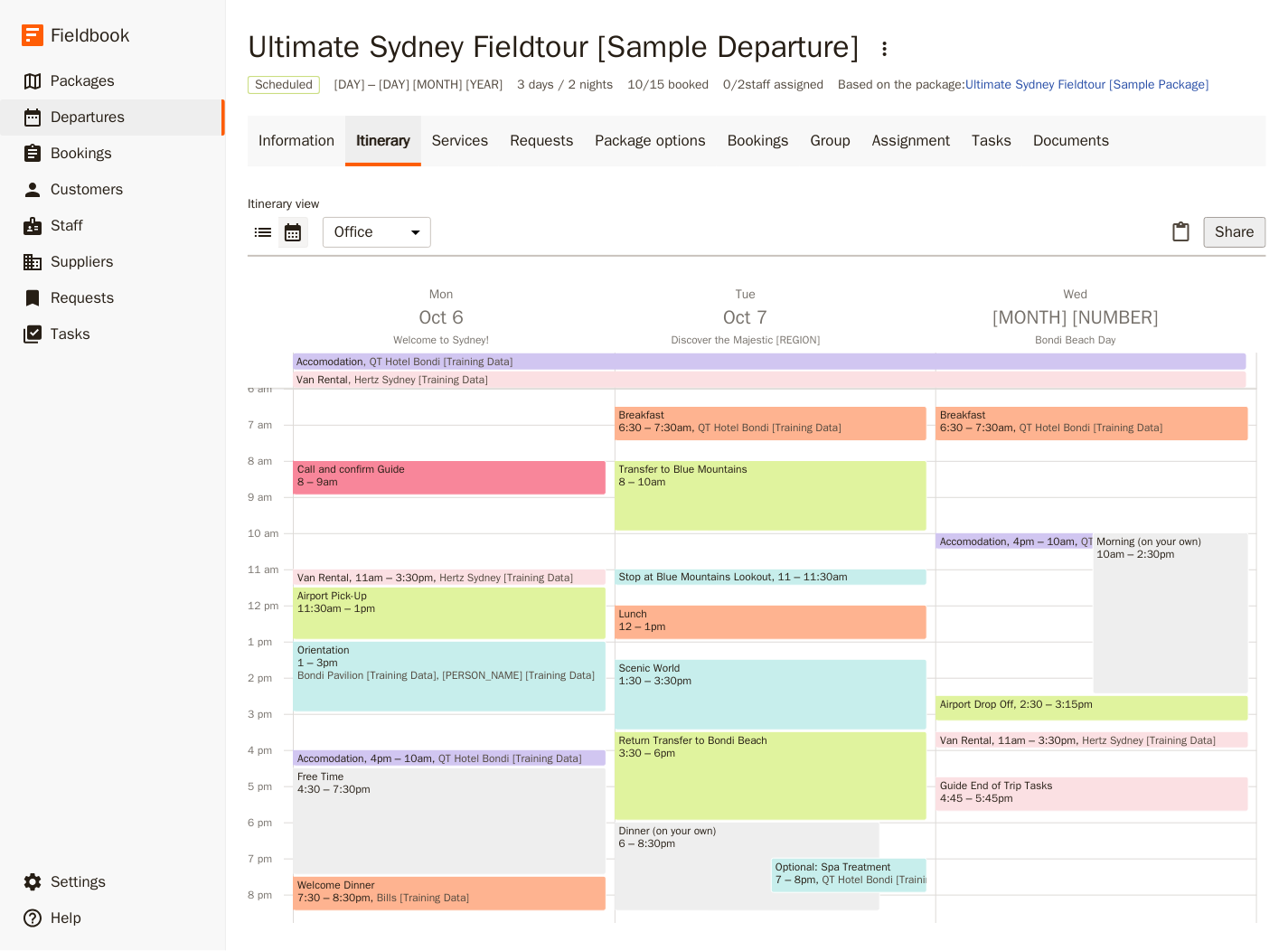 click on "Share" at bounding box center (1235, 232) 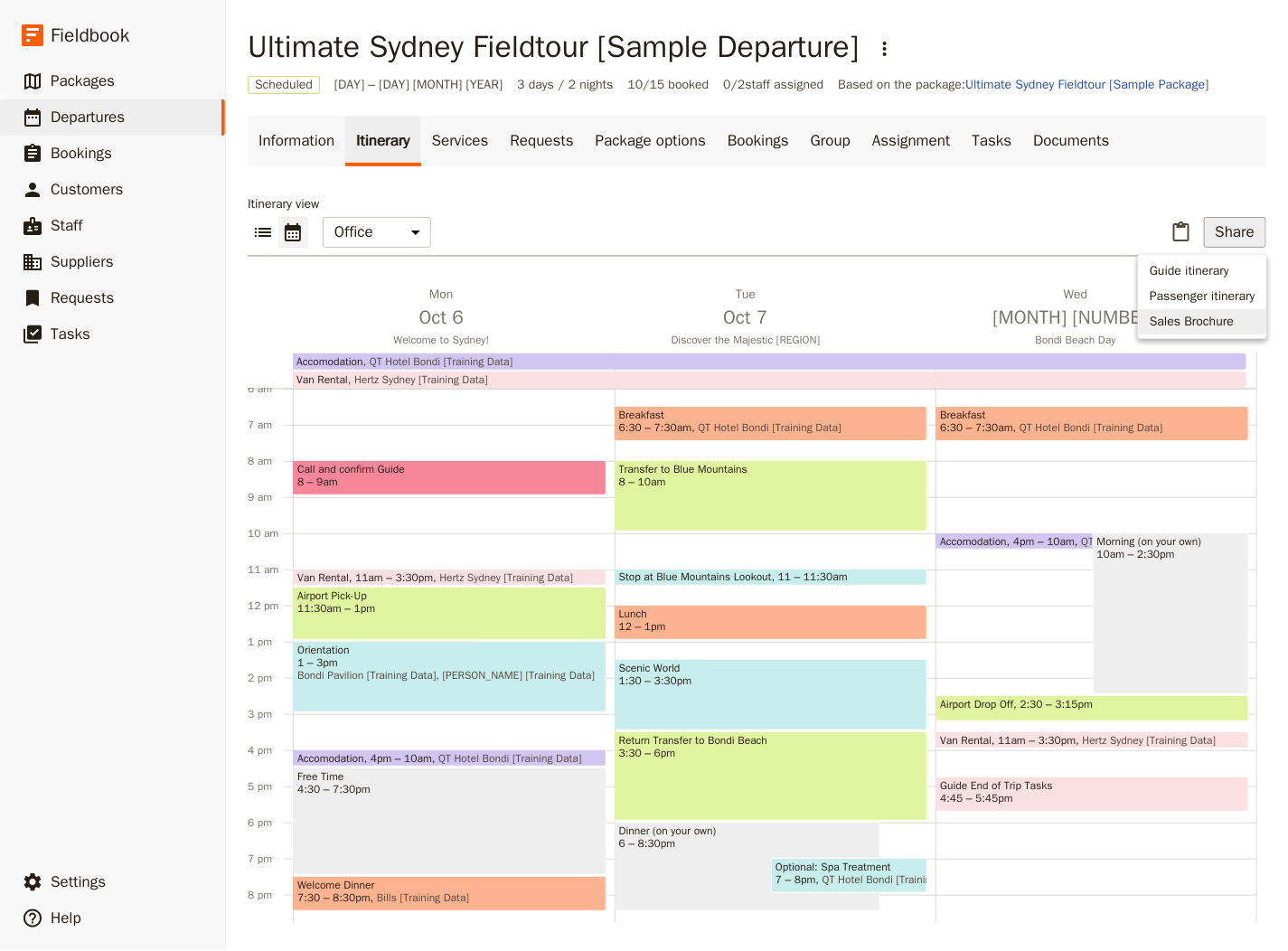 click on "Sales Brochure" at bounding box center [1191, 322] 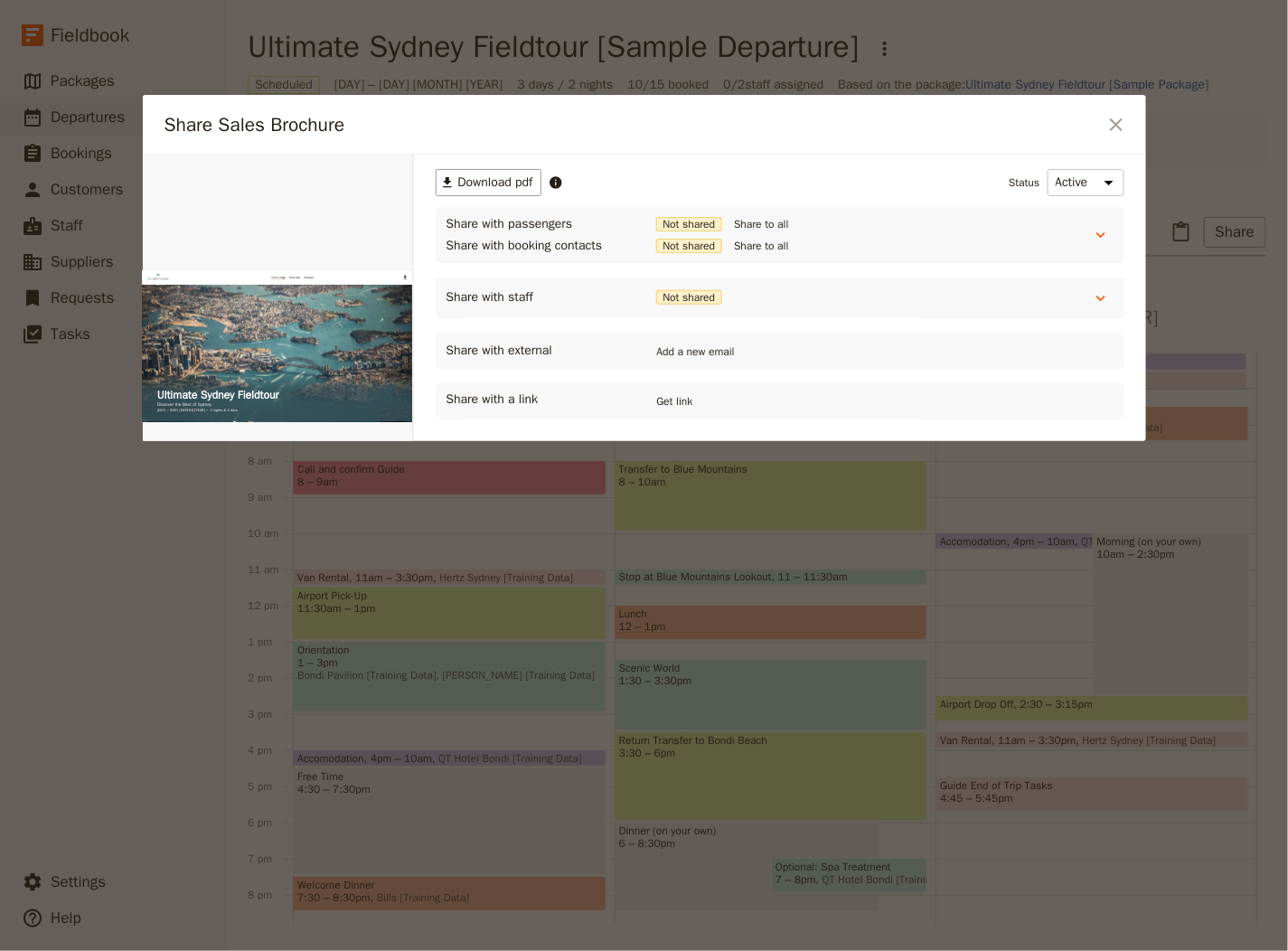 scroll, scrollTop: 0, scrollLeft: 0, axis: both 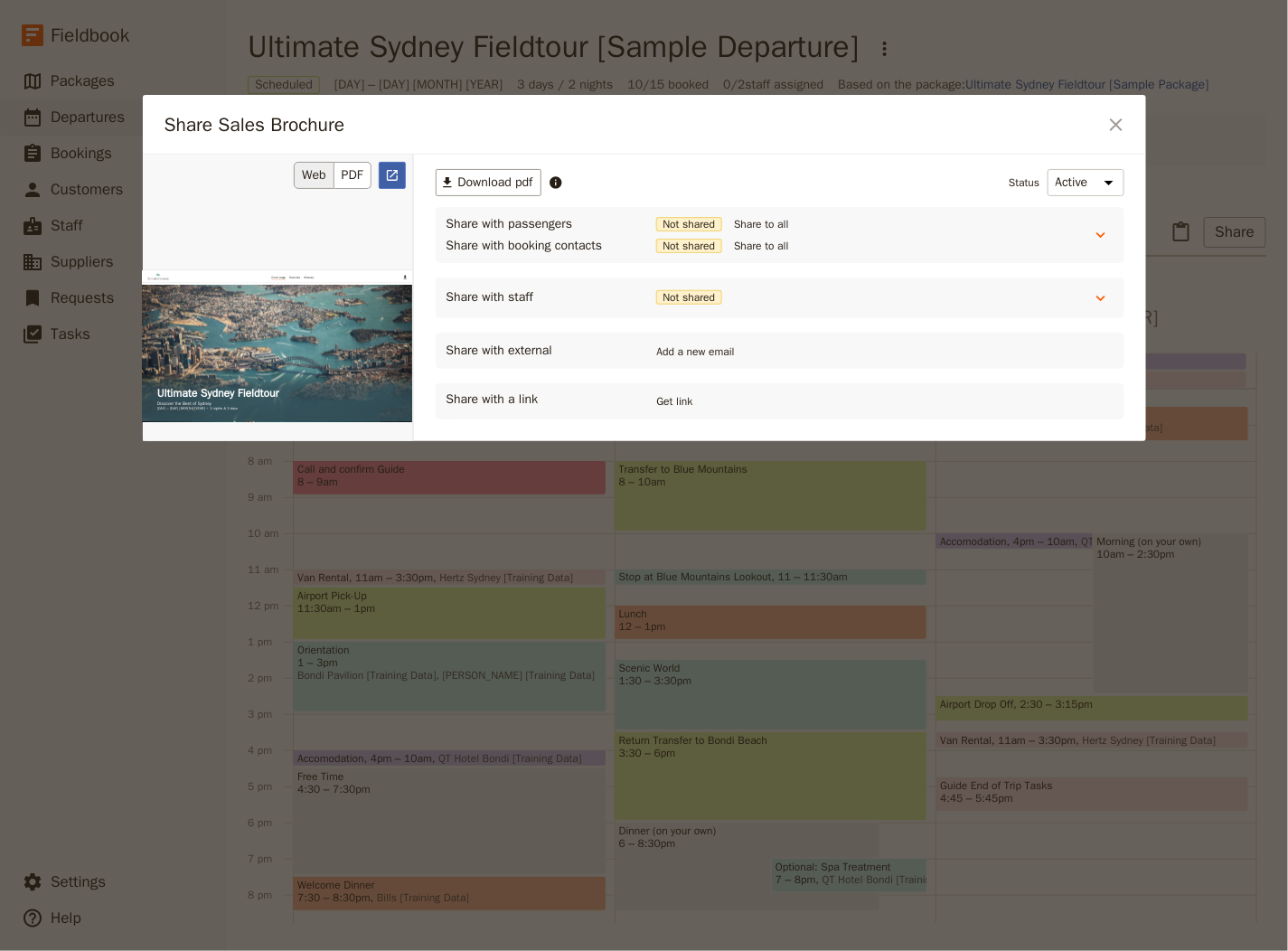 click 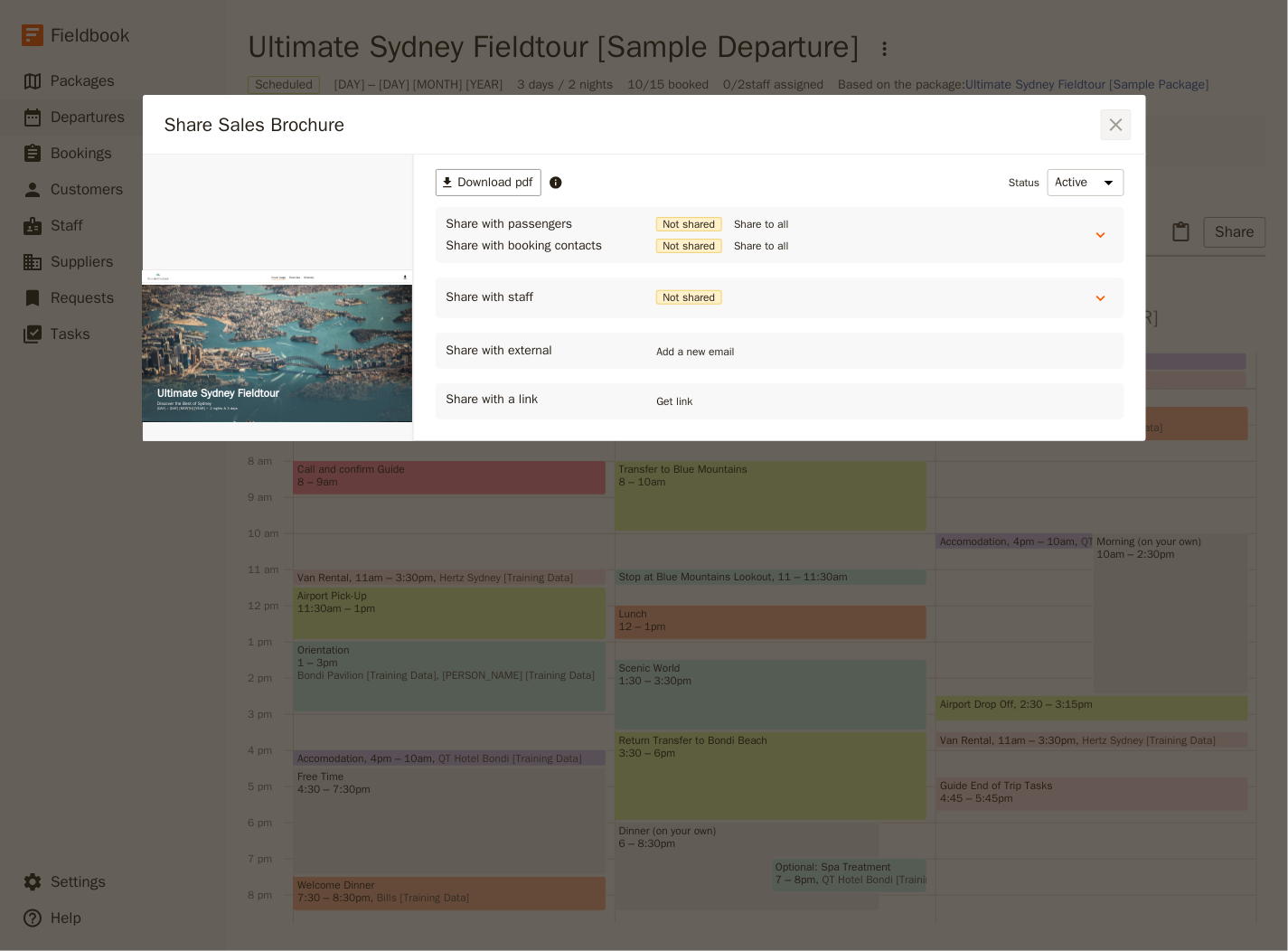 click 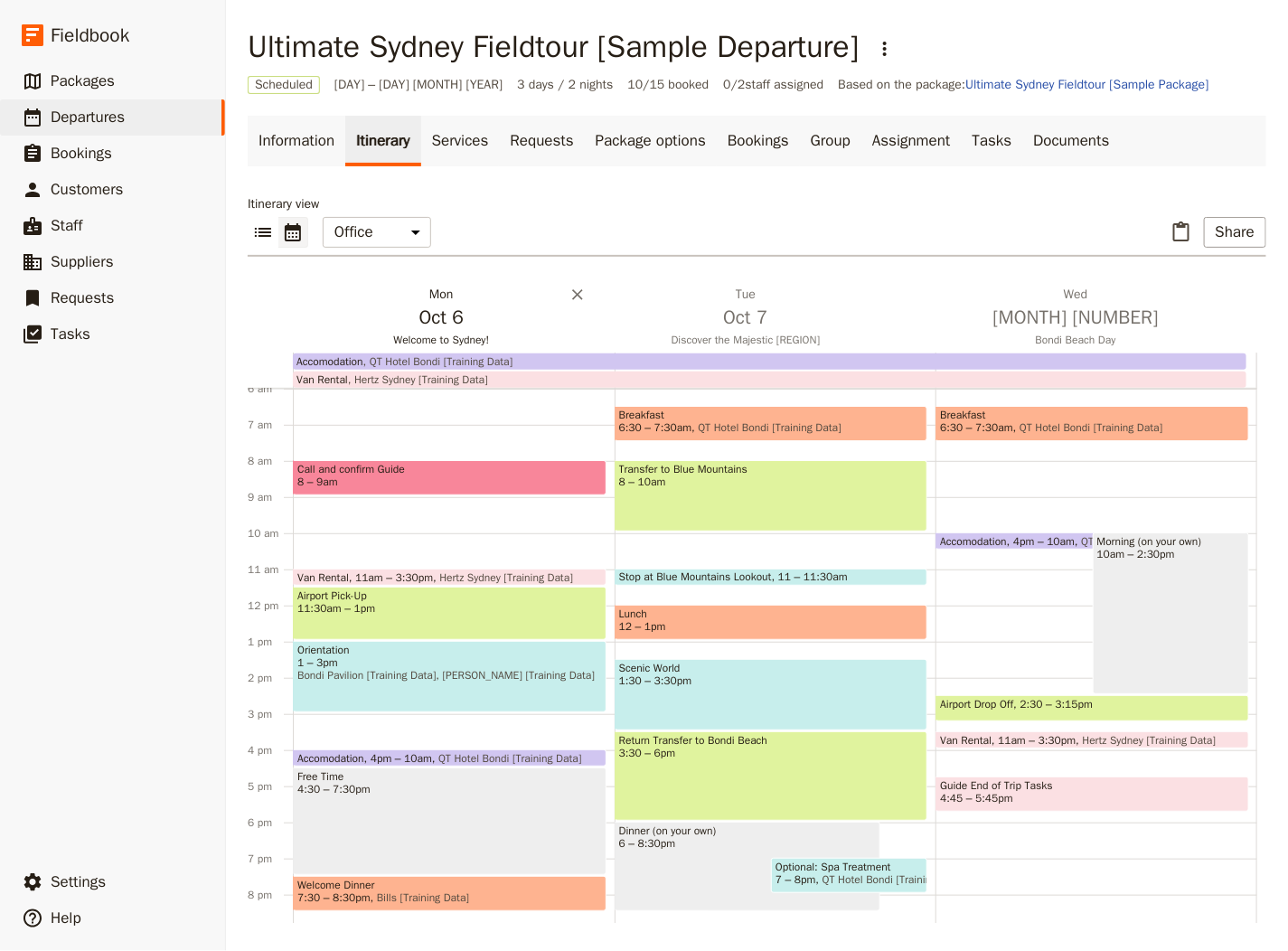 click on "Oct 6" at bounding box center (441, 317) 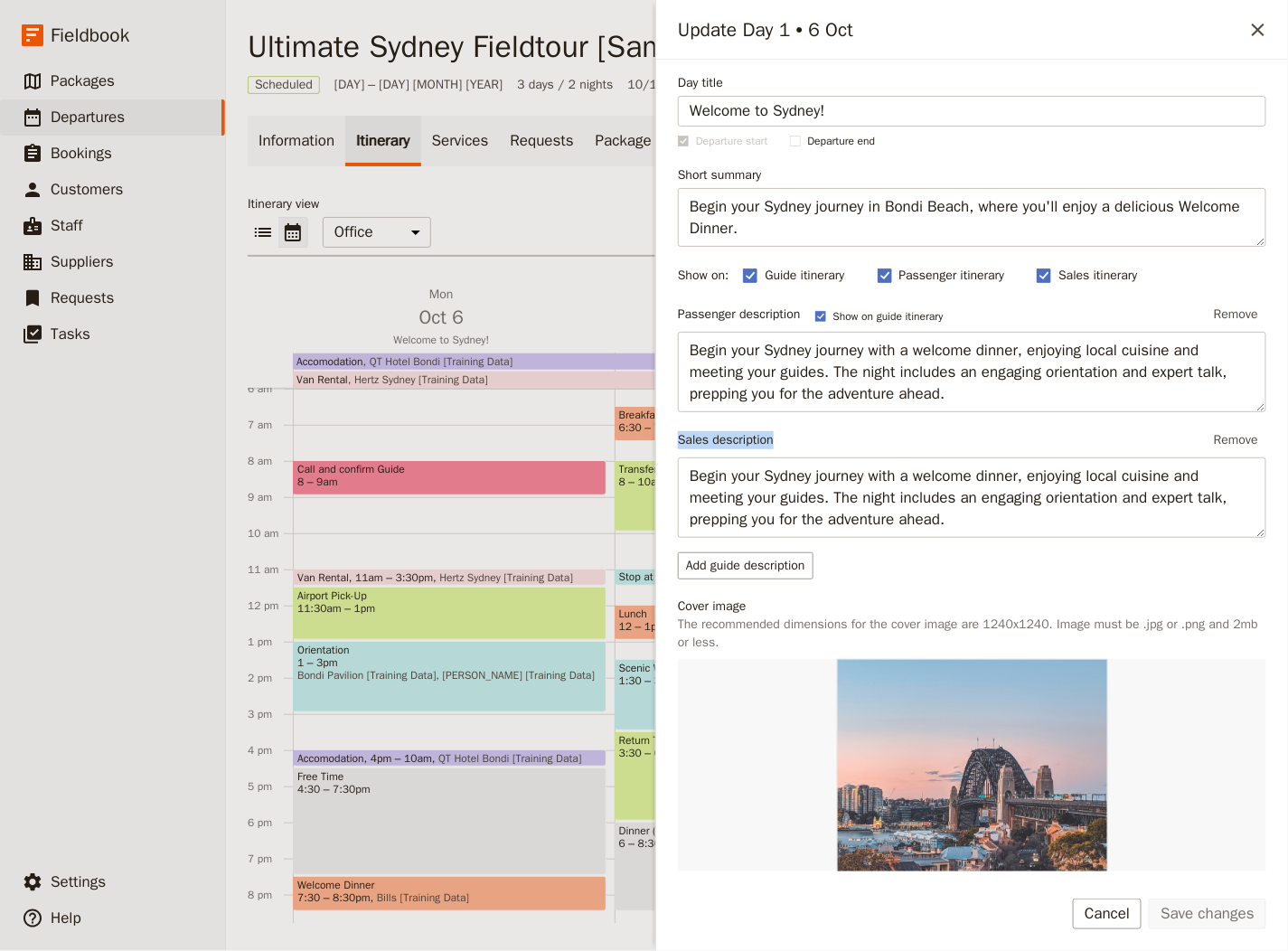drag, startPoint x: 679, startPoint y: 434, endPoint x: 796, endPoint y: 434, distance: 117 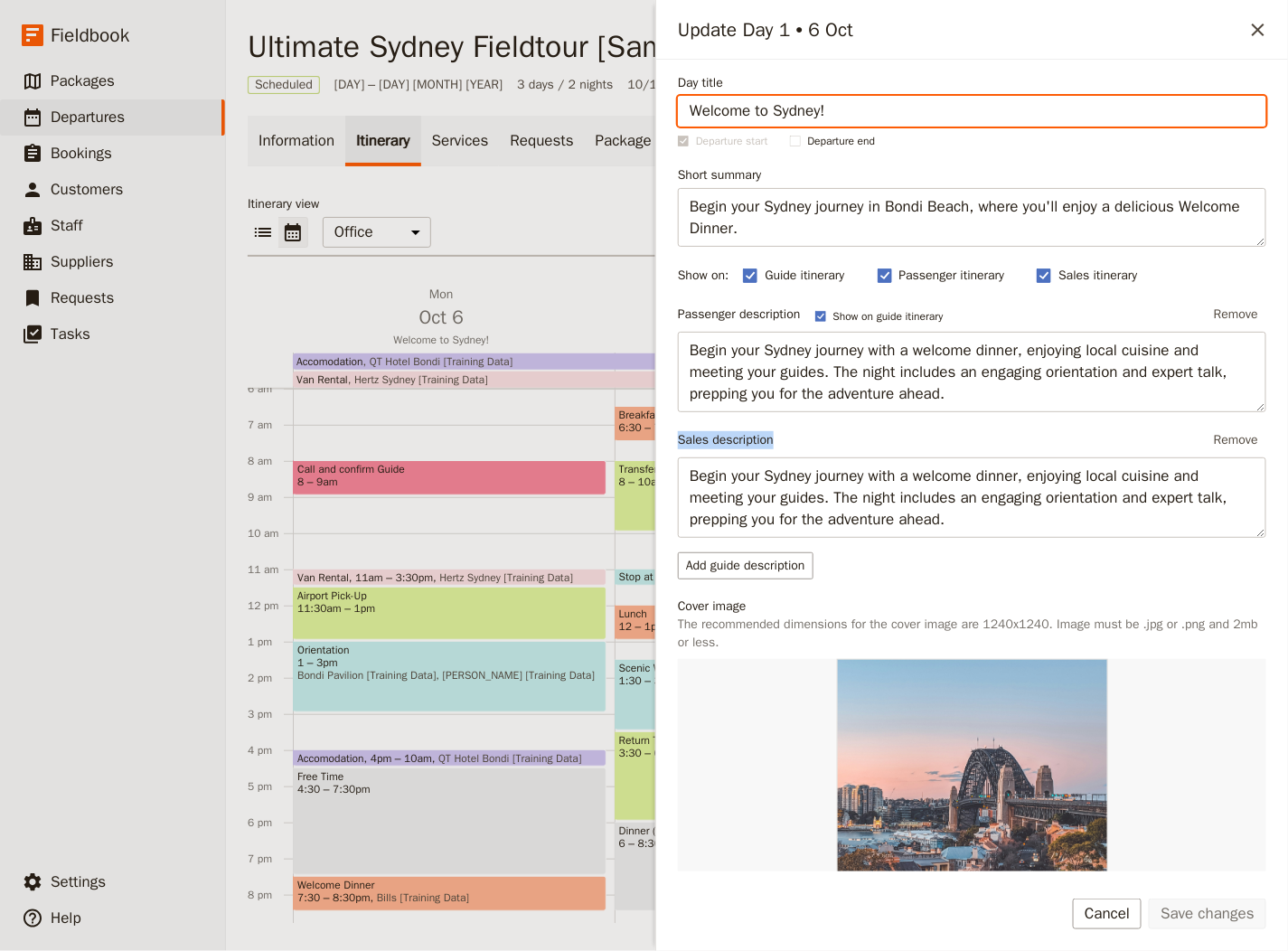click on "Itinerary view" at bounding box center [757, 204] 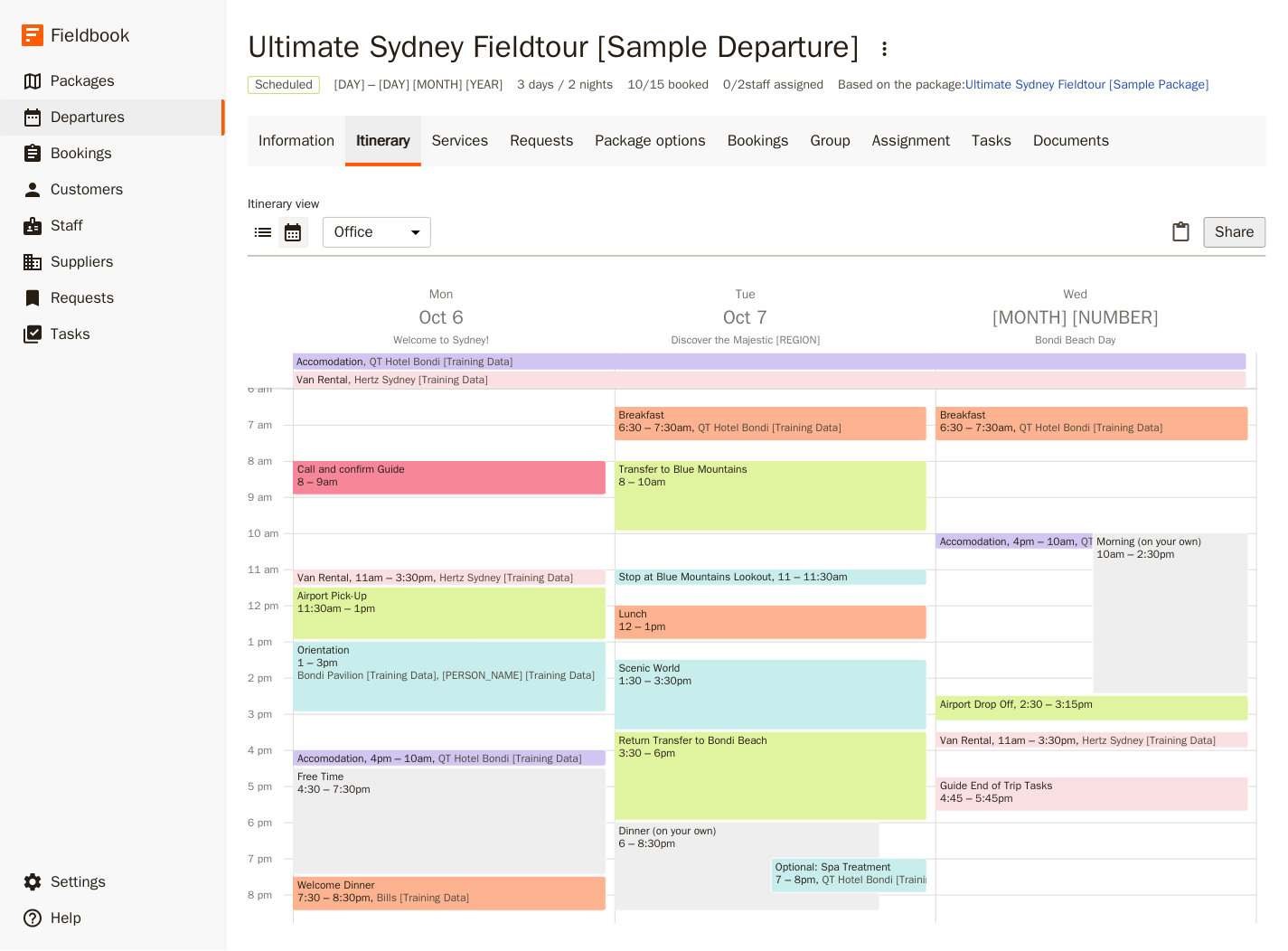 click on "Share" at bounding box center [1235, 232] 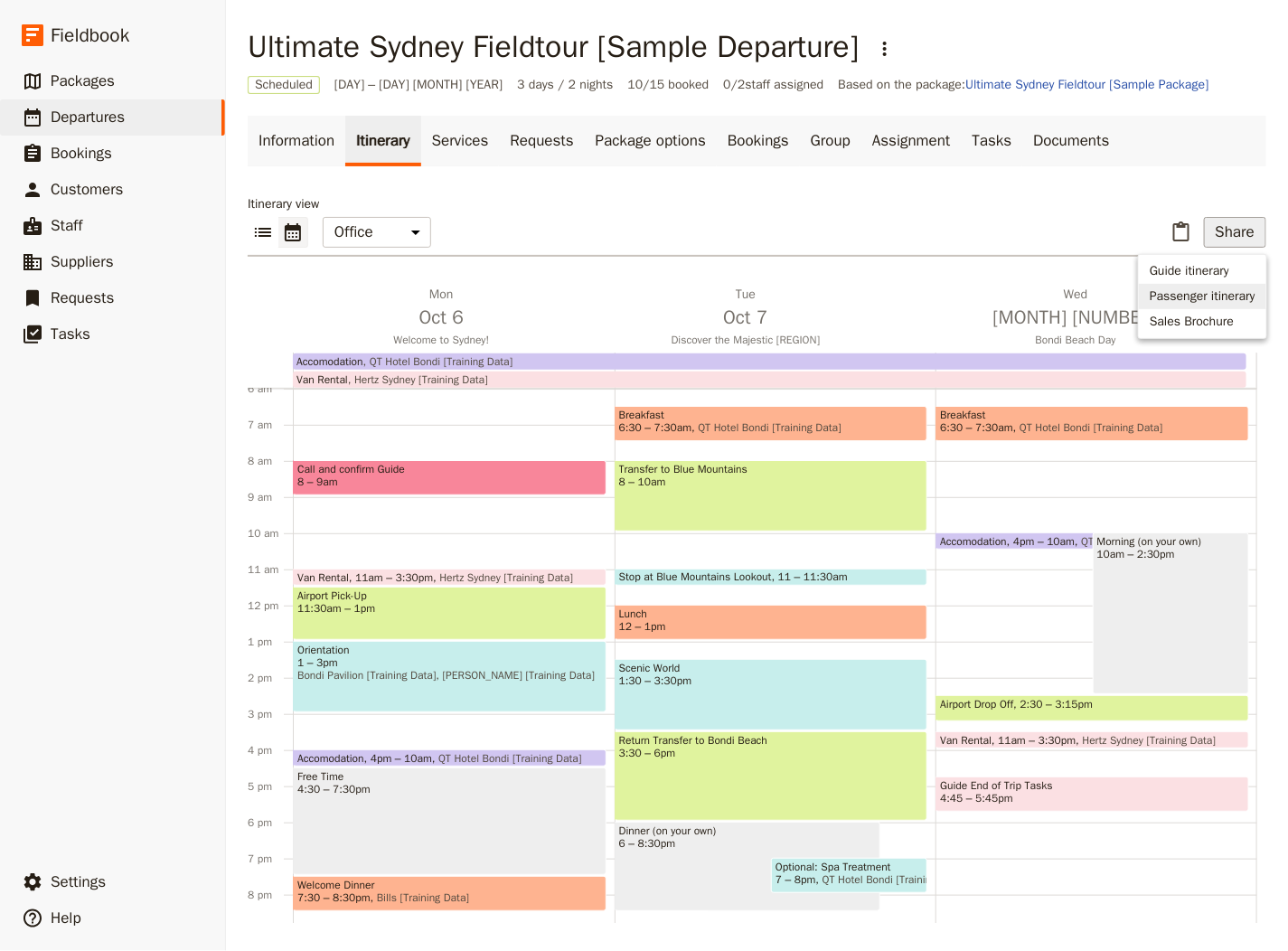click on "Passenger itinerary" at bounding box center (1202, 297) 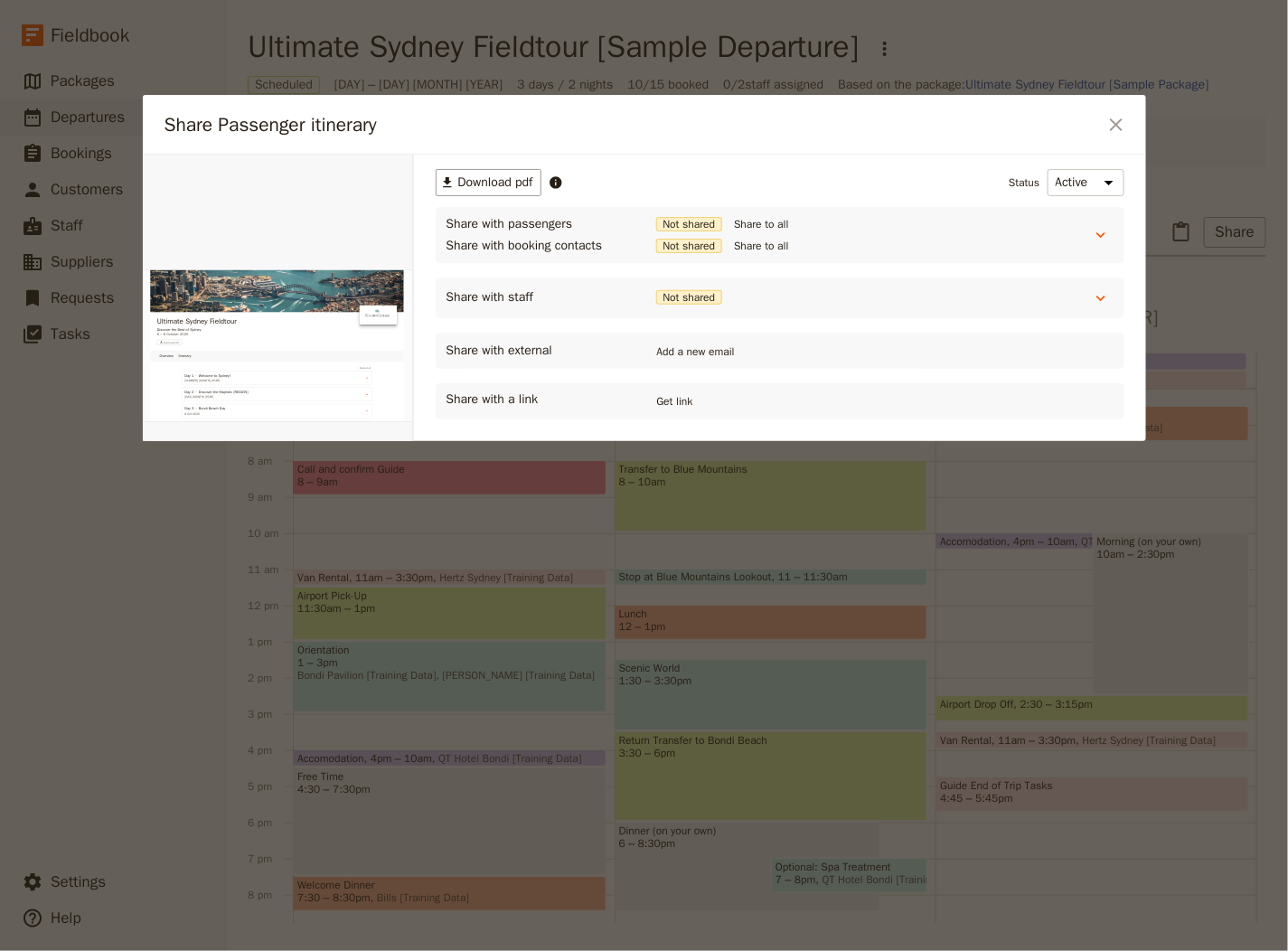 scroll, scrollTop: 0, scrollLeft: 0, axis: both 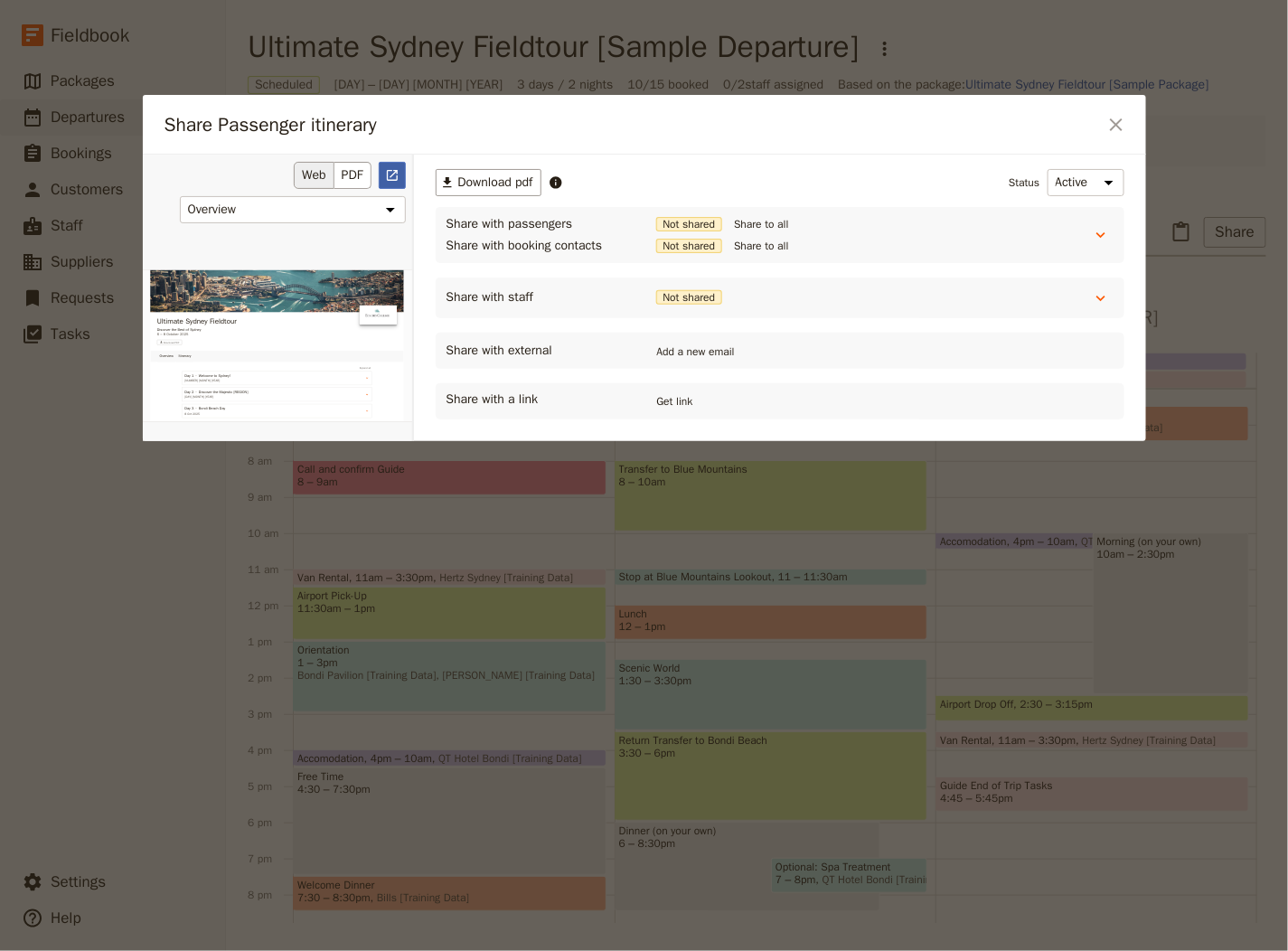 click 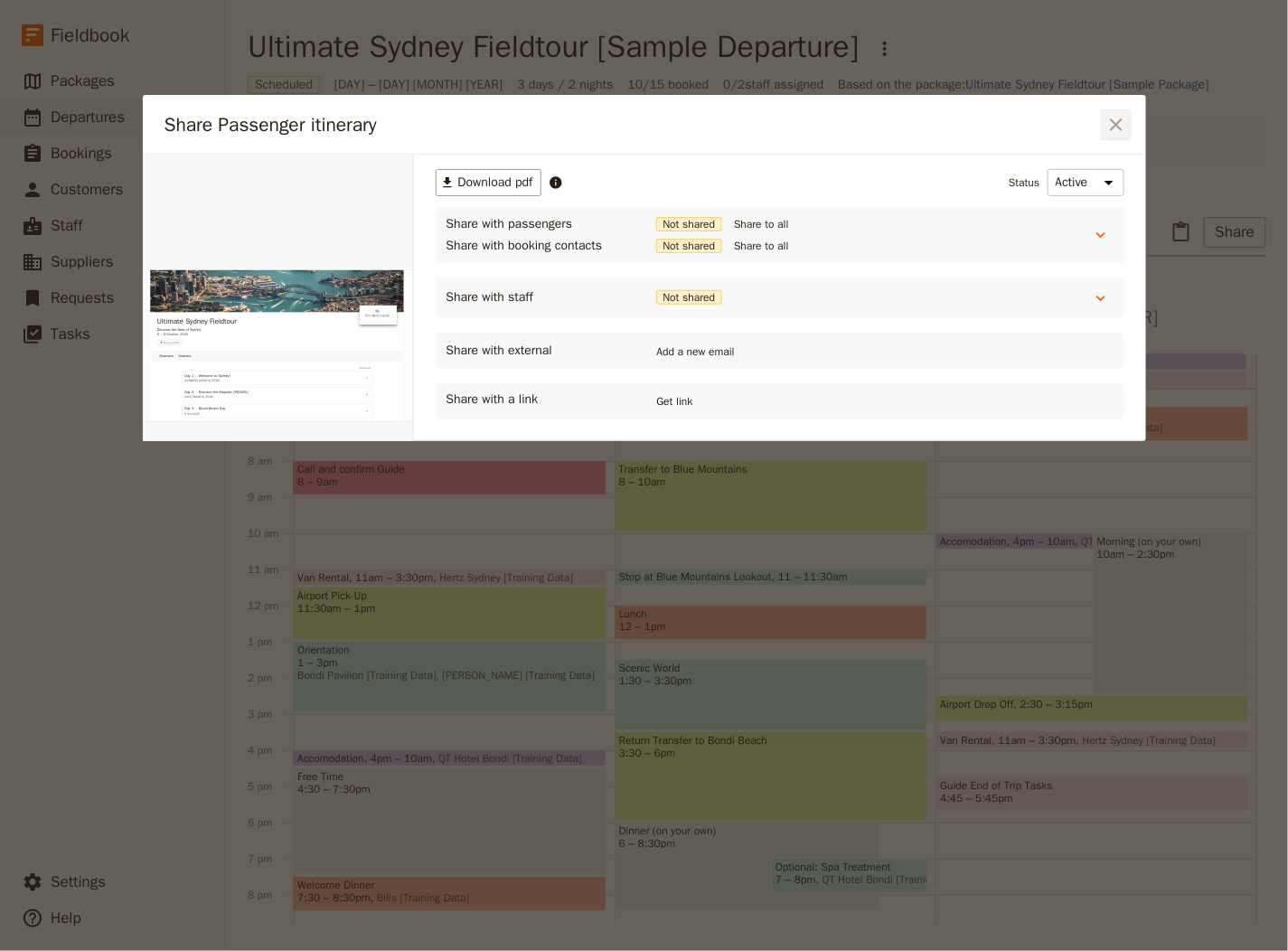 click 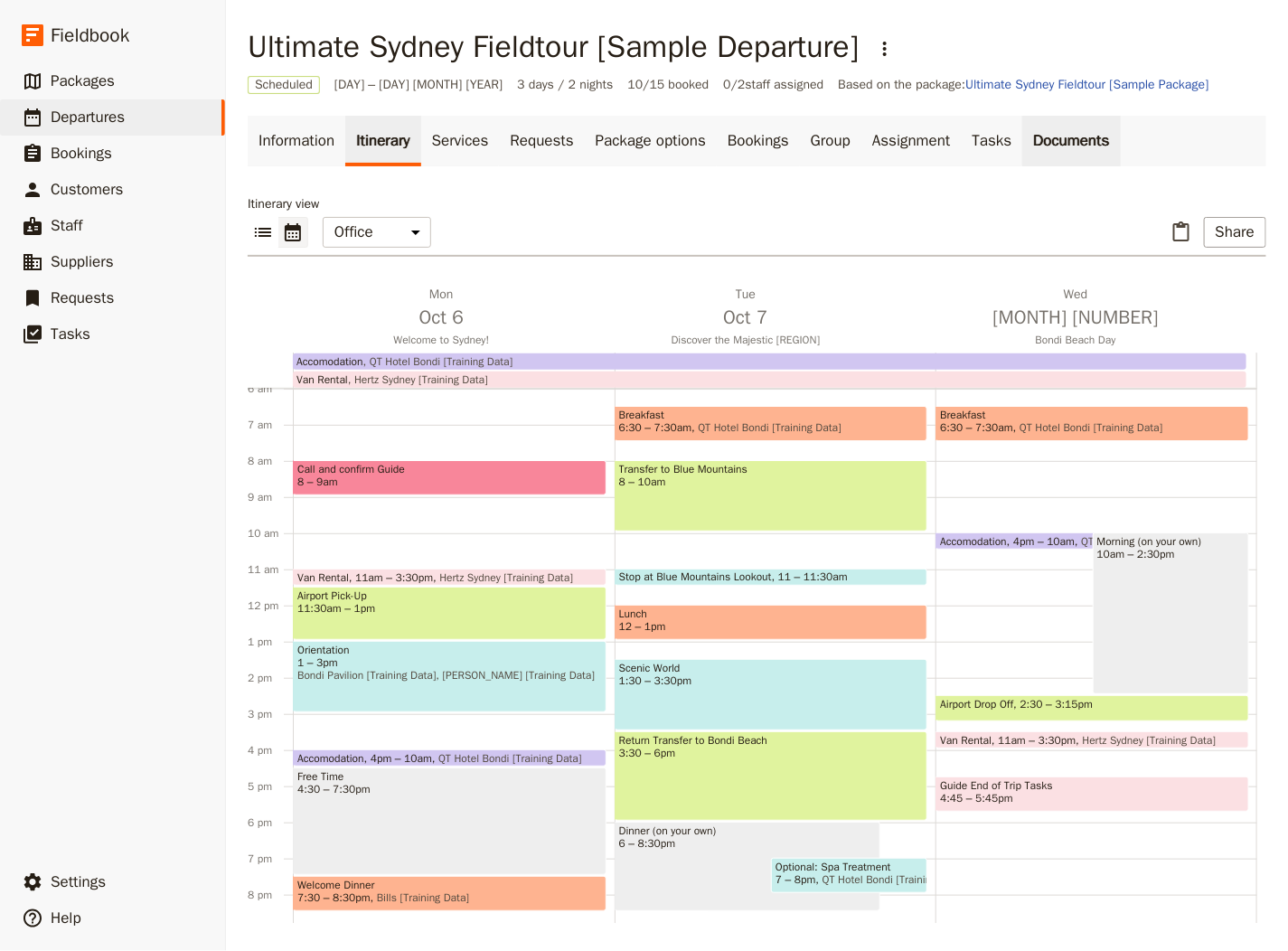 click on "Documents" at bounding box center [1071, 141] 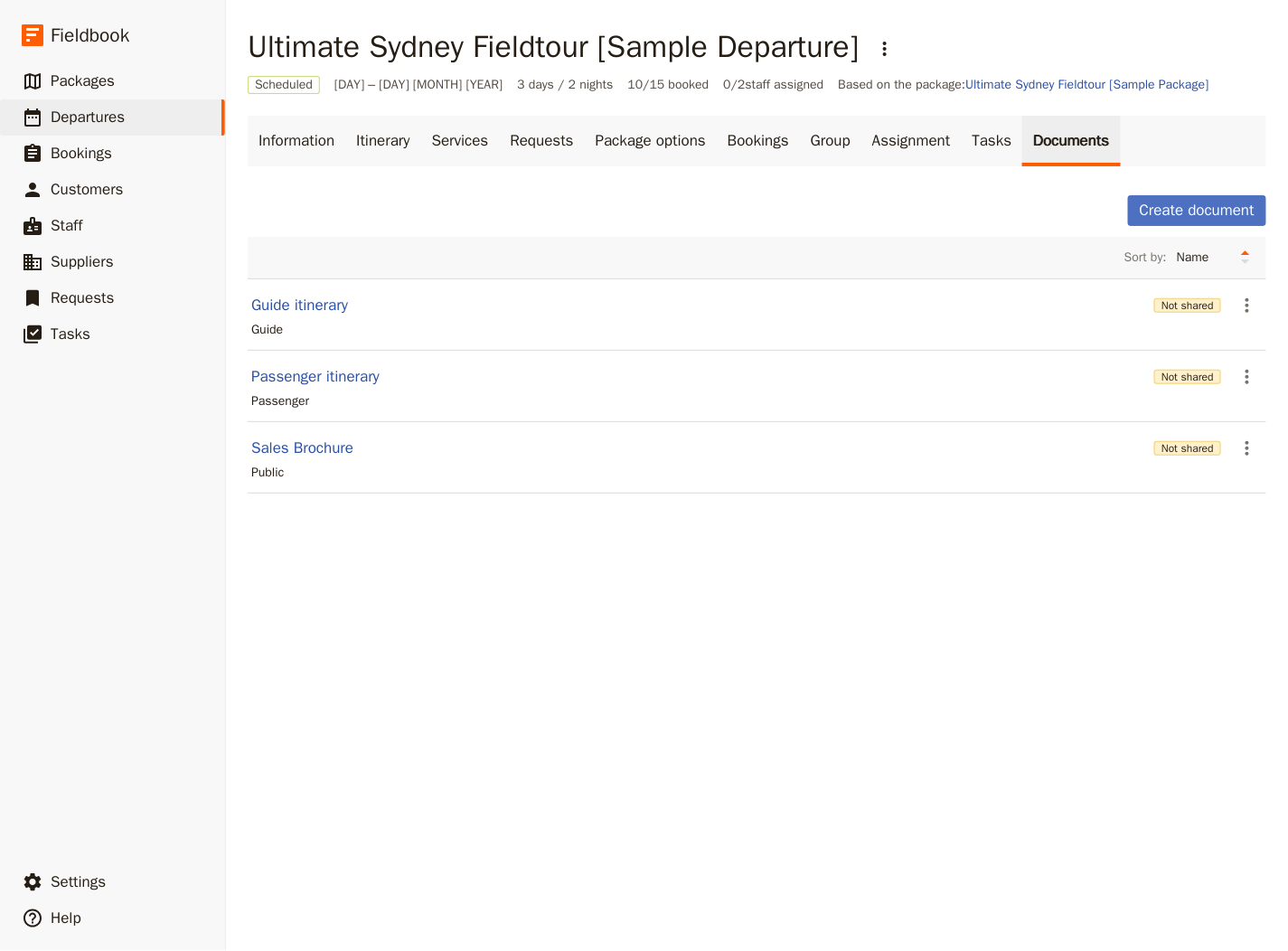 click on "Documents" at bounding box center (1071, 141) 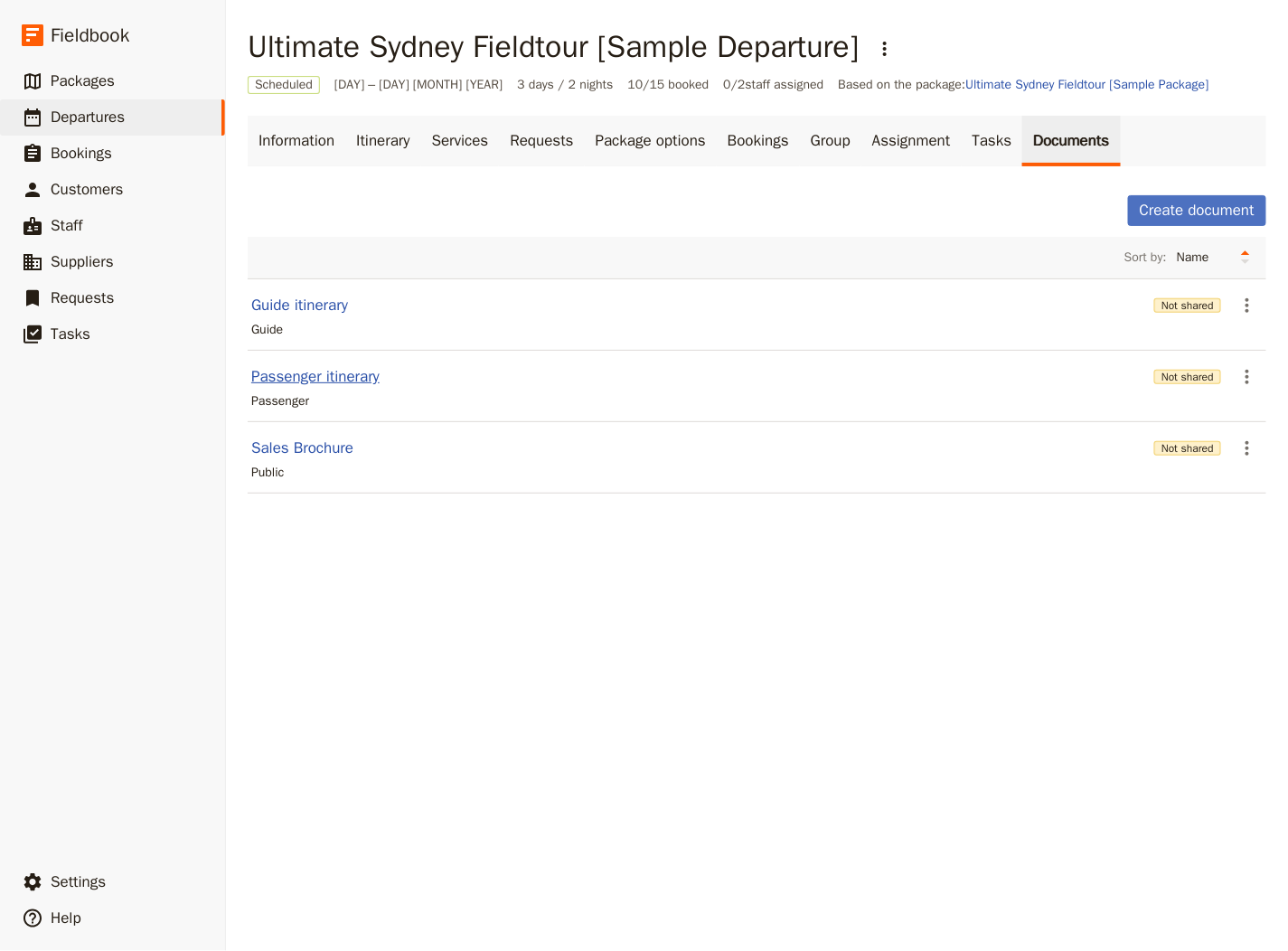 click on "Passenger itinerary" at bounding box center (315, 377) 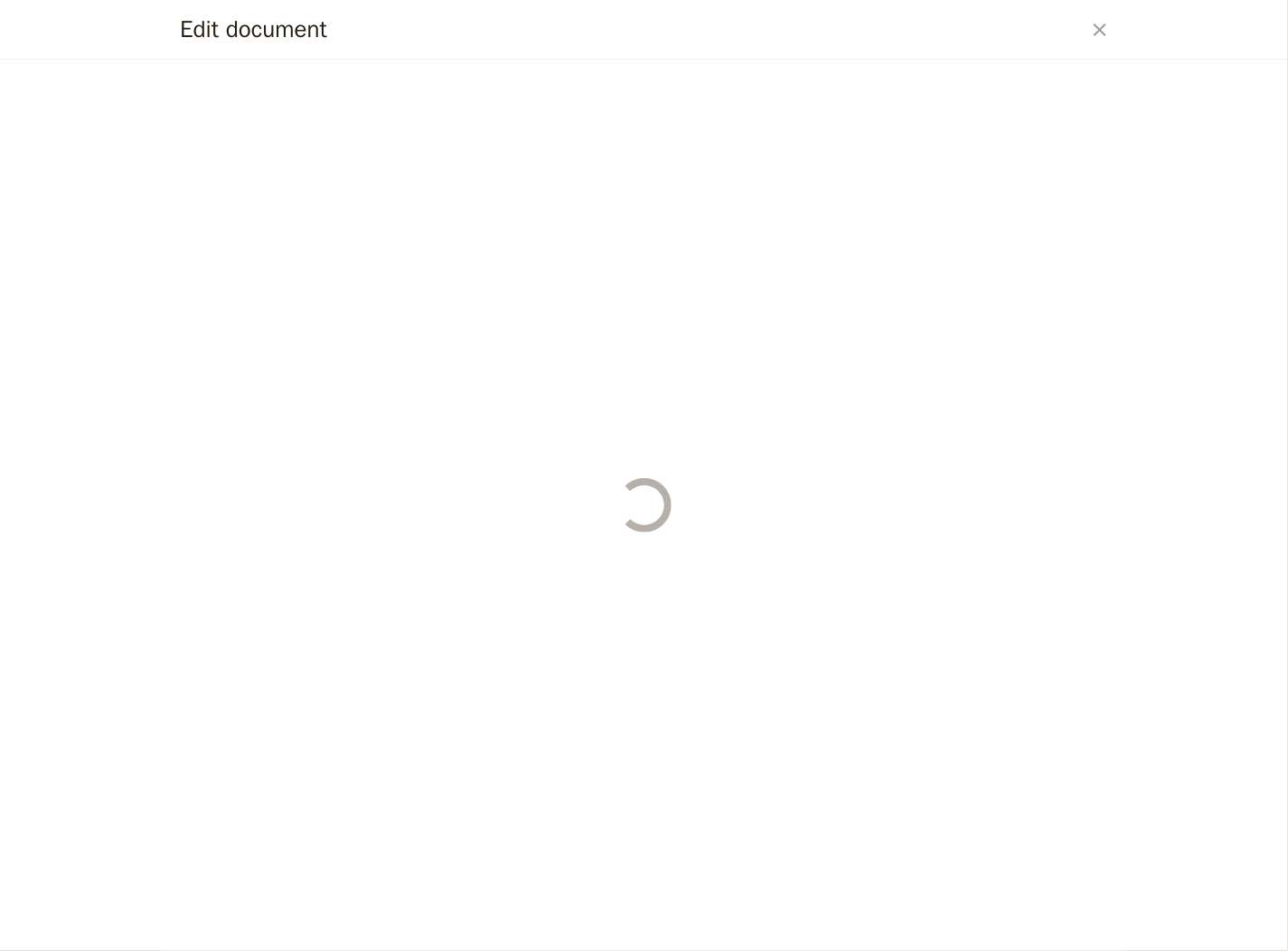select on "PASSENGER" 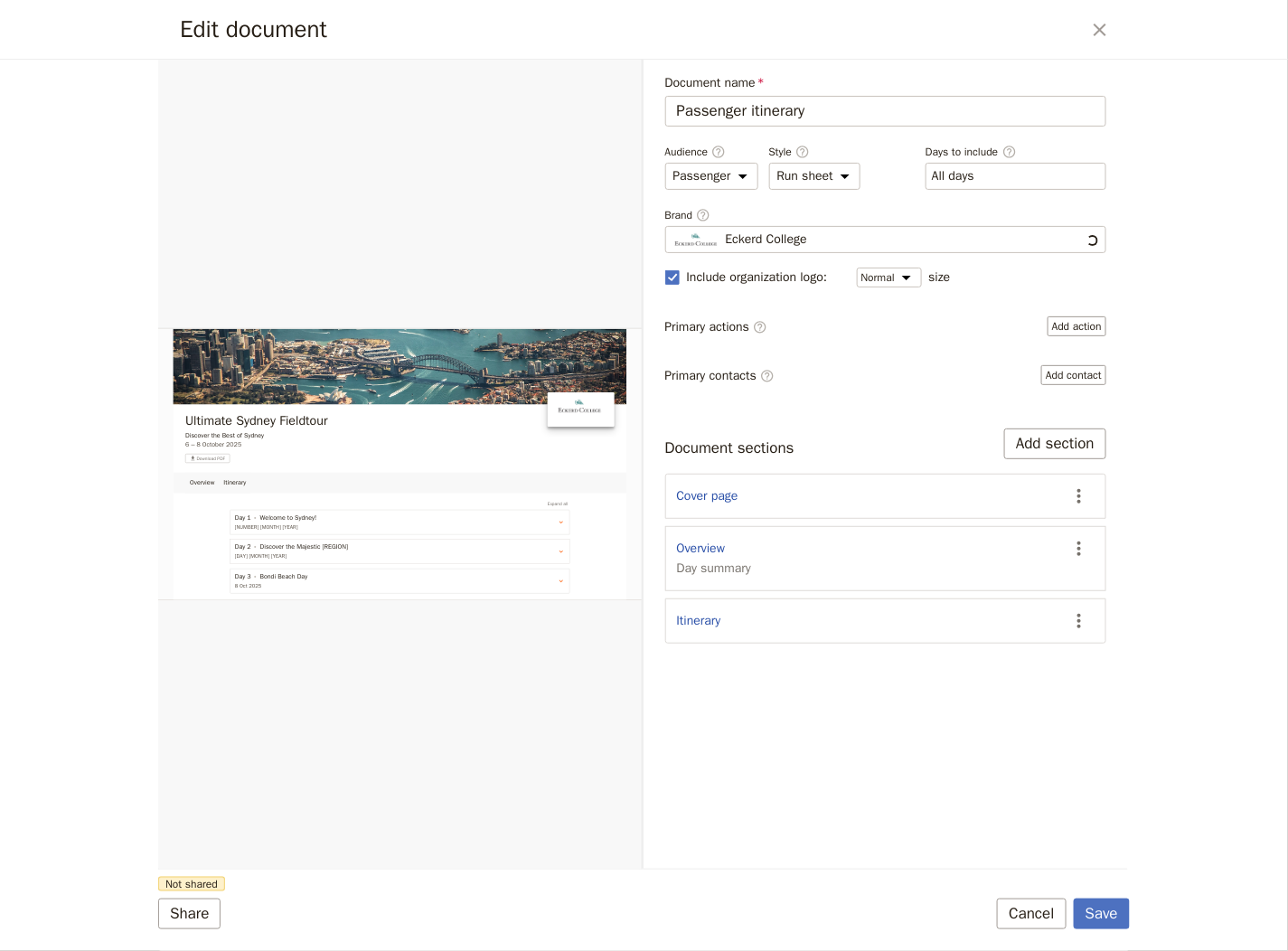 scroll, scrollTop: 0, scrollLeft: 0, axis: both 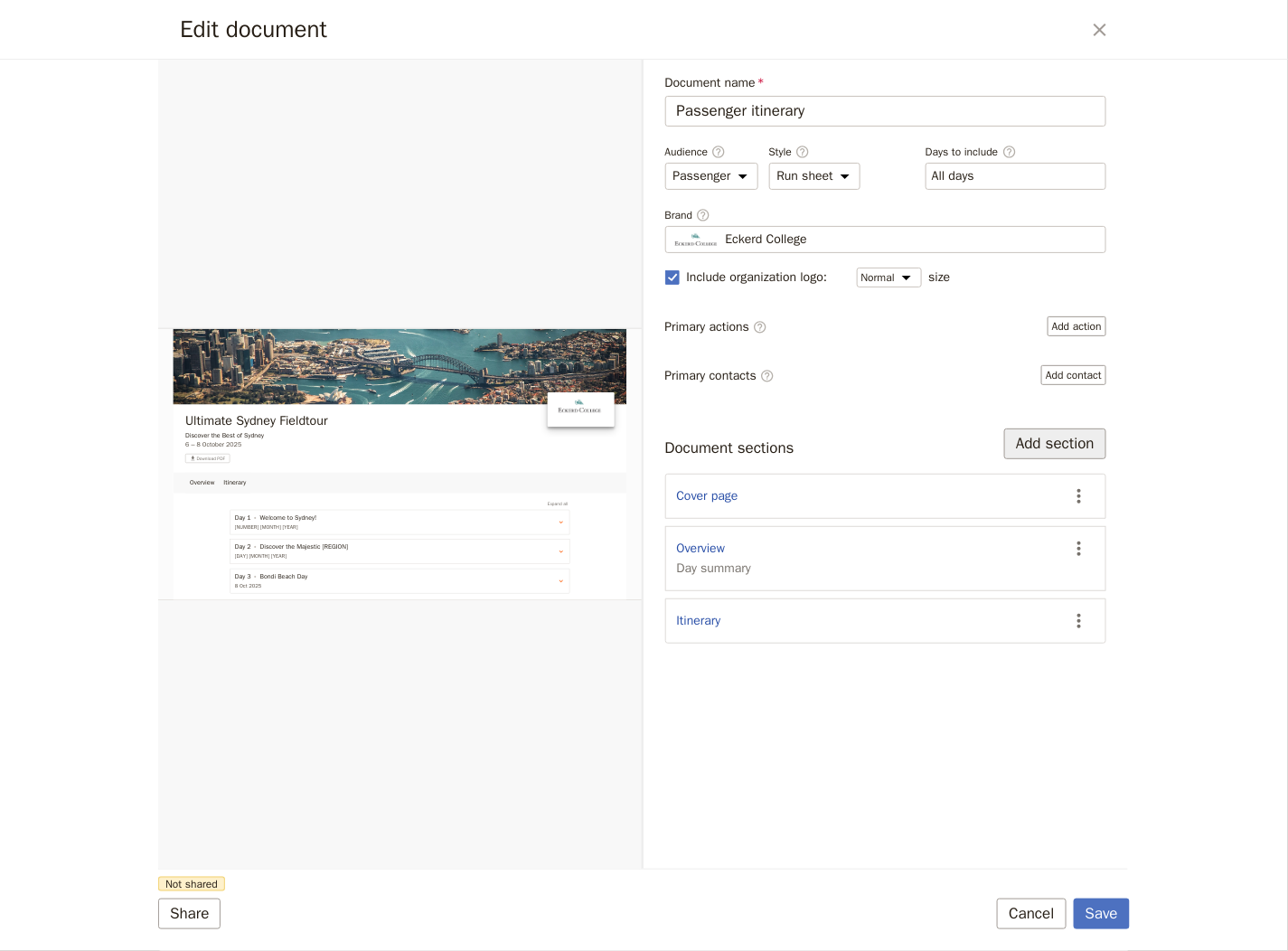 click on "Add section" at bounding box center [1055, 444] 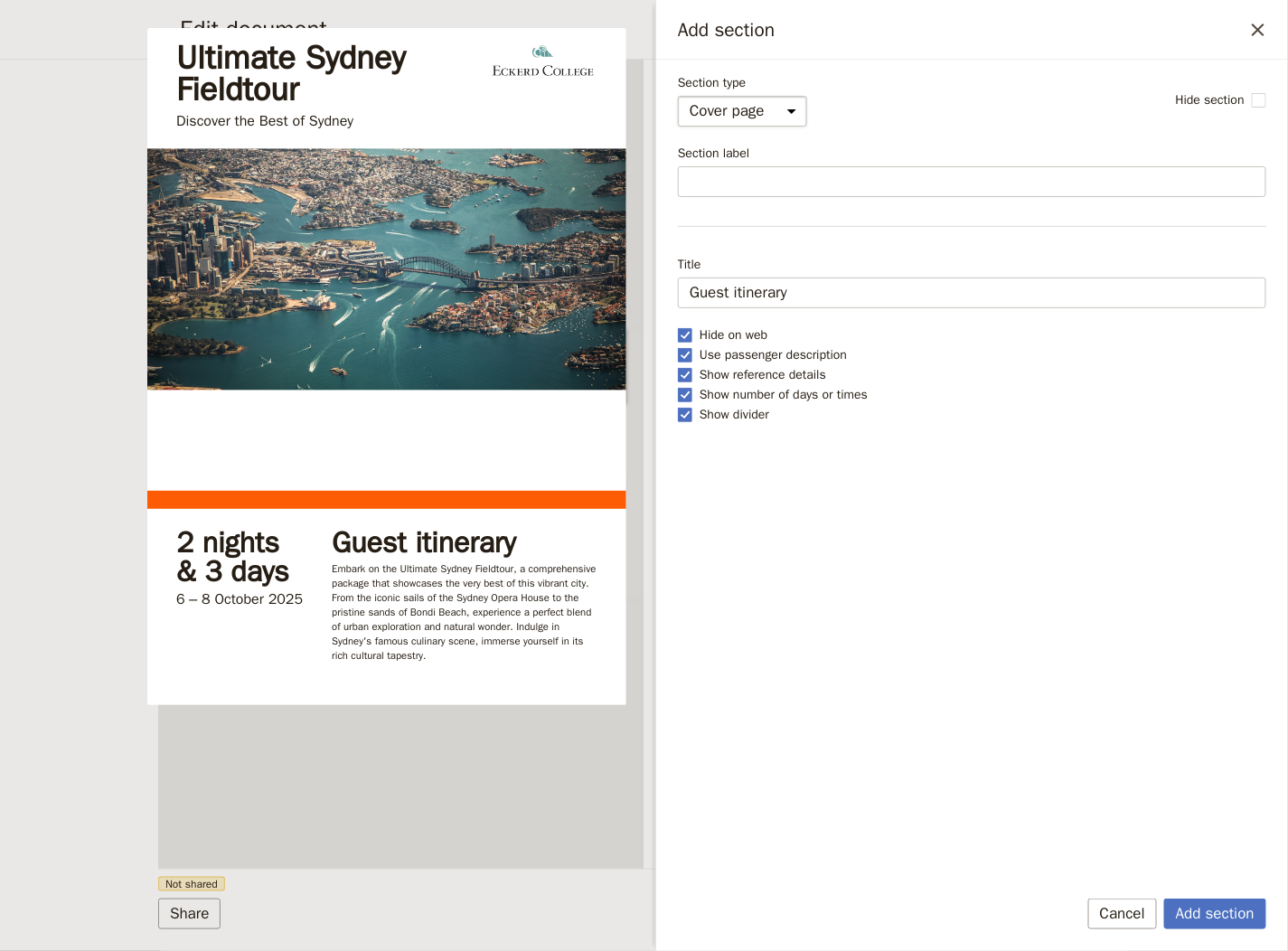 click on "Cover page Day summary Itinerary Custom" at bounding box center [742, 111] 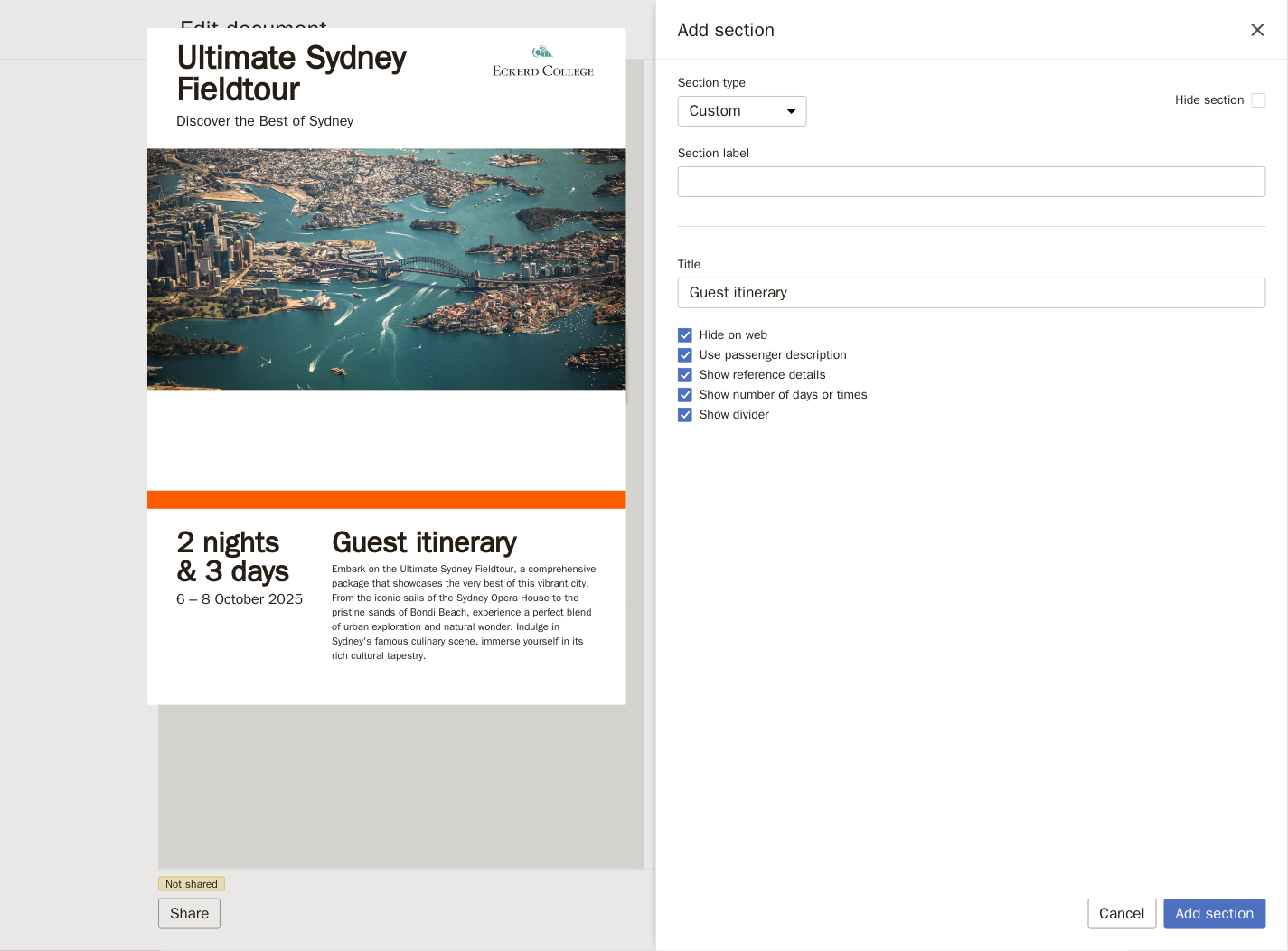 select on "default" 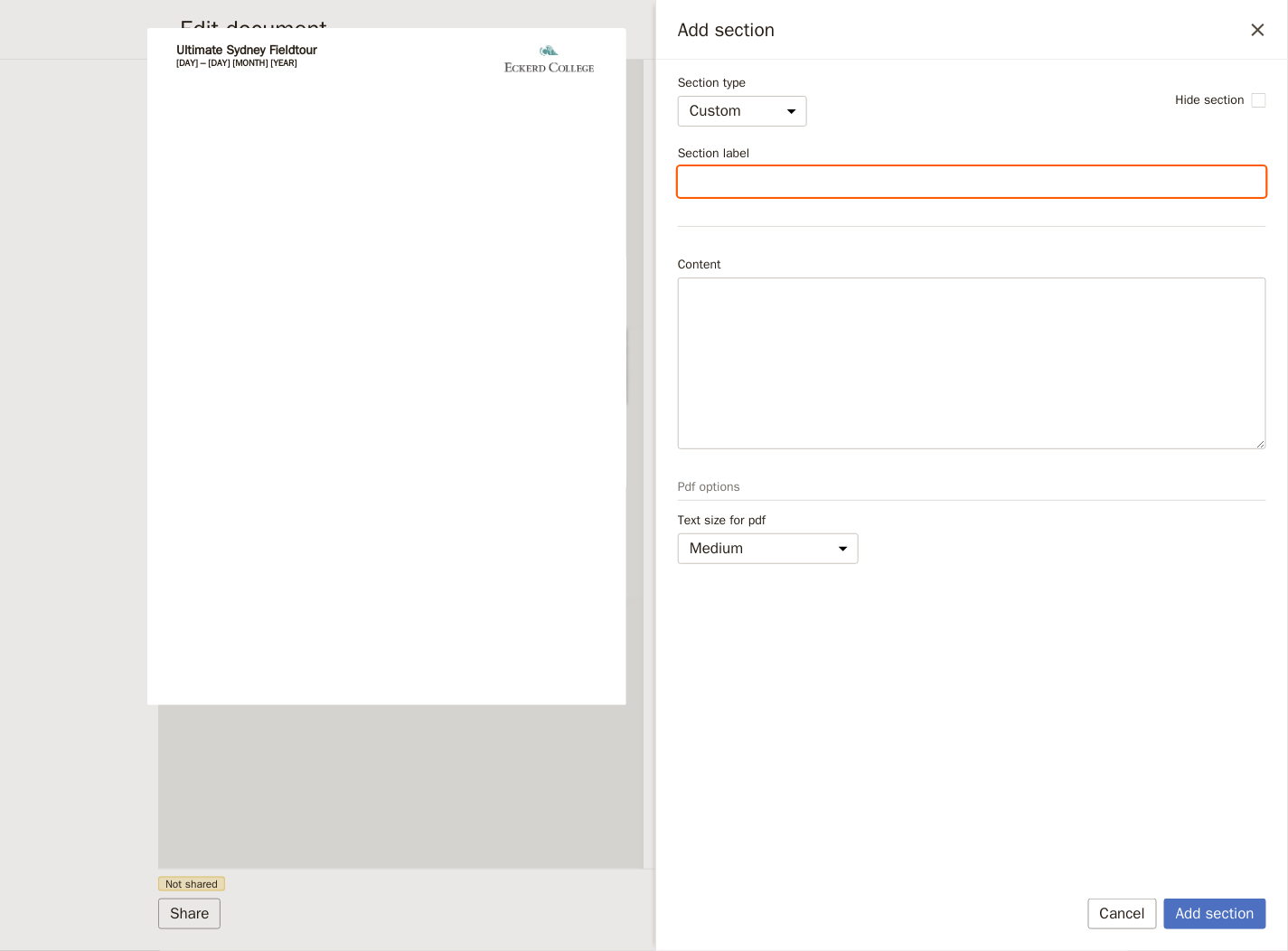 click on "Section label" at bounding box center (972, 182) 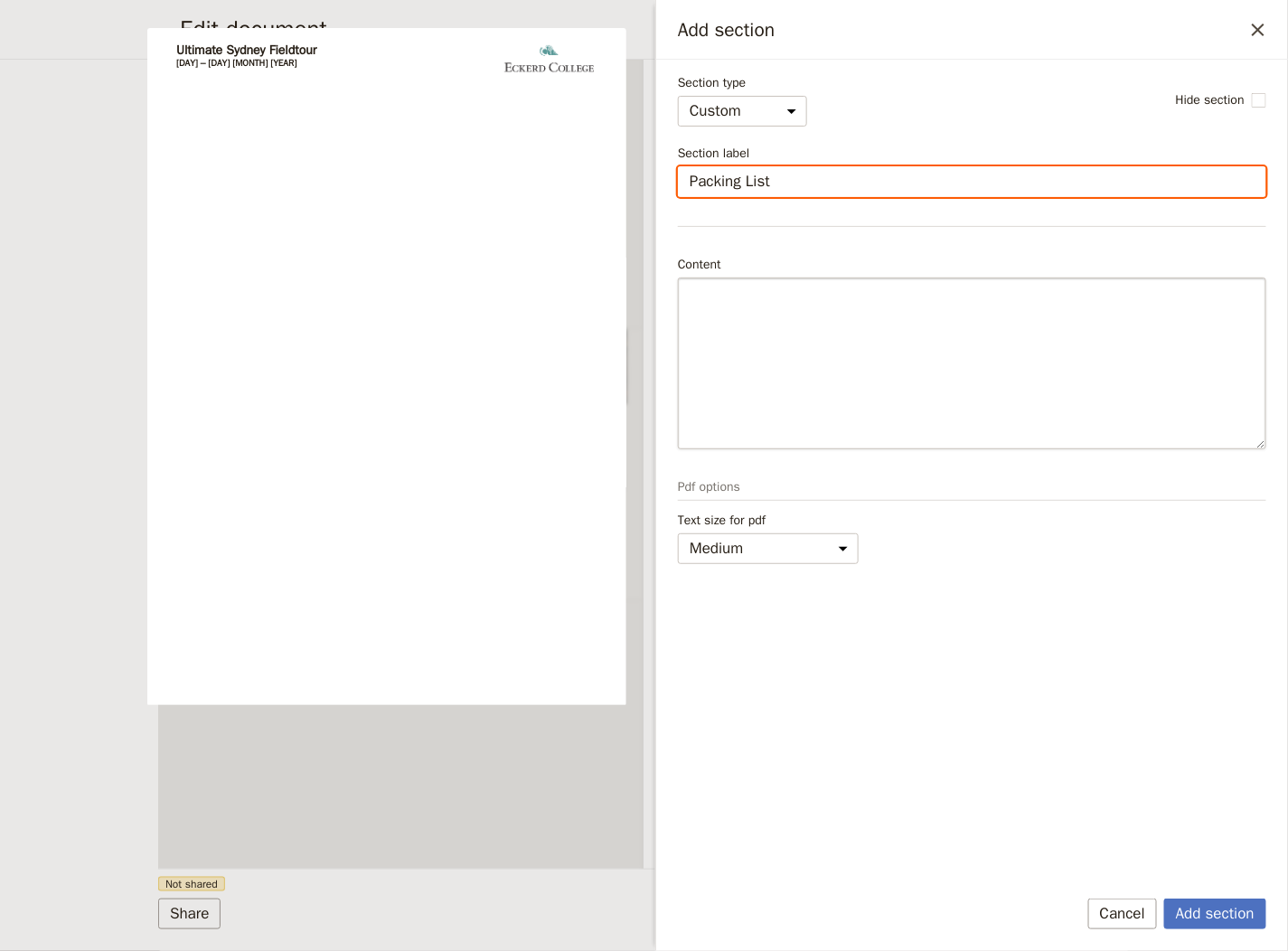 type on "Packing List" 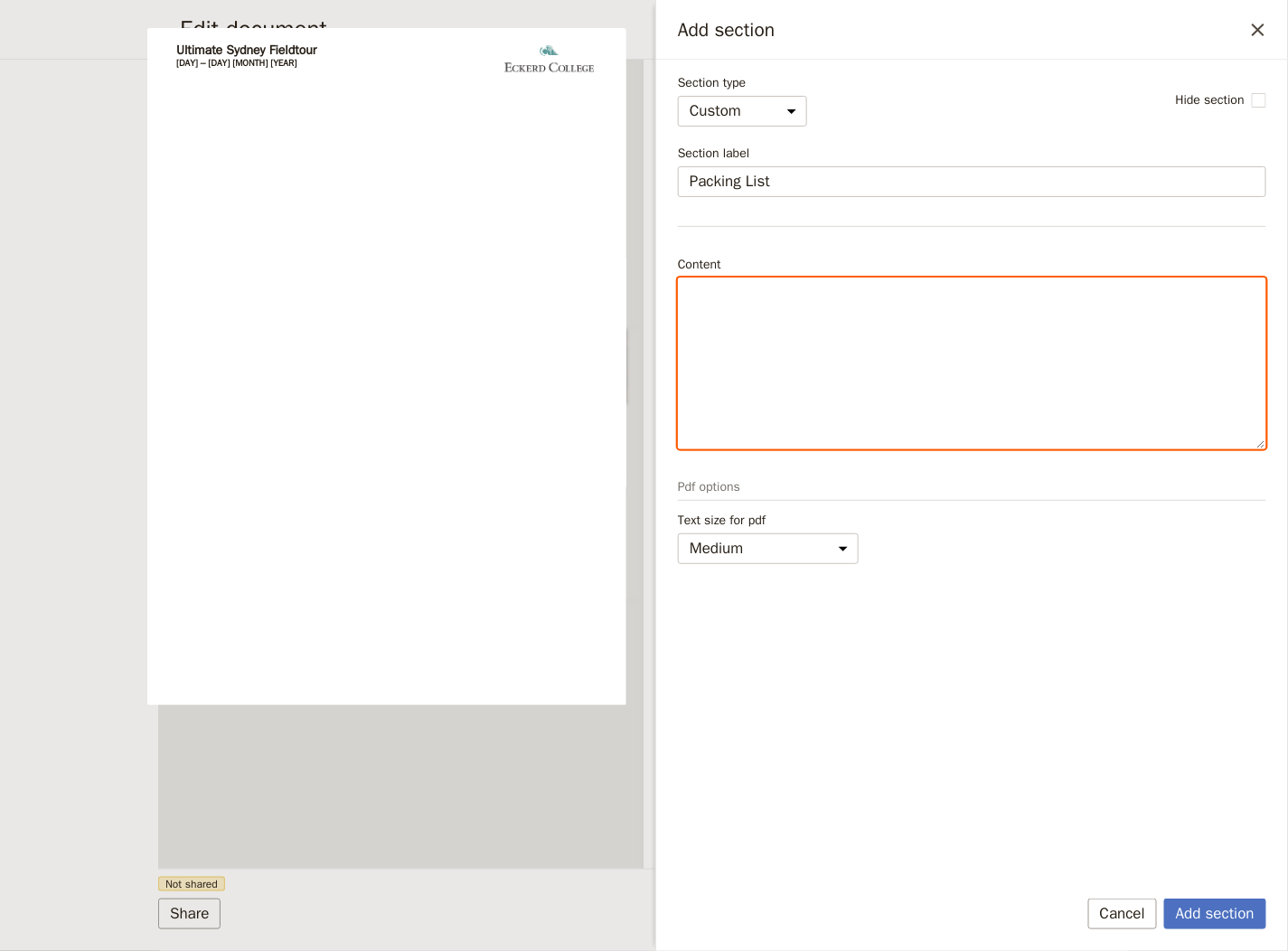 click at bounding box center [972, 363] 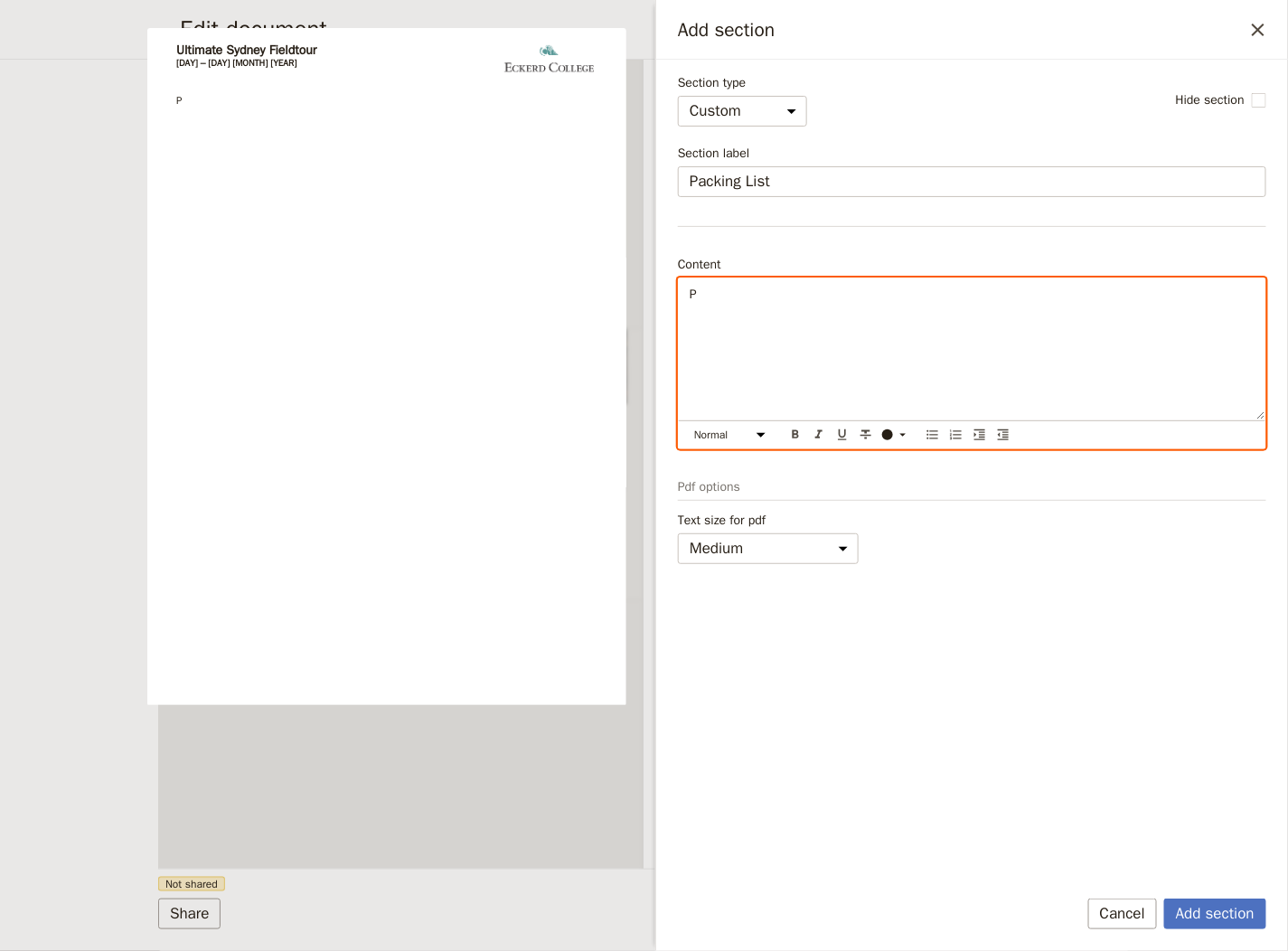 type 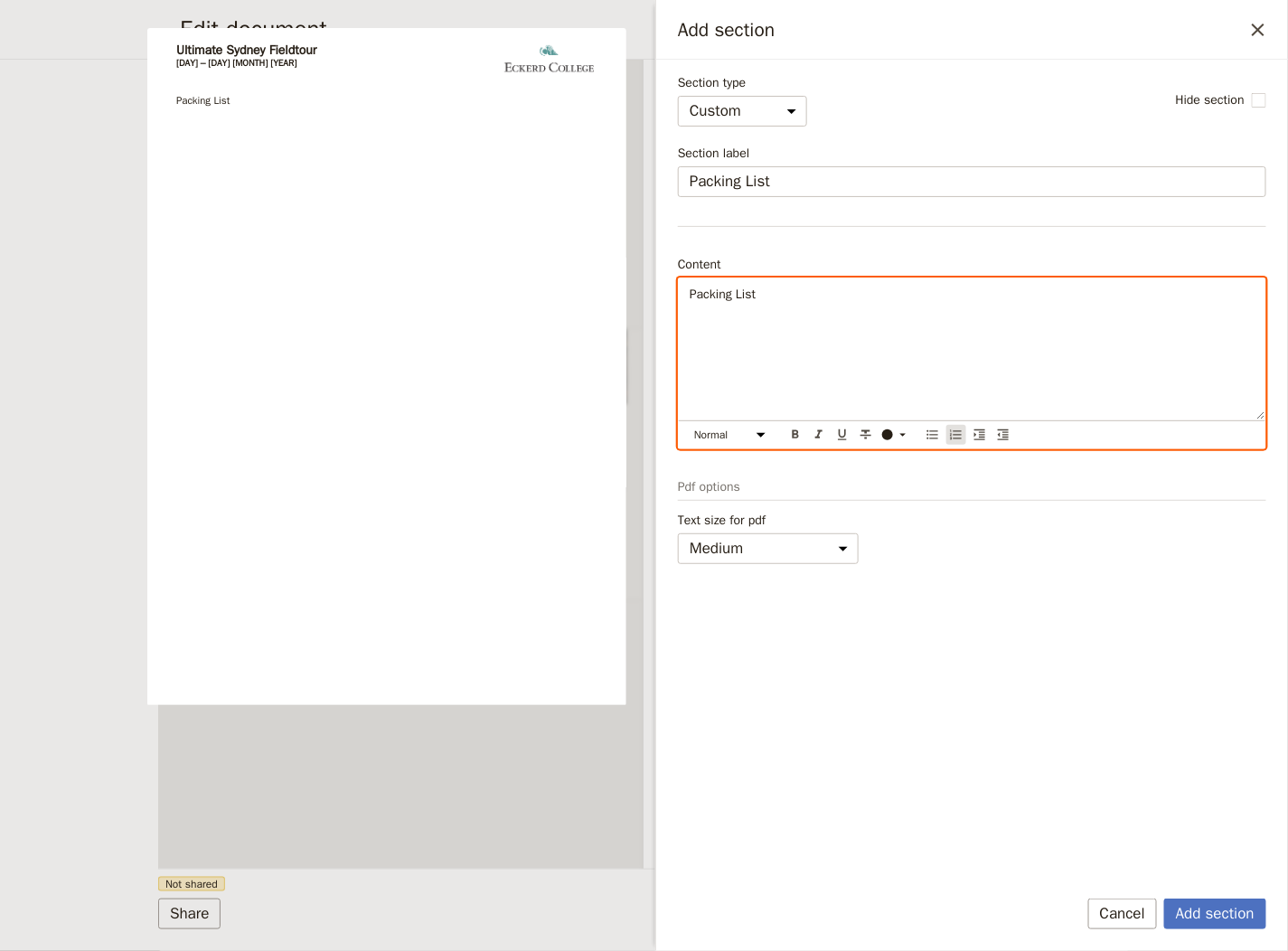 click 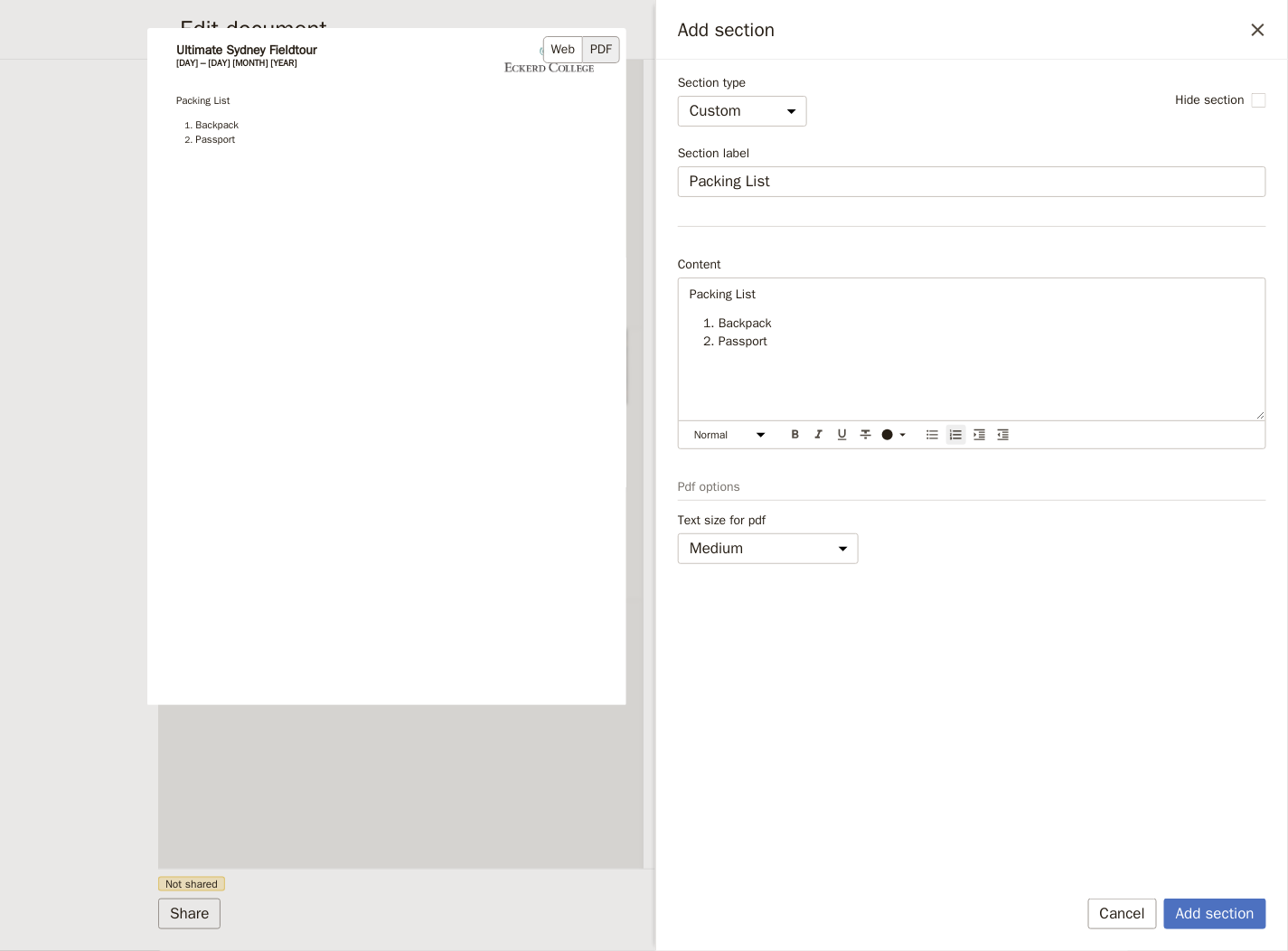 click on "PDF" at bounding box center (601, 50) 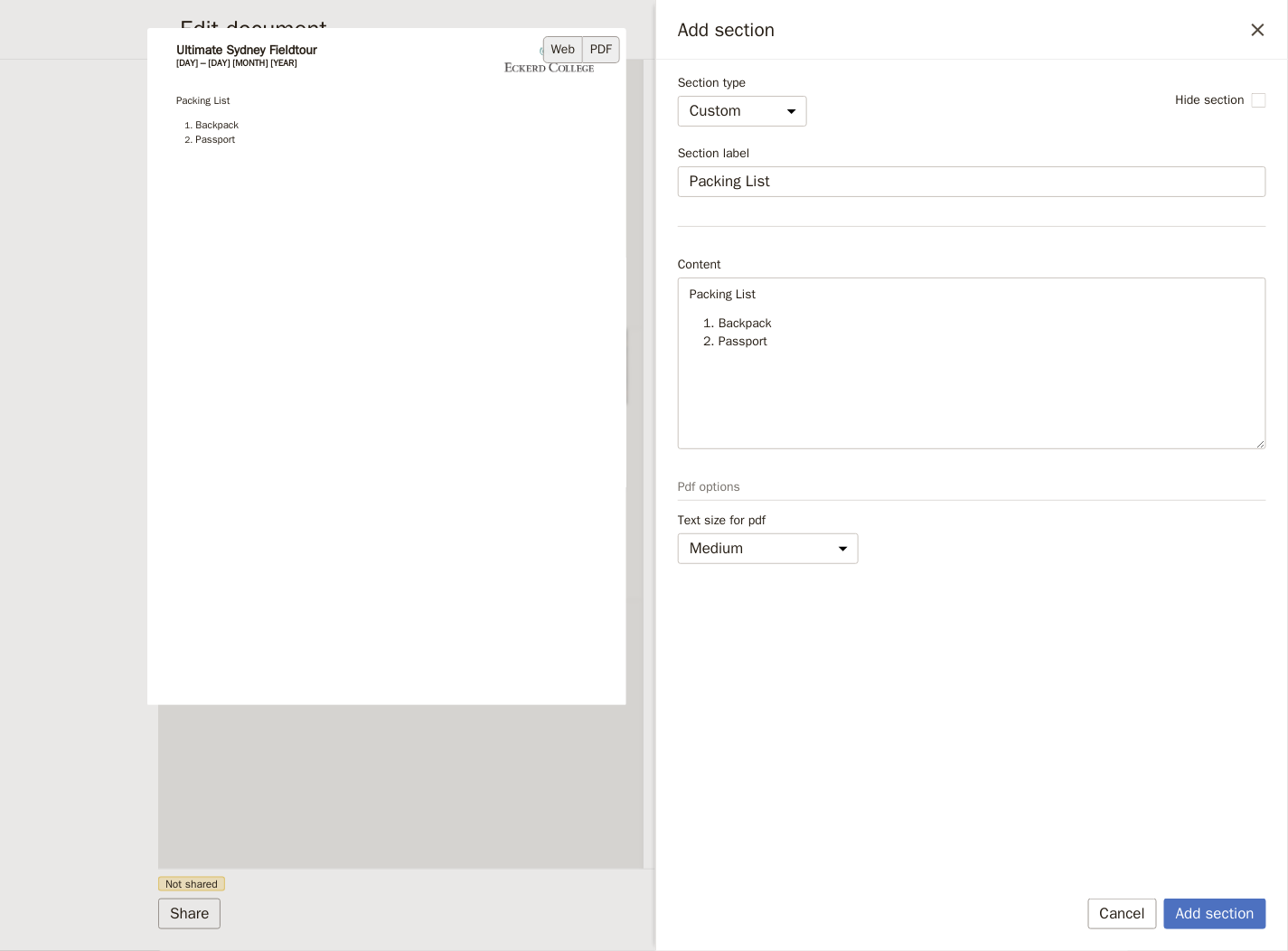click on "Web" at bounding box center (563, 50) 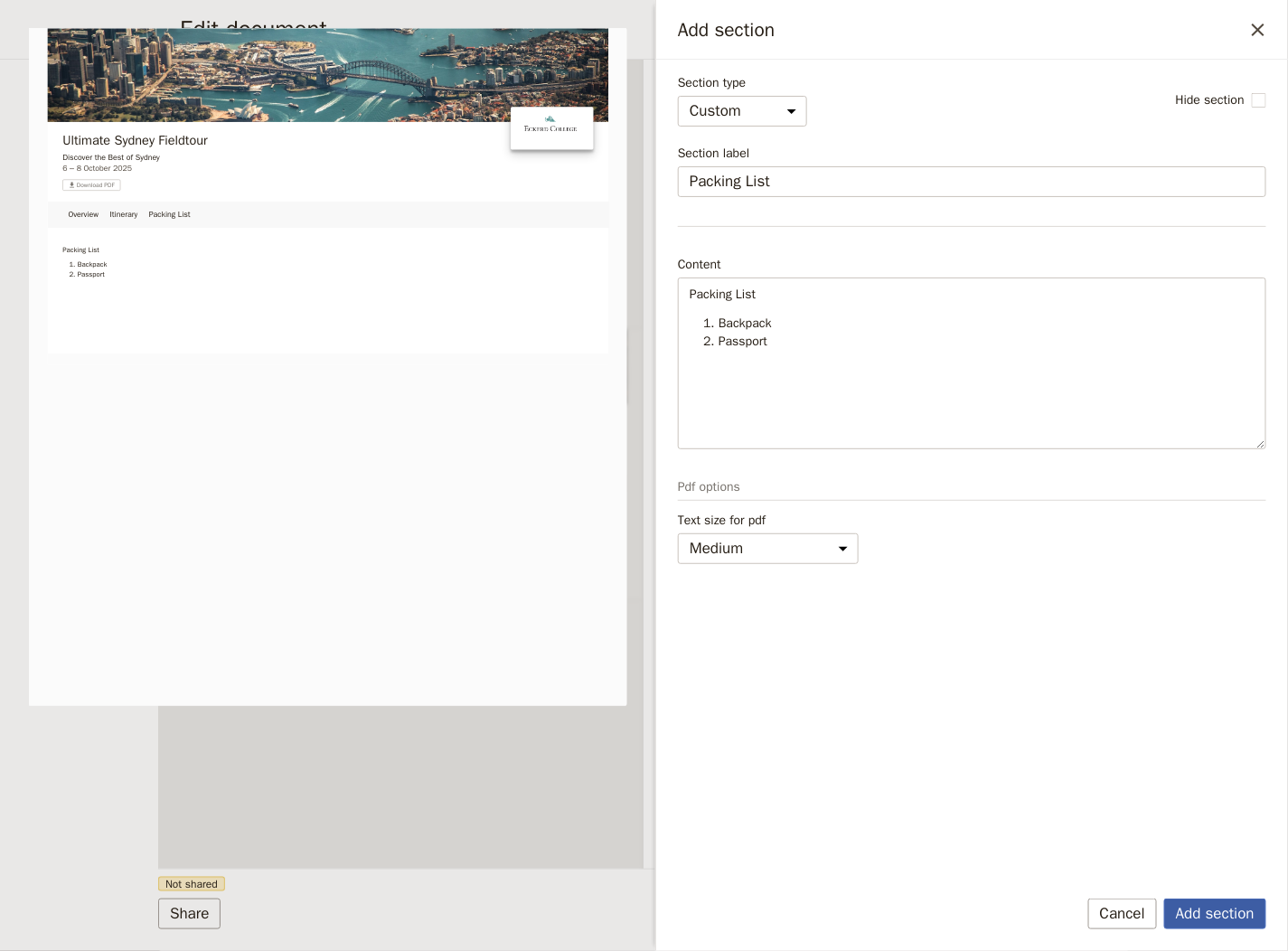 click on "Add section" at bounding box center [1215, 914] 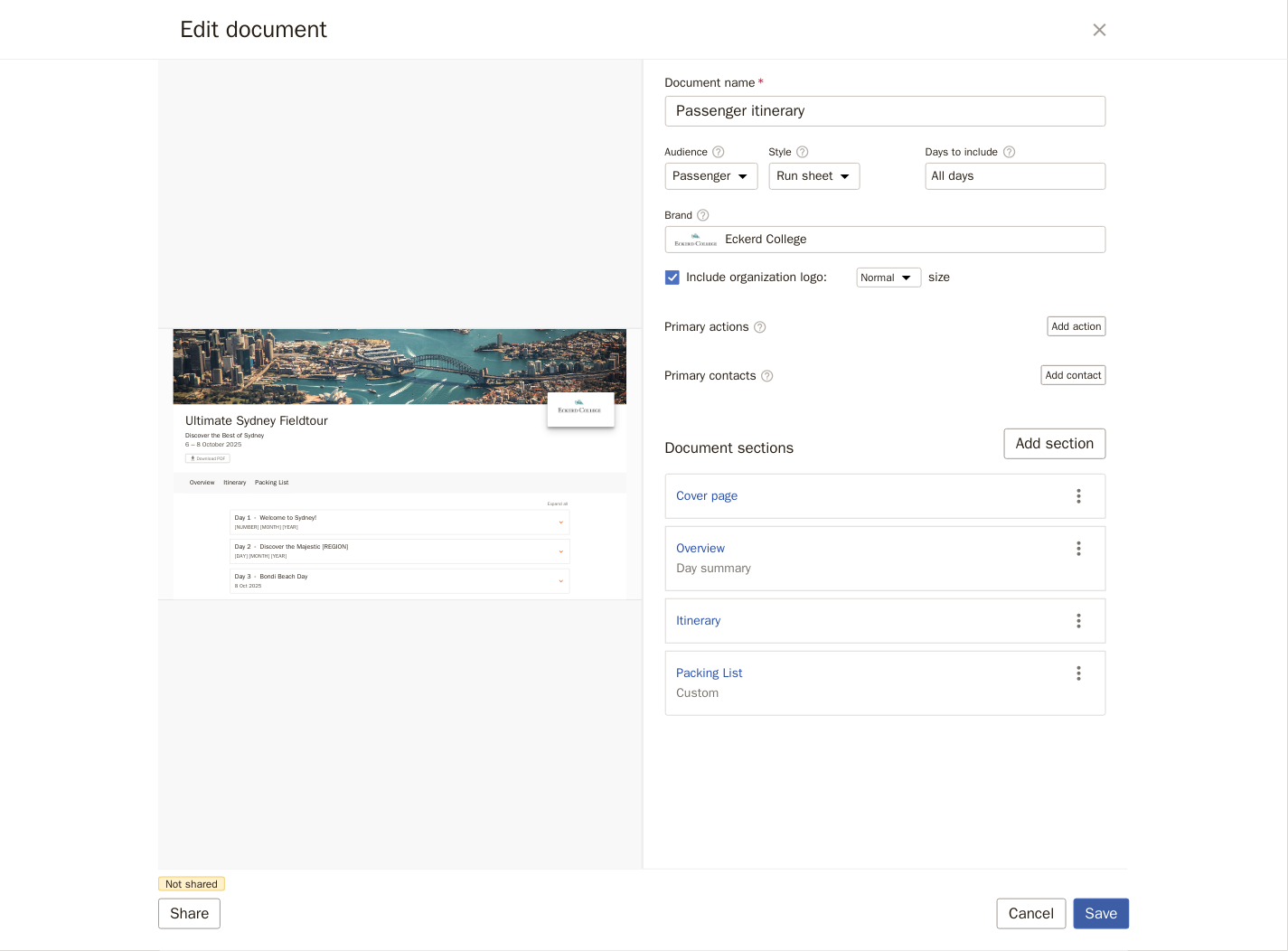 click on "Save" at bounding box center (1102, 914) 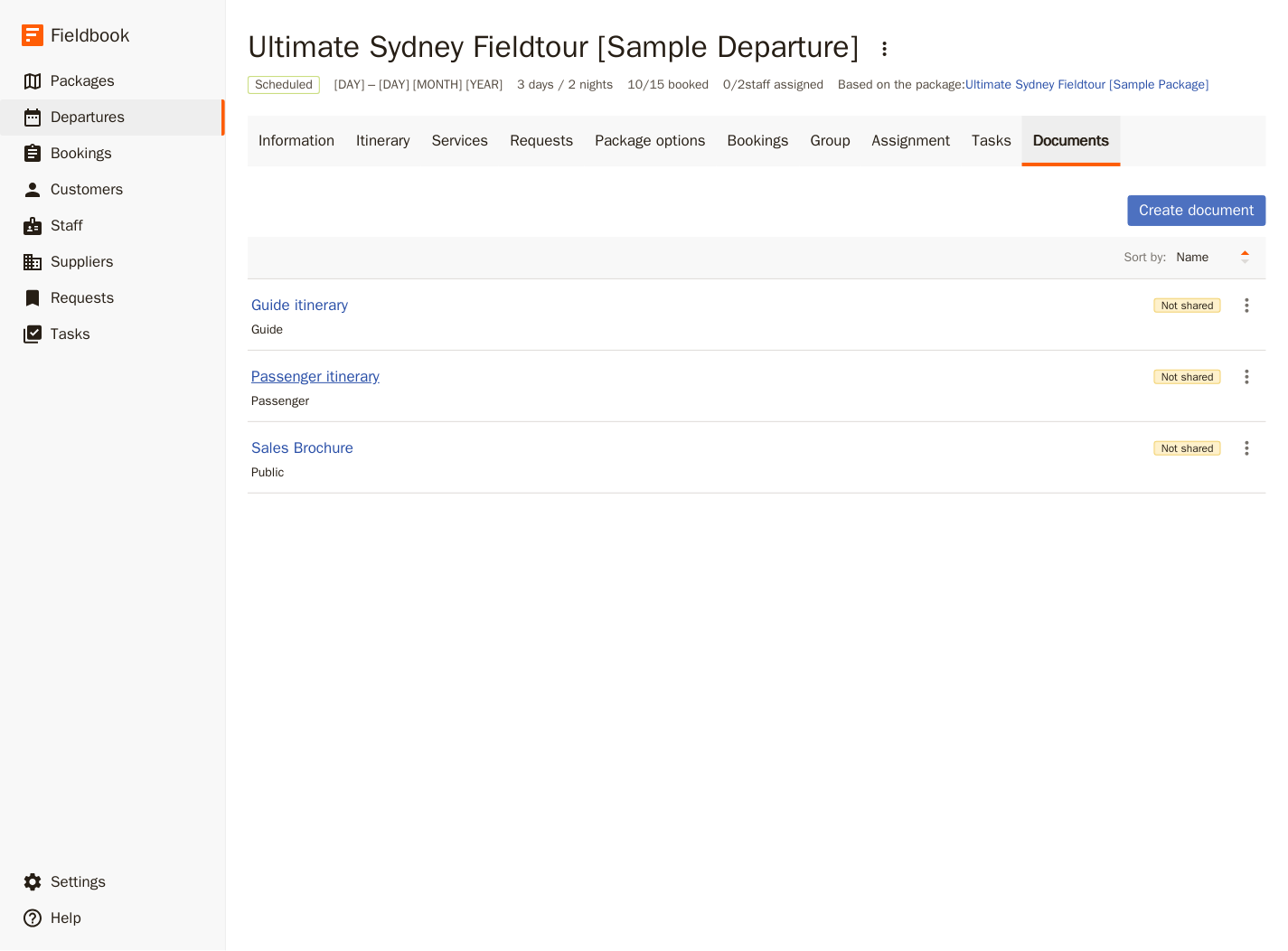 click on "Passenger itinerary" at bounding box center [315, 377] 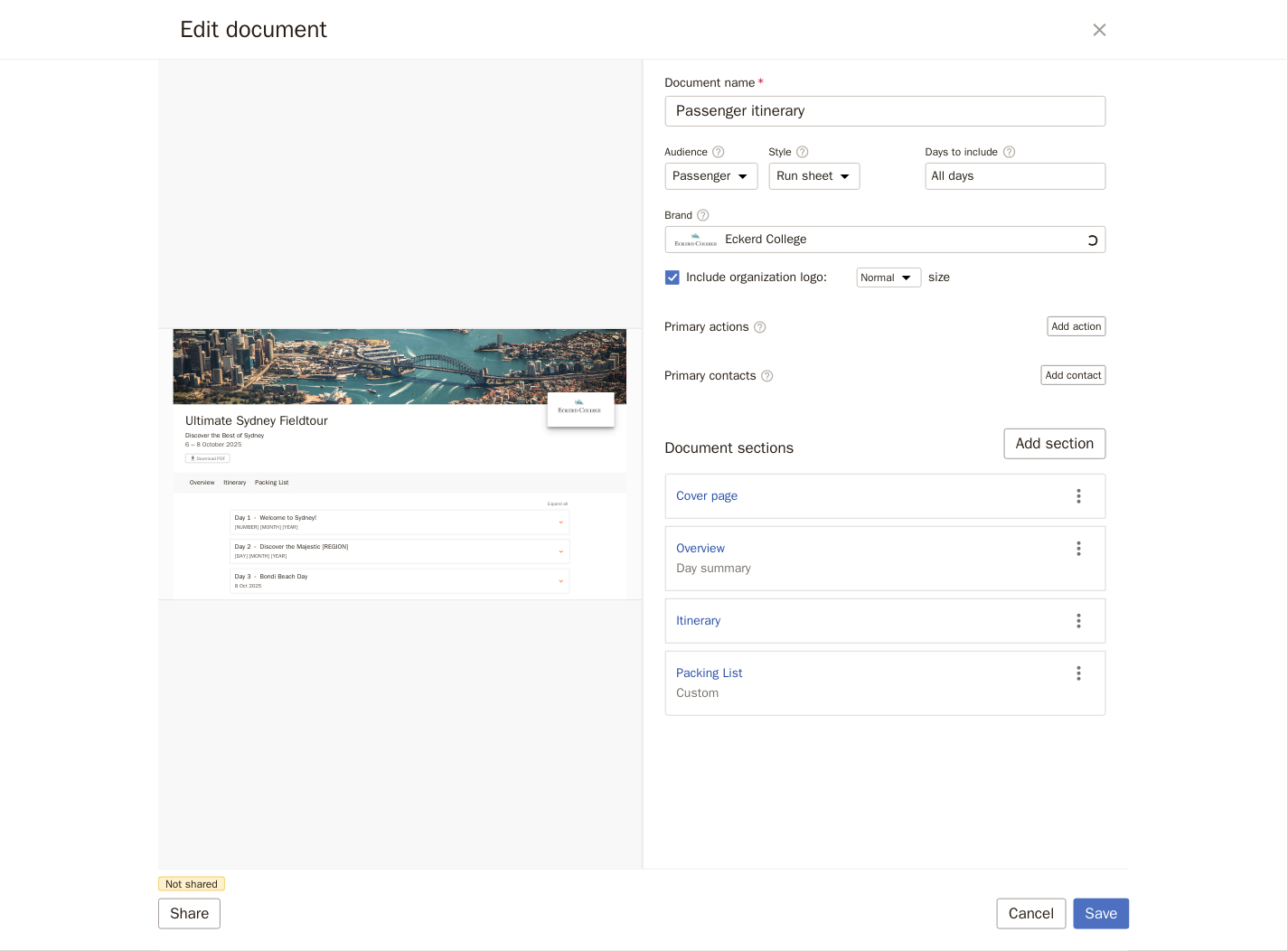 scroll, scrollTop: 0, scrollLeft: 0, axis: both 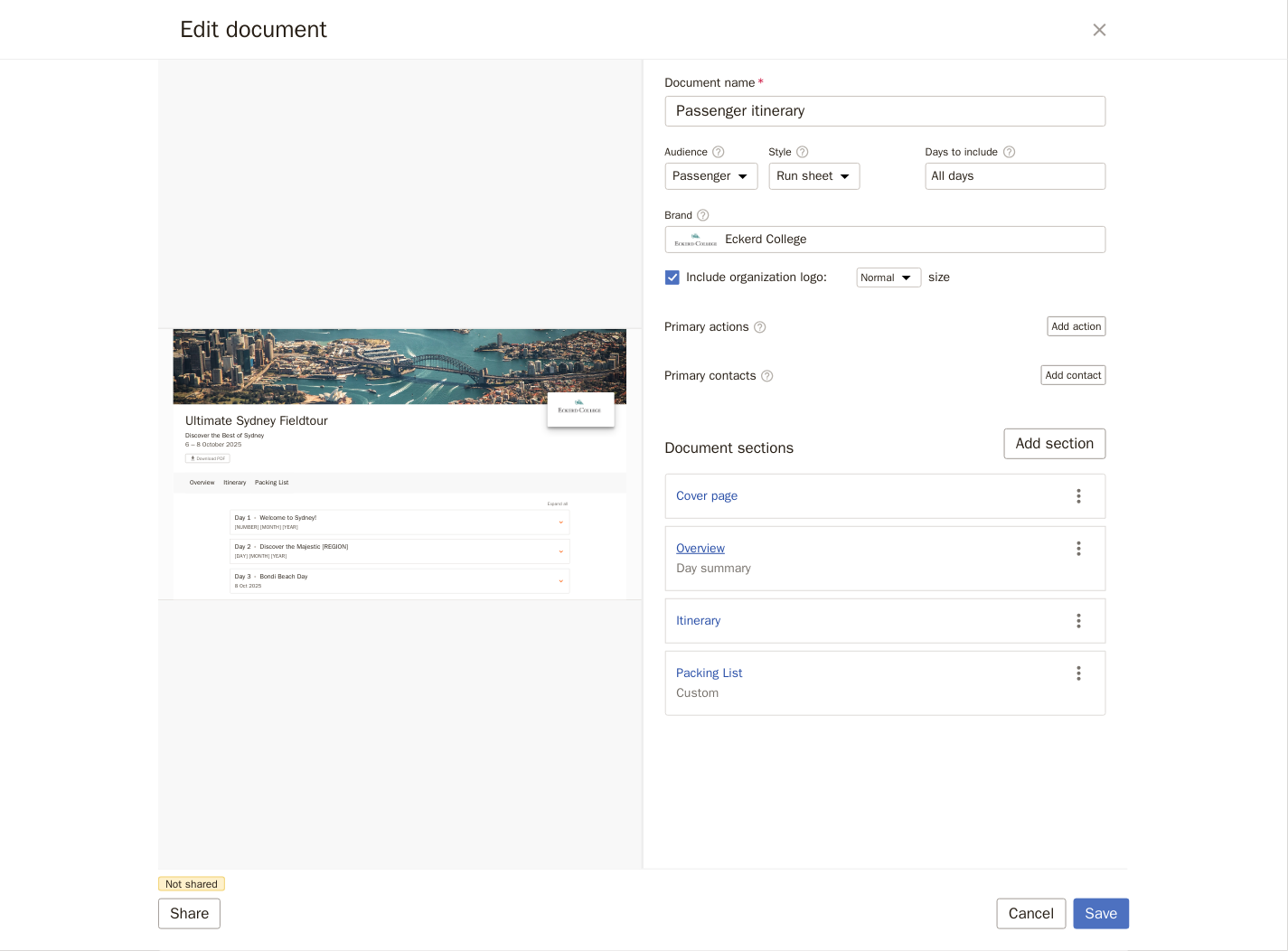 click on "Overview" at bounding box center [701, 549] 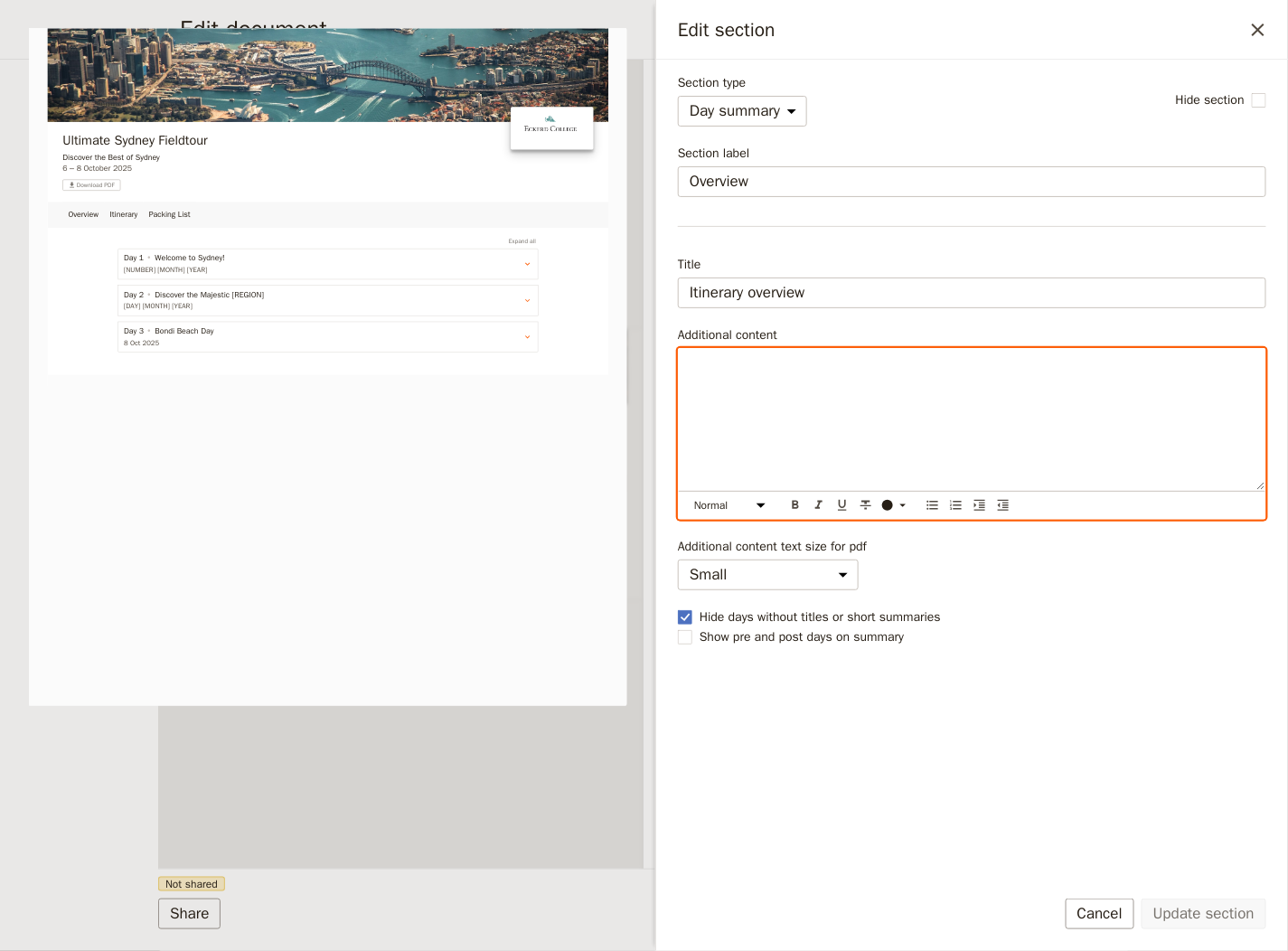 click at bounding box center [972, 419] 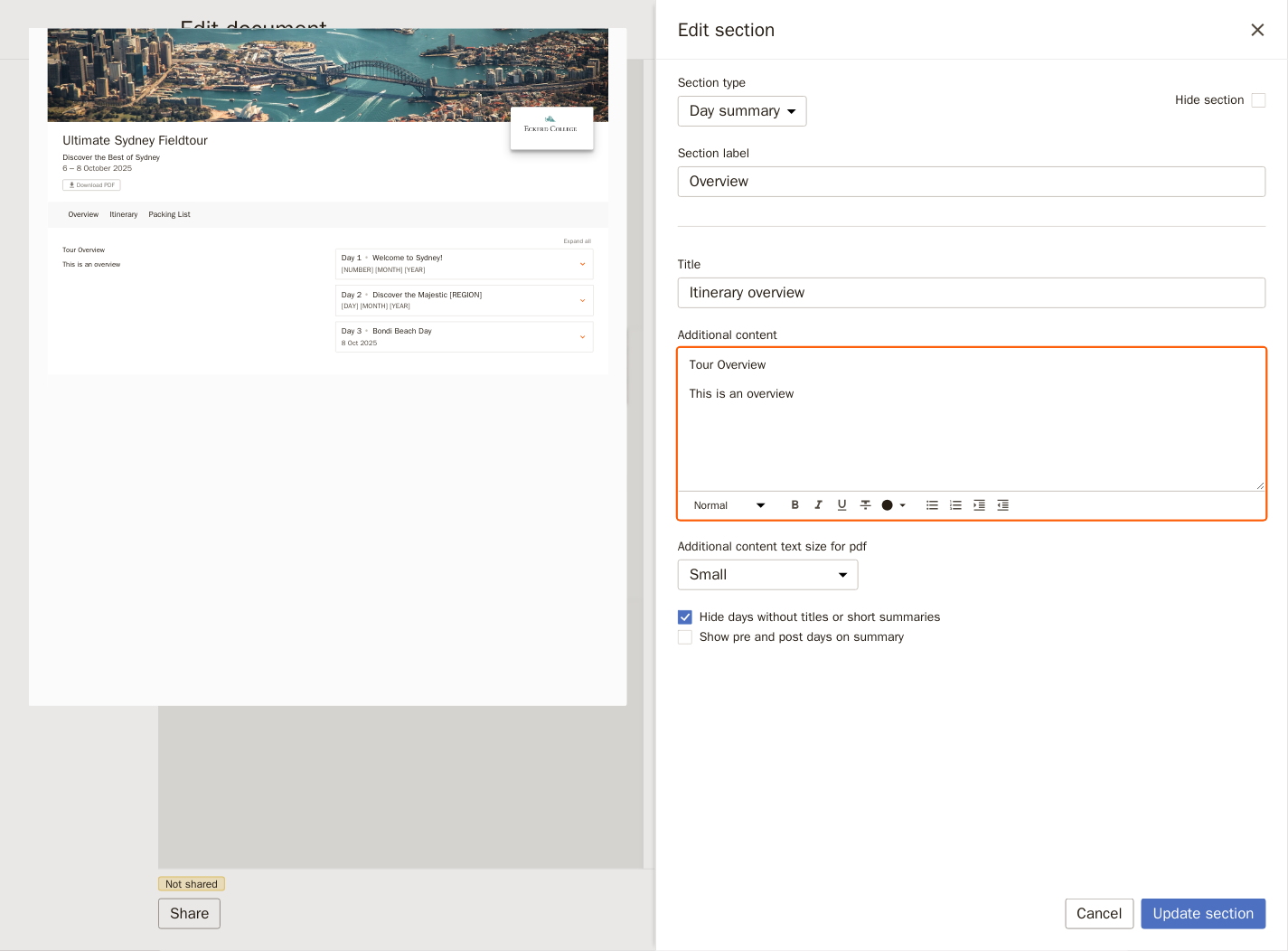 click on "Tour Overview" at bounding box center (728, 364) 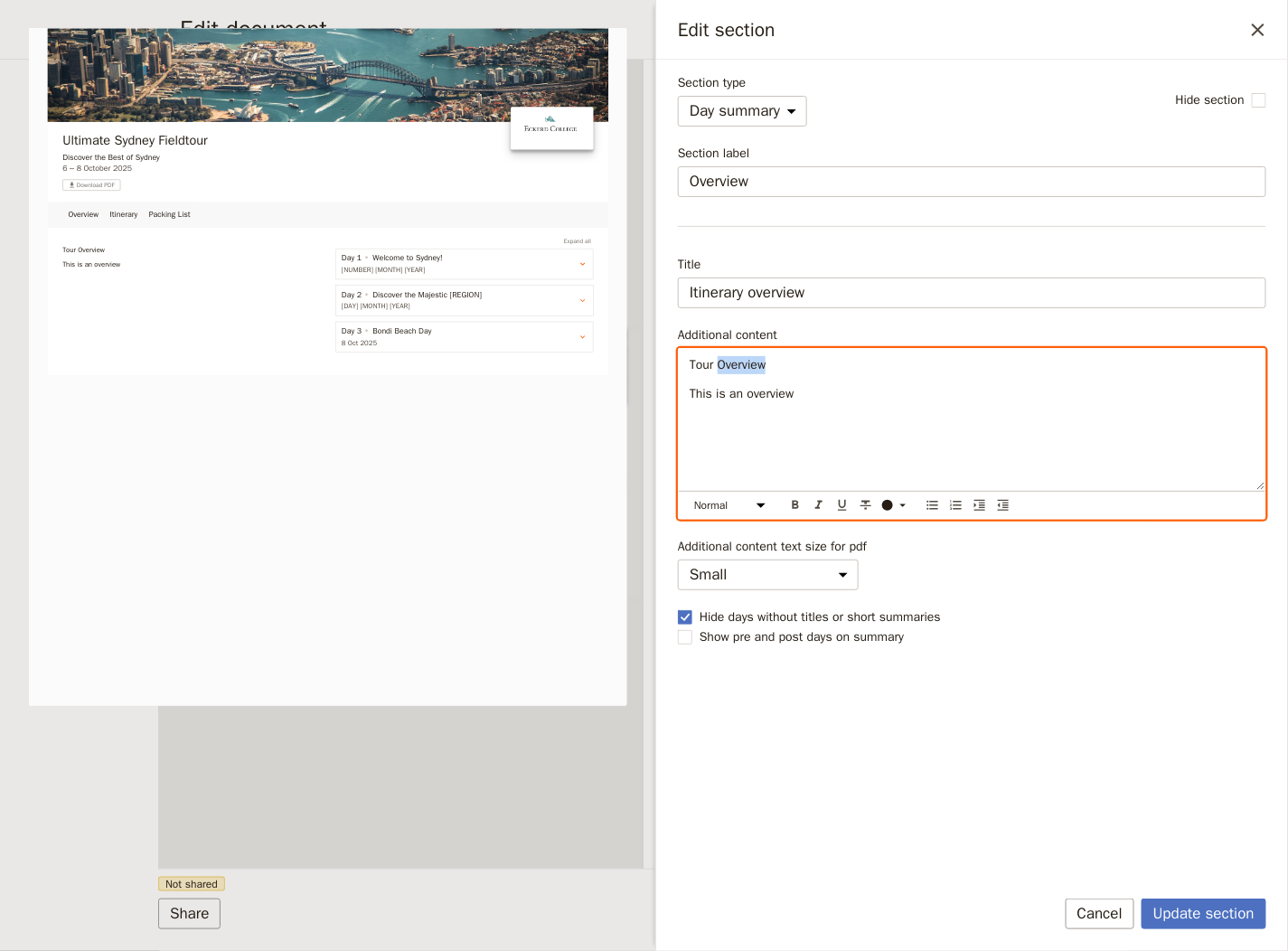 click on "Tour Overview" at bounding box center (728, 364) 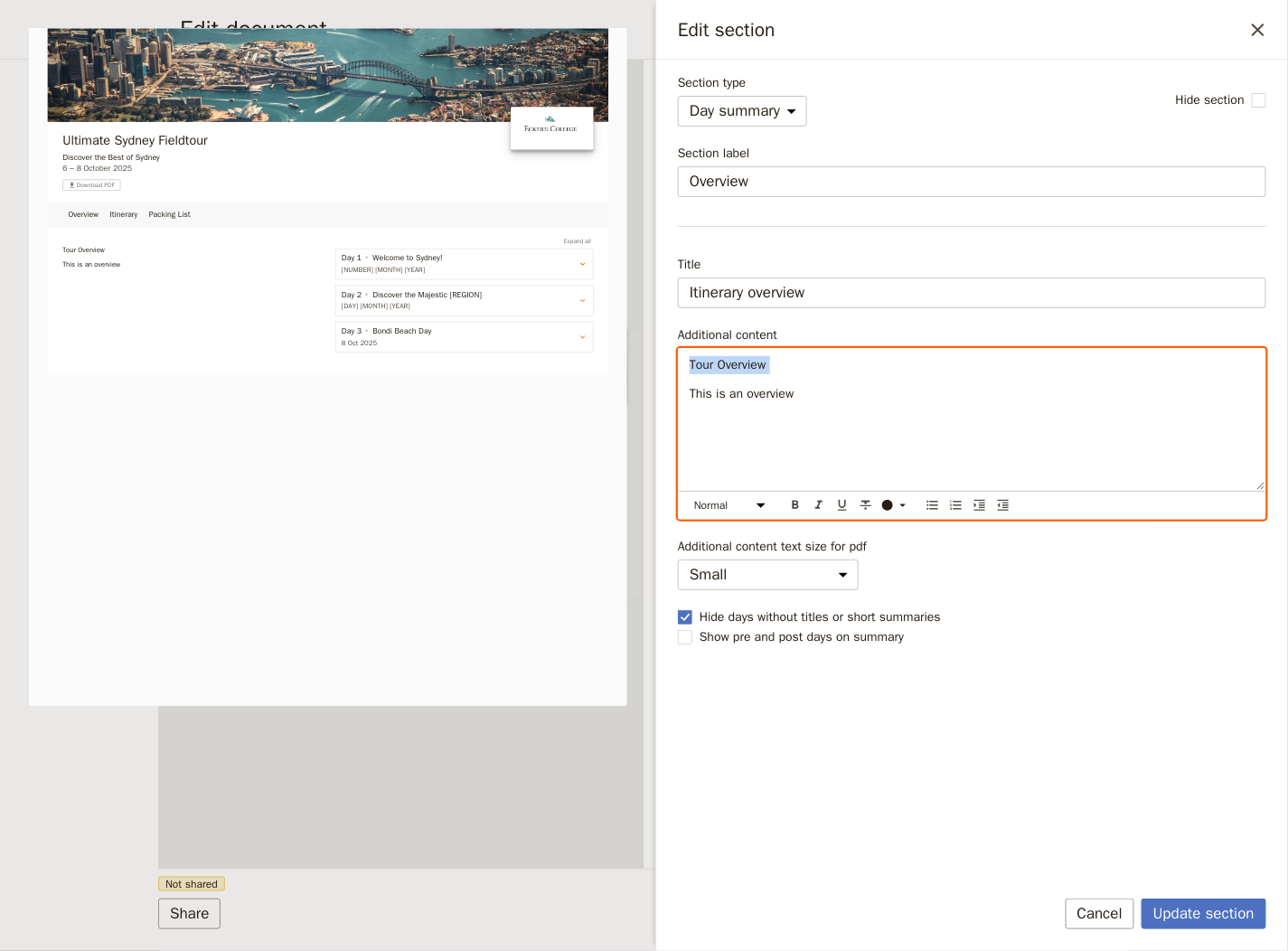 click on "Tour Overview" at bounding box center (728, 364) 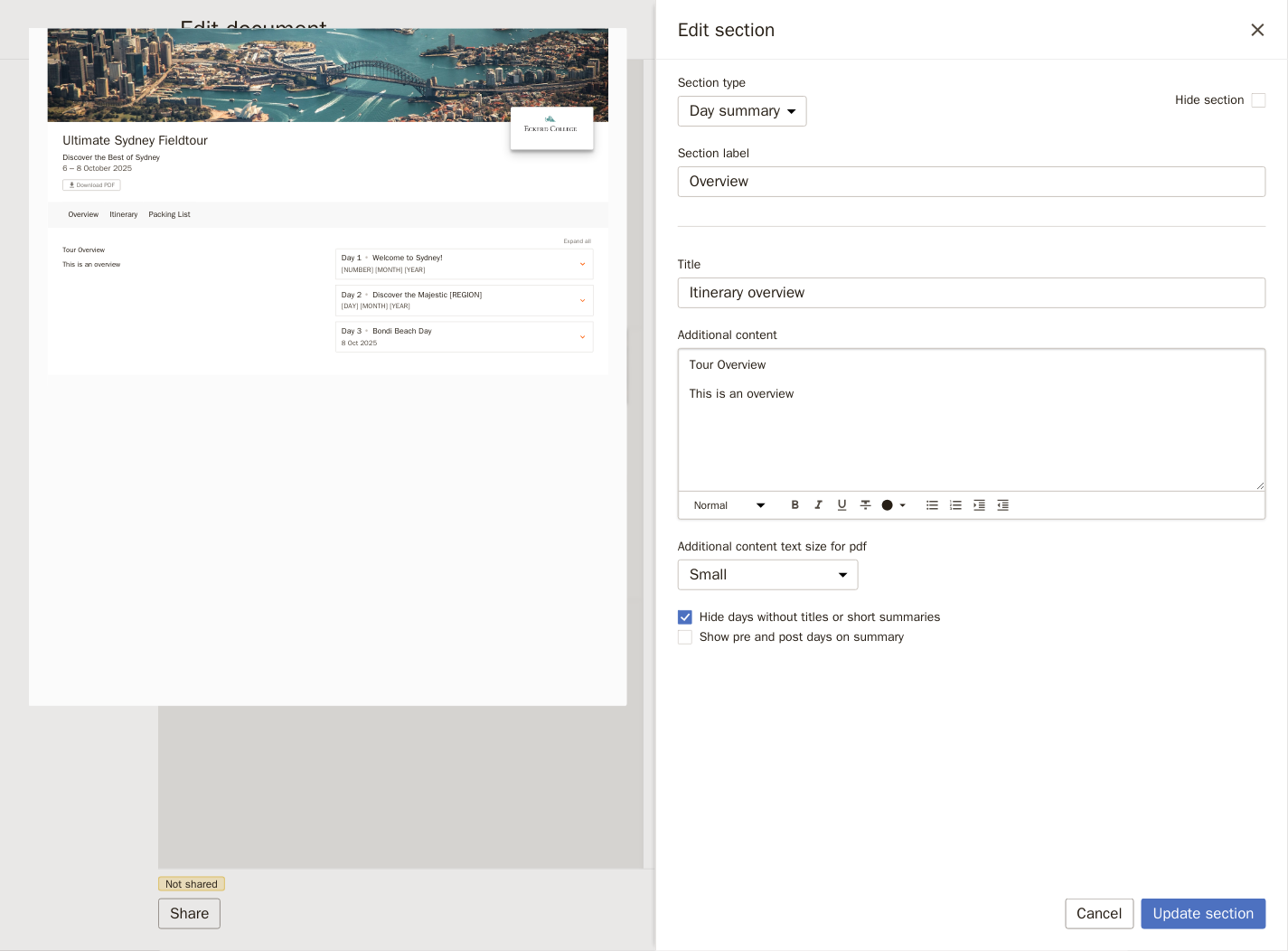click on "Tour Overview This is an overview Normal Small text Heading 1 Heading 2 Heading 3 ​ ​ ​ ​ ​ ​ ​ ​ ​ Tour Overview
This is an overview" at bounding box center [972, 434] 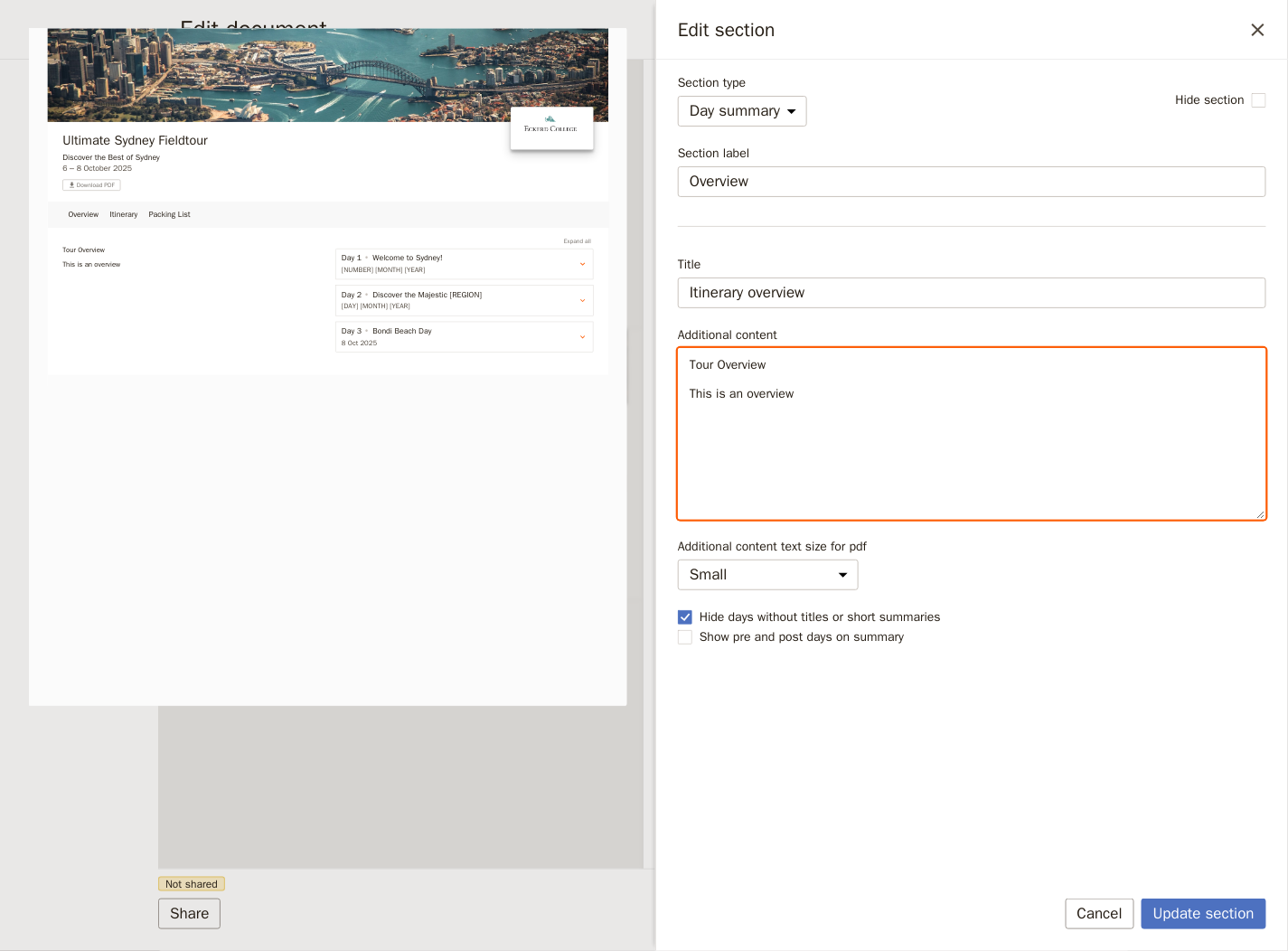 click on "Tour Overview" at bounding box center [728, 364] 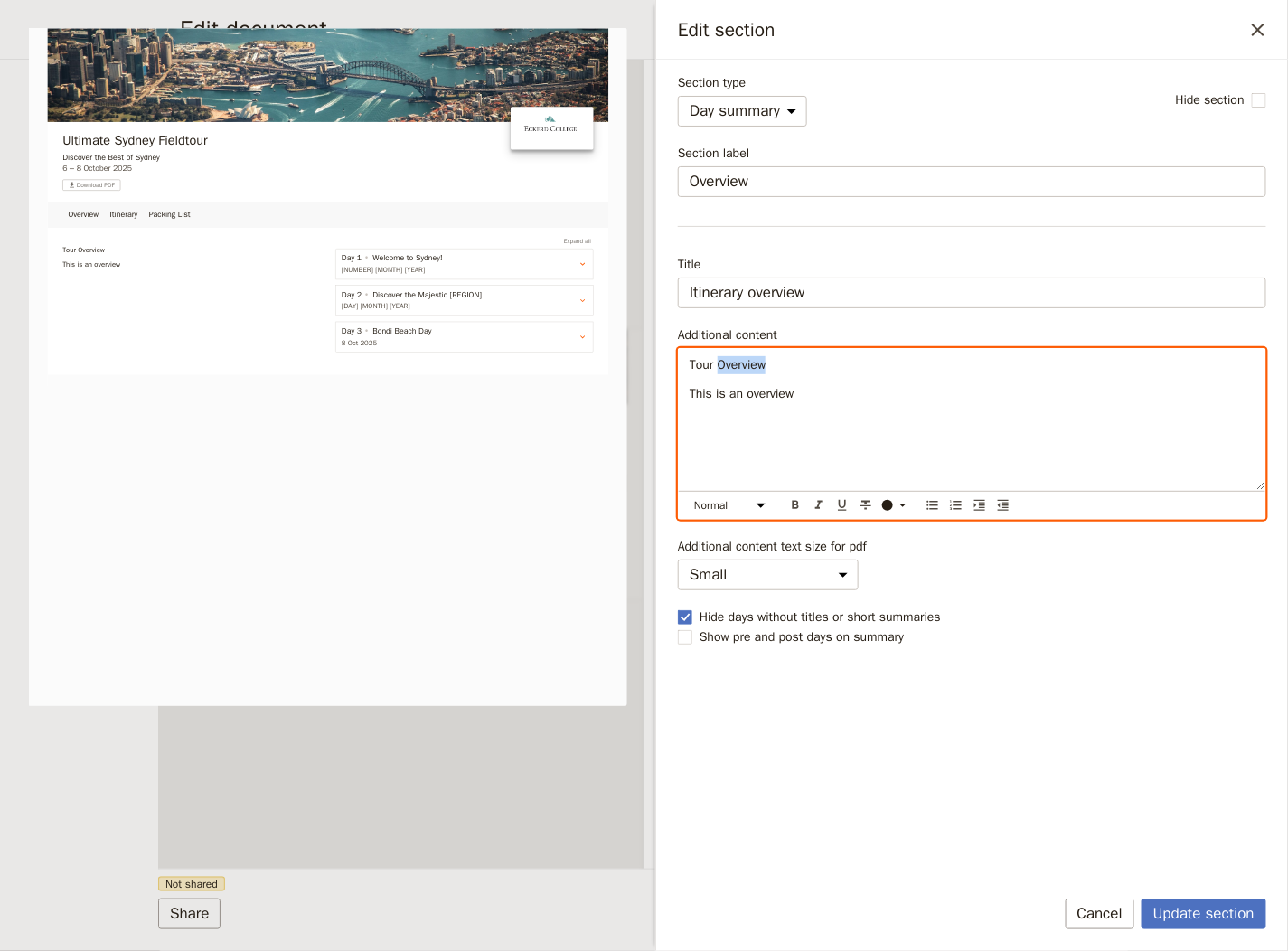 click on "Tour Overview" at bounding box center [728, 364] 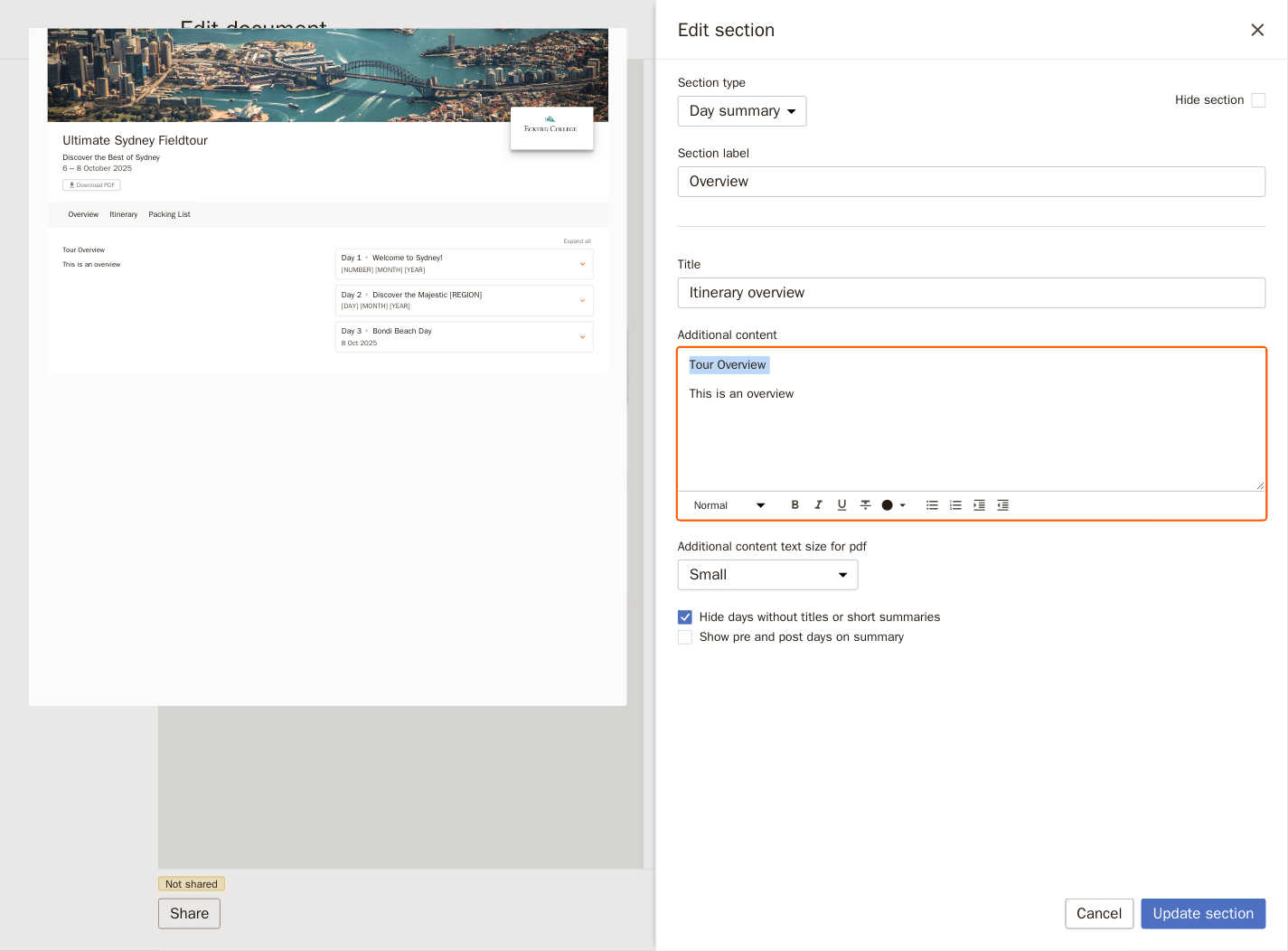 click on "Tour Overview" at bounding box center [728, 364] 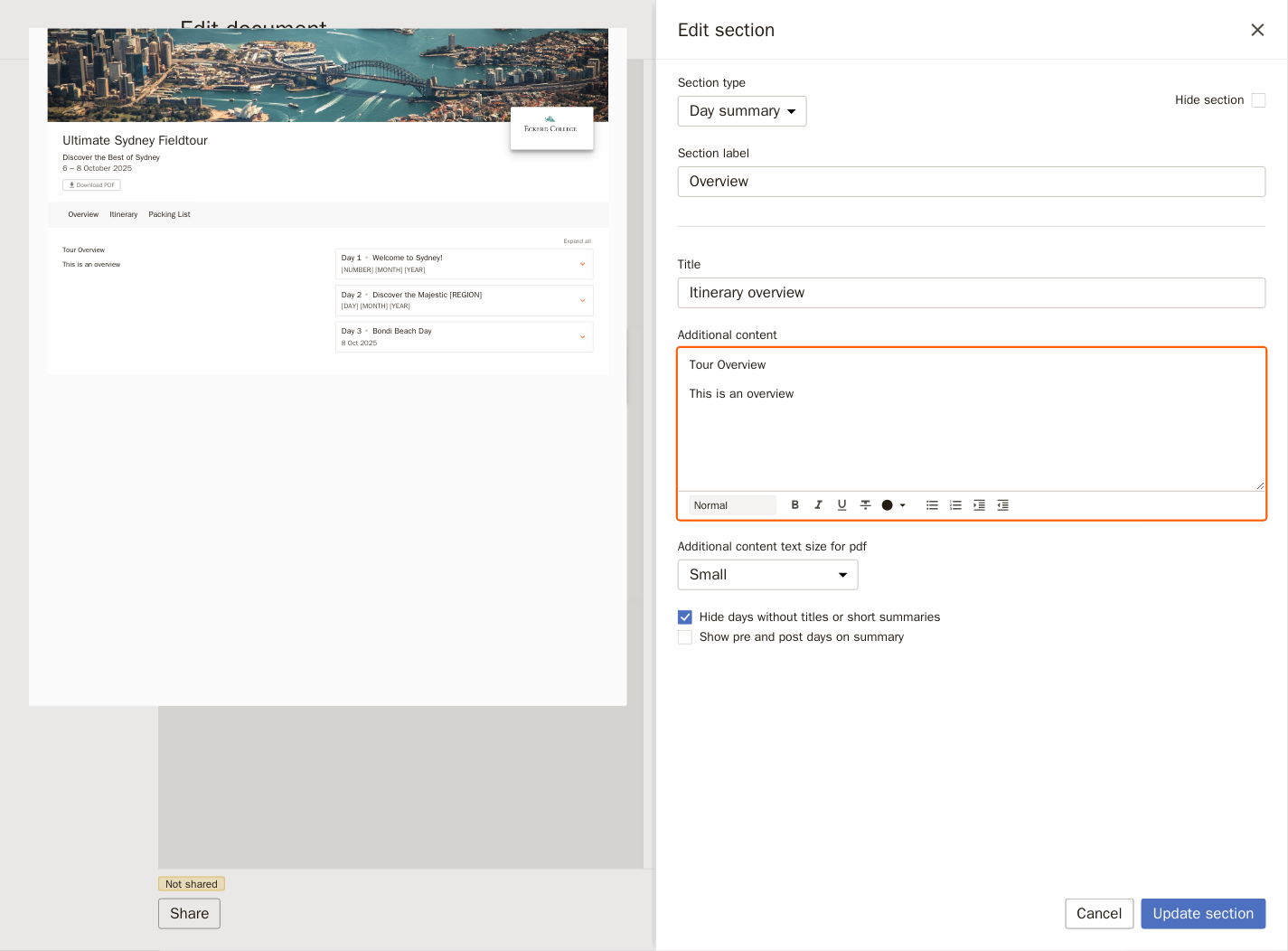 click on "Normal Small text Heading 1 Heading 2 Heading 3" at bounding box center (733, 505) 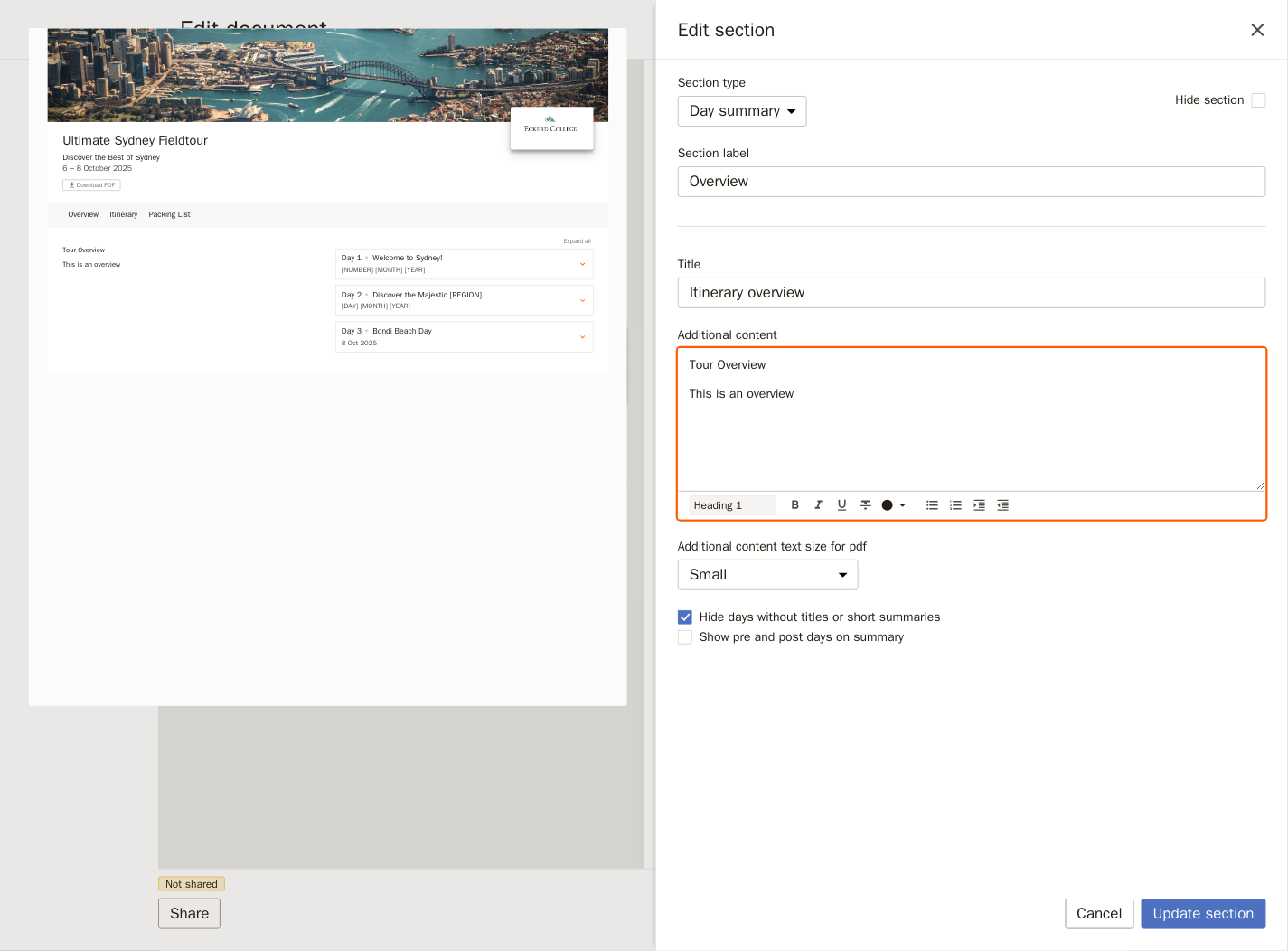 select on "h1" 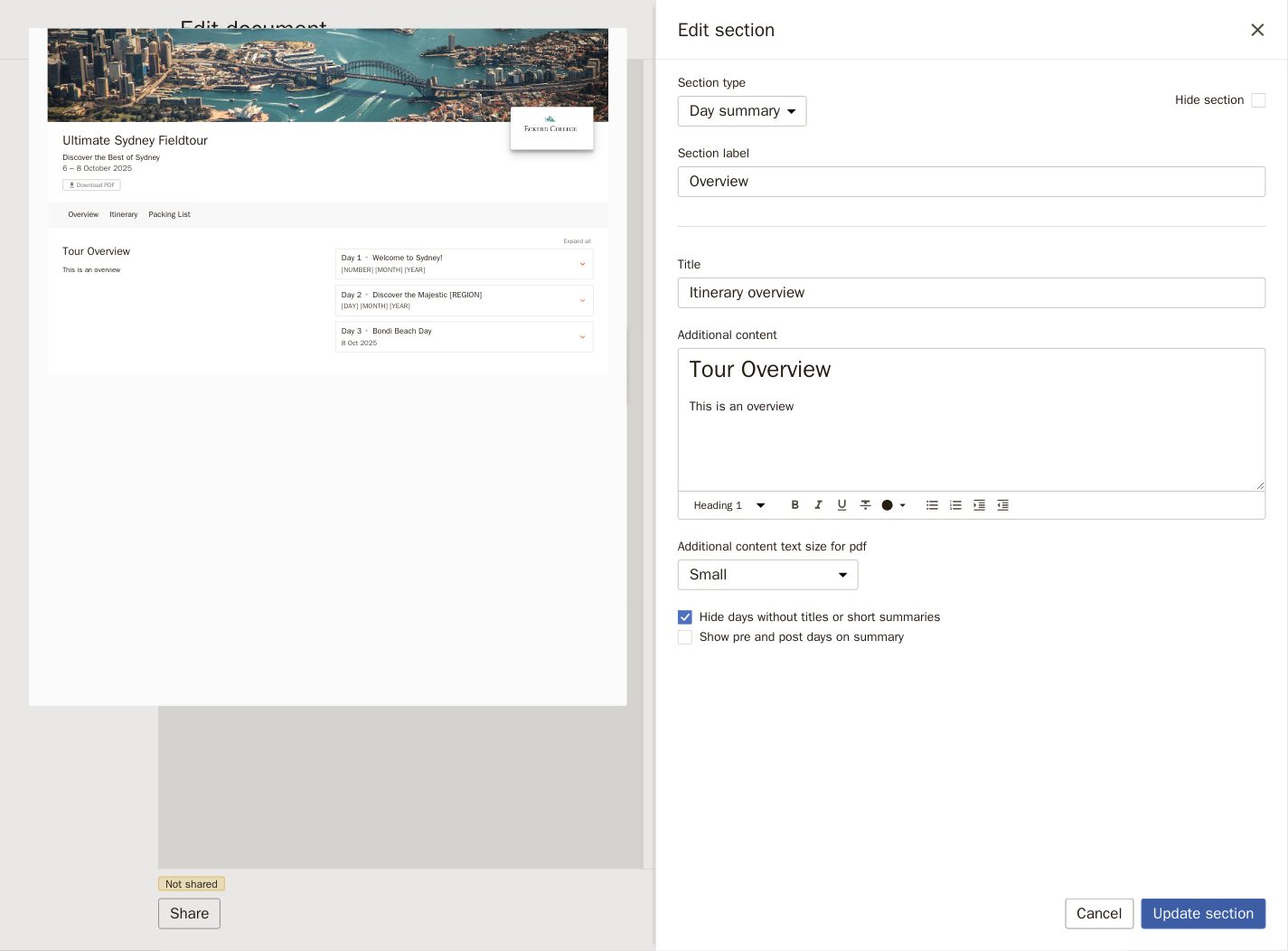 click on "Update section" at bounding box center (1204, 914) 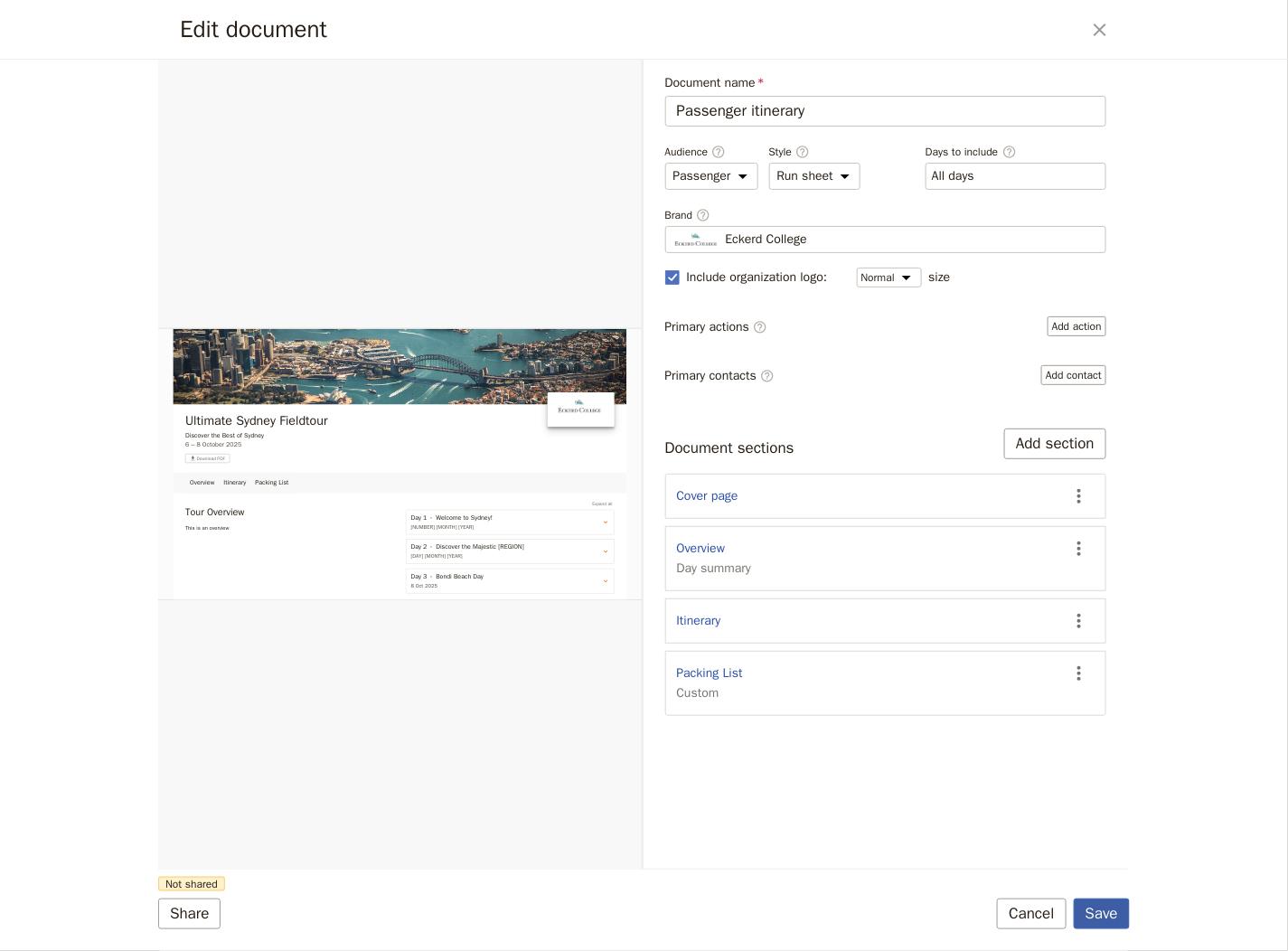 click on "Save" at bounding box center (1102, 914) 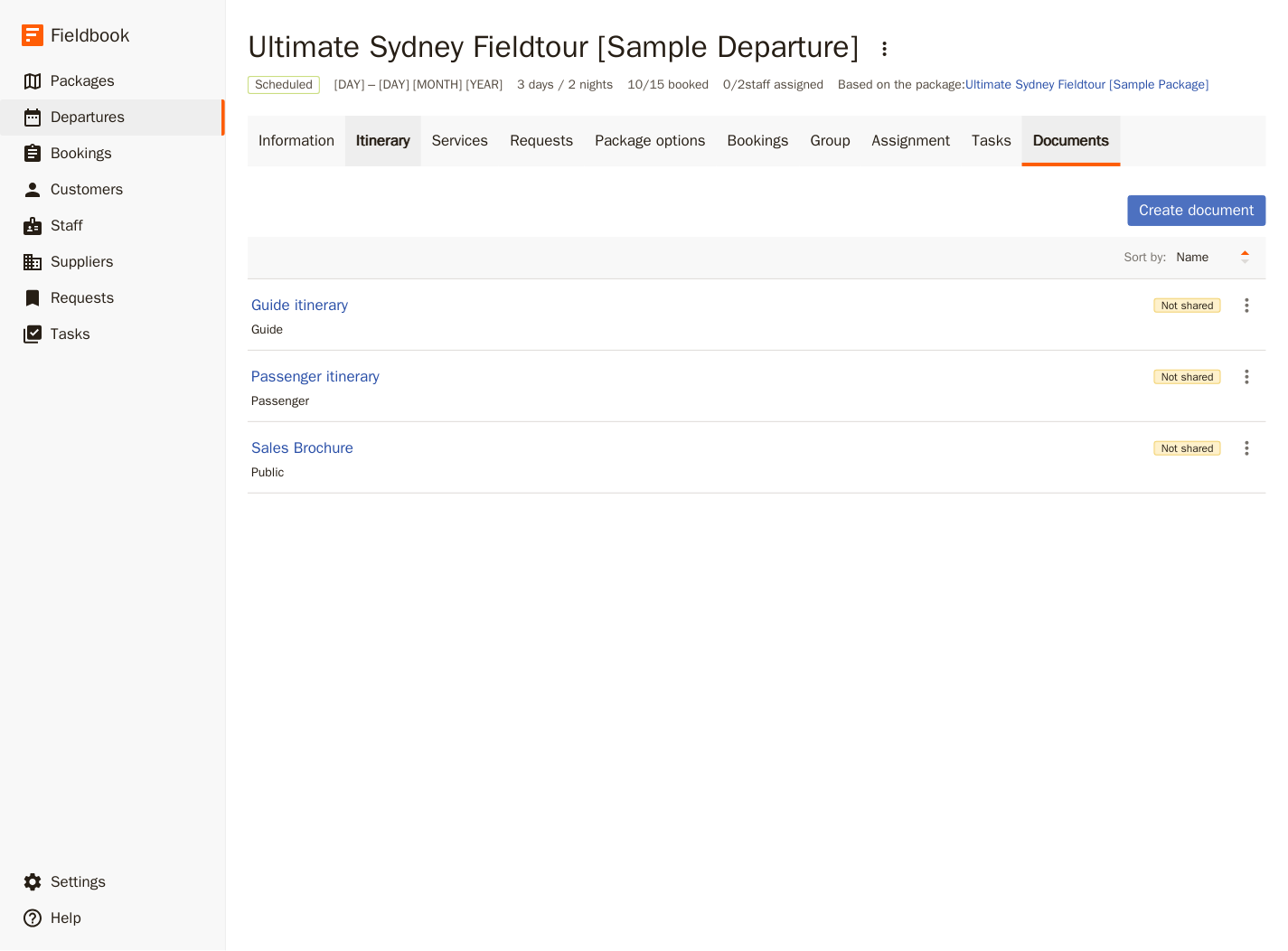 click on "Itinerary" at bounding box center [382, 141] 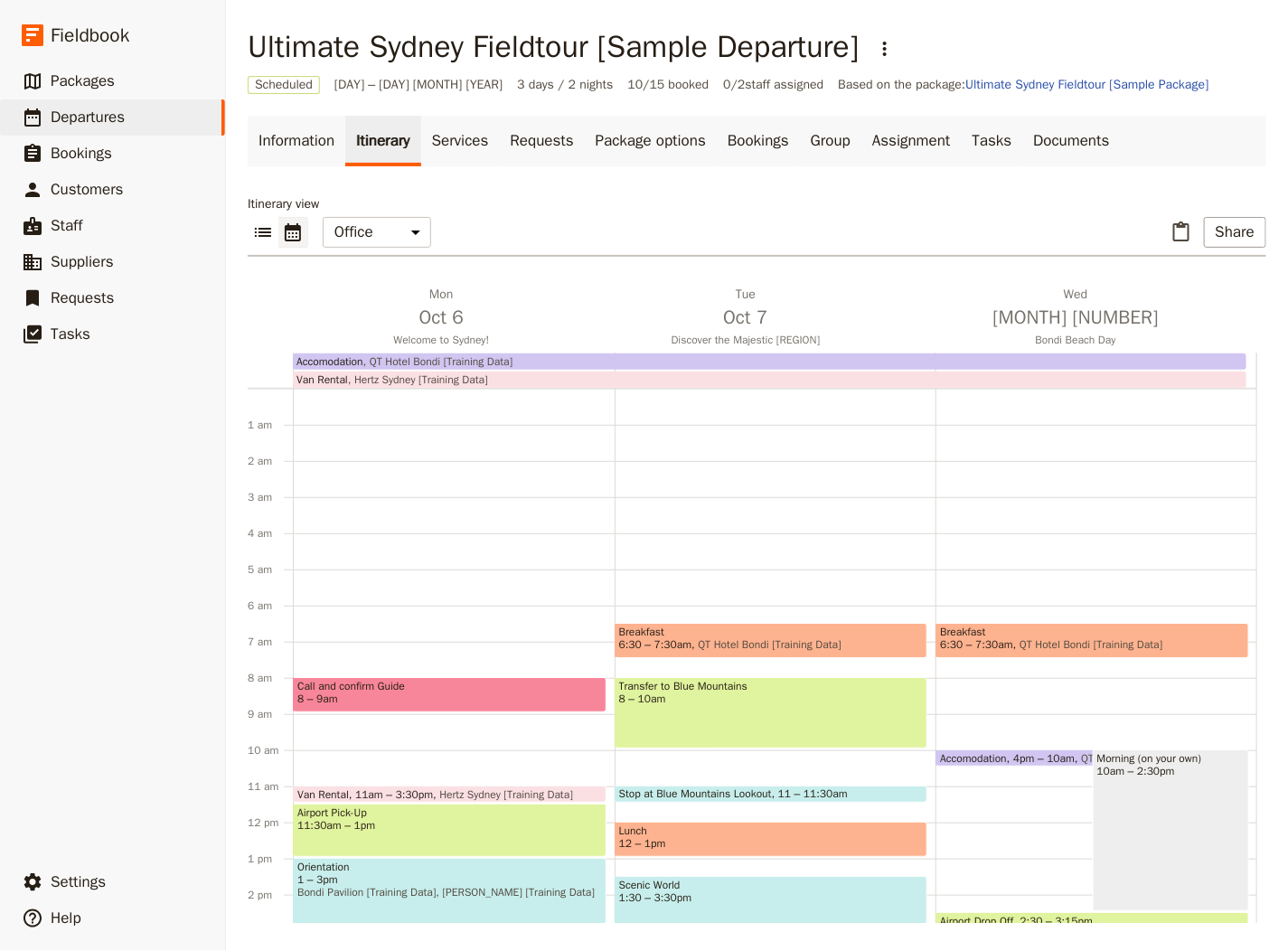 scroll, scrollTop: 217, scrollLeft: 0, axis: vertical 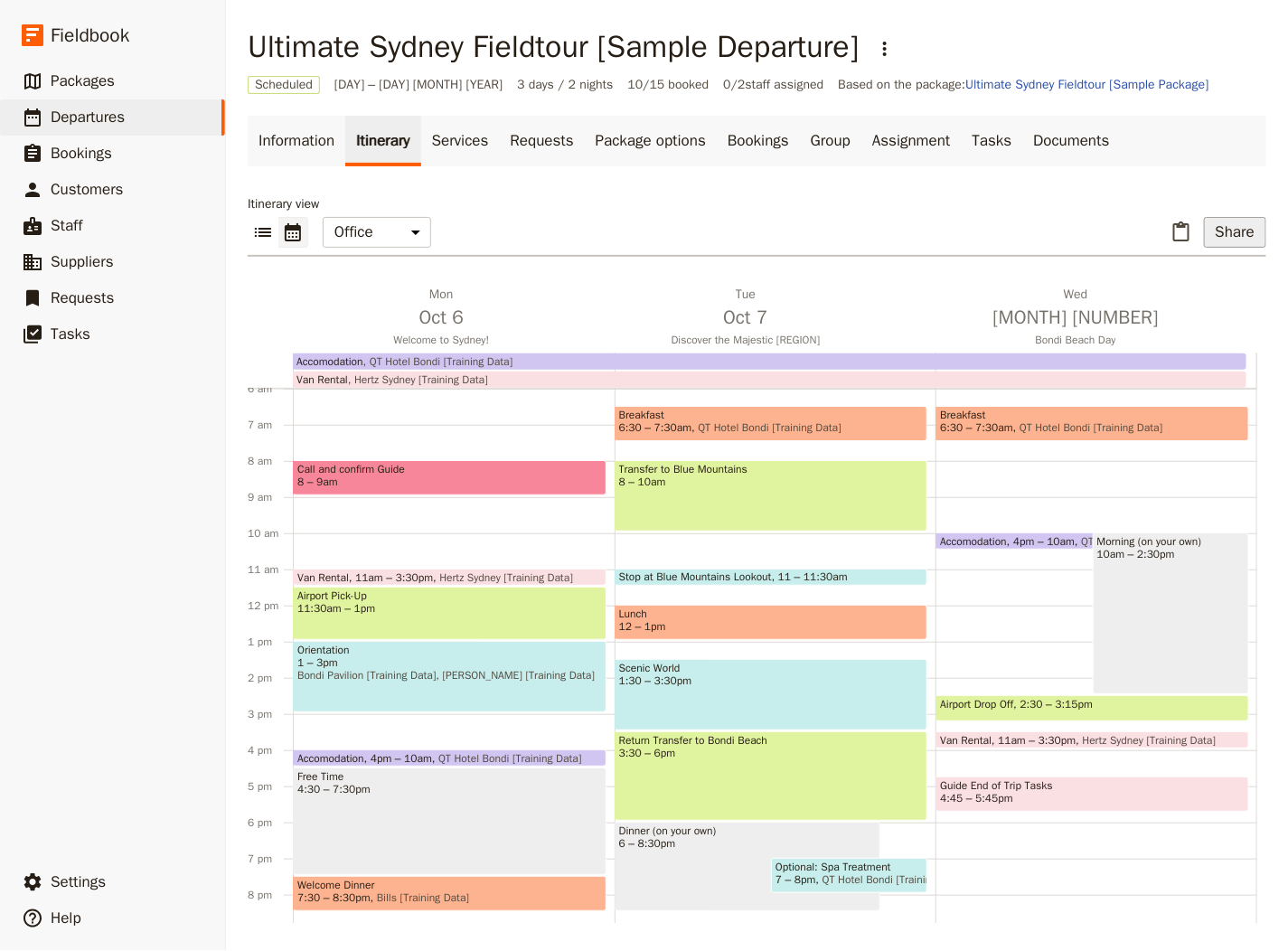 click on "Share" at bounding box center (1235, 232) 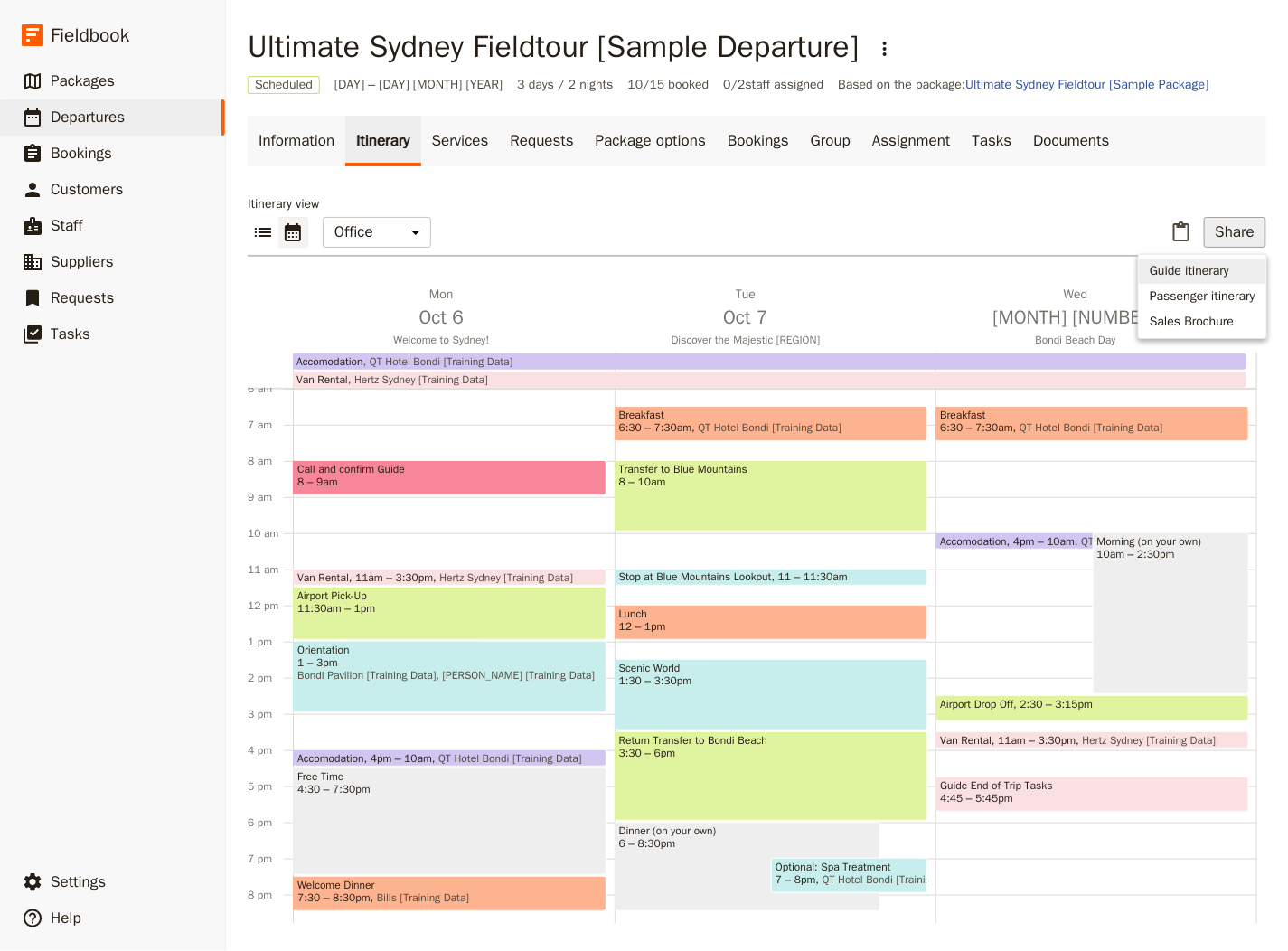 click on "Guide itinerary" at bounding box center [1189, 271] 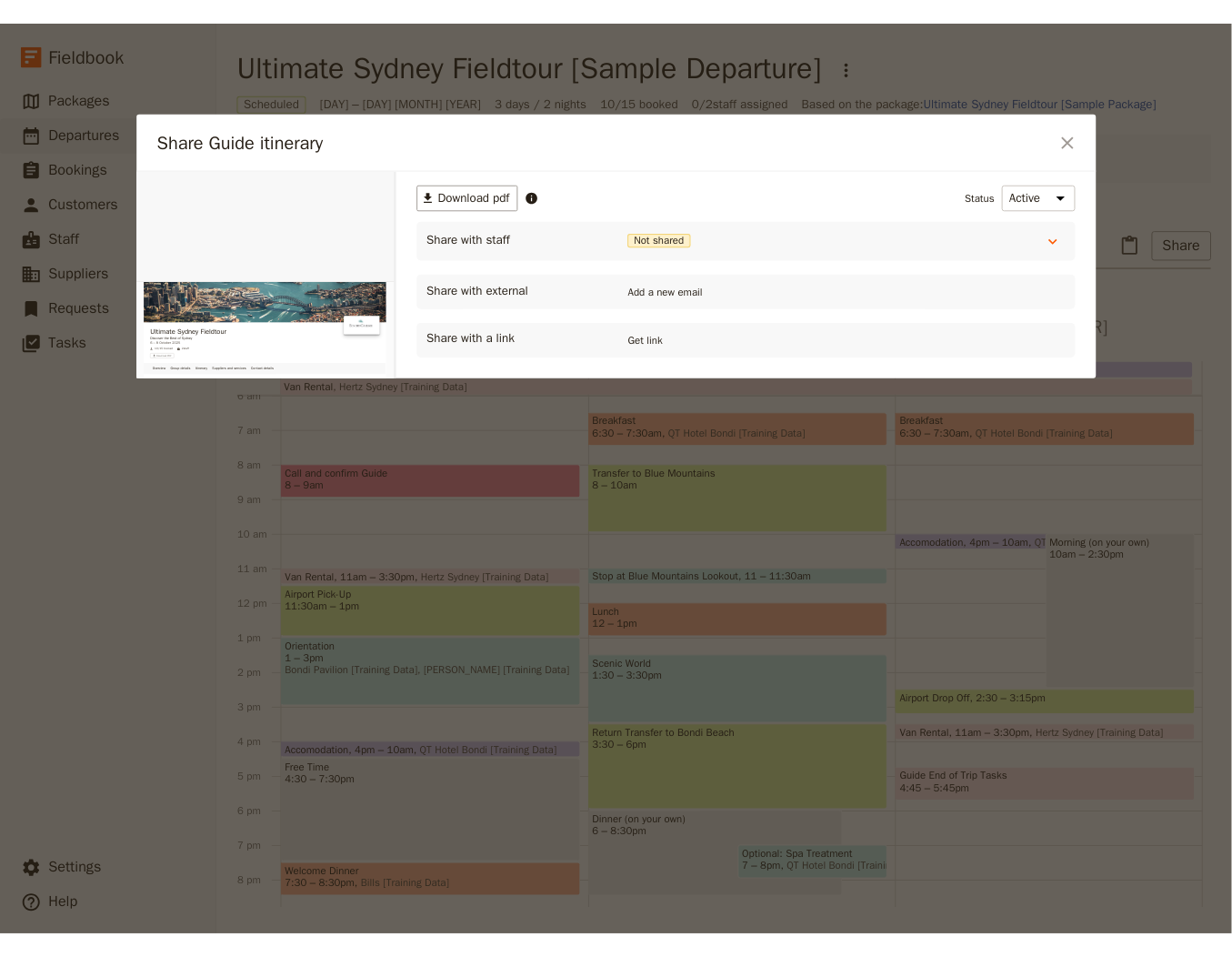 scroll, scrollTop: 0, scrollLeft: 0, axis: both 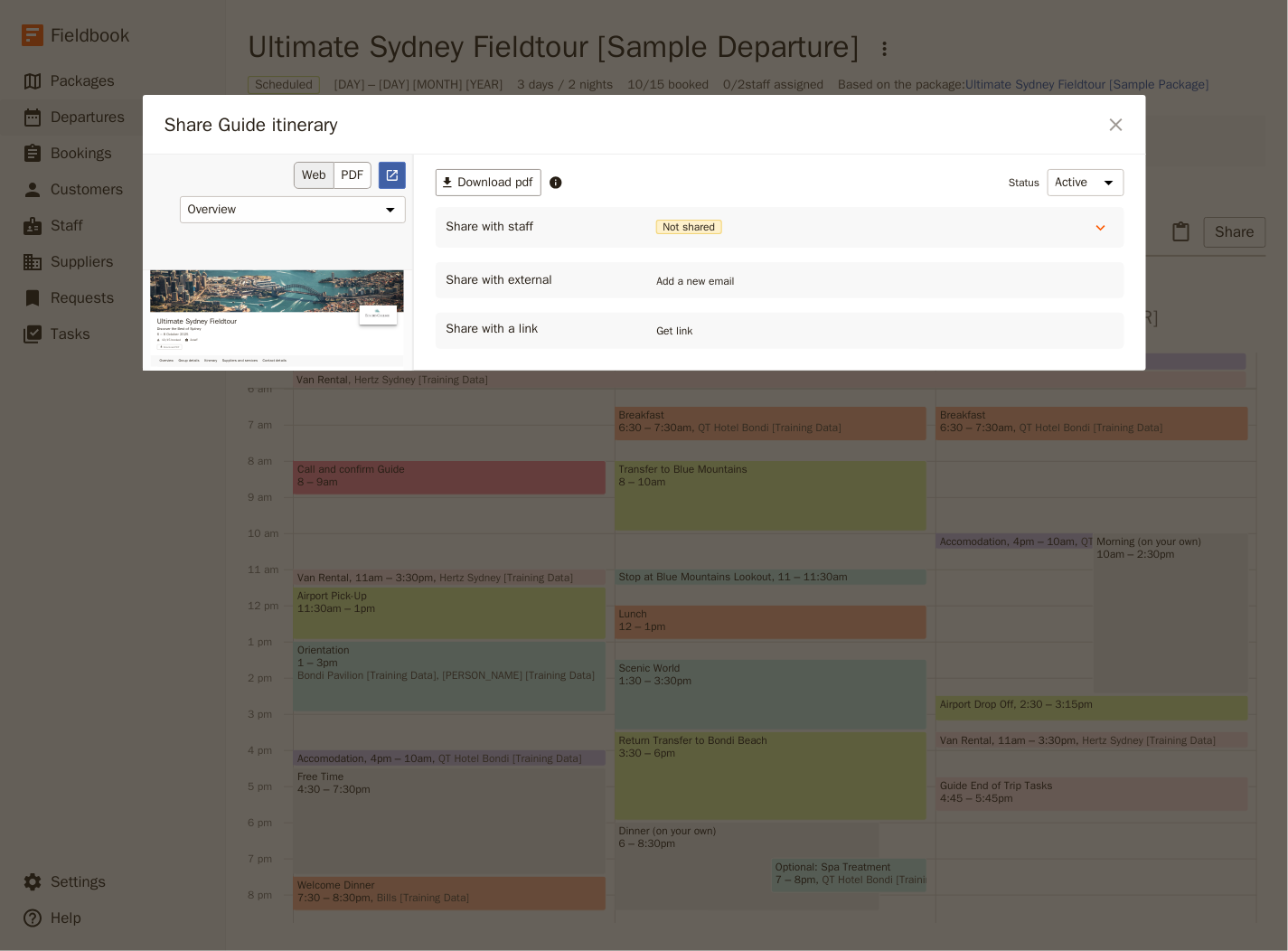 click 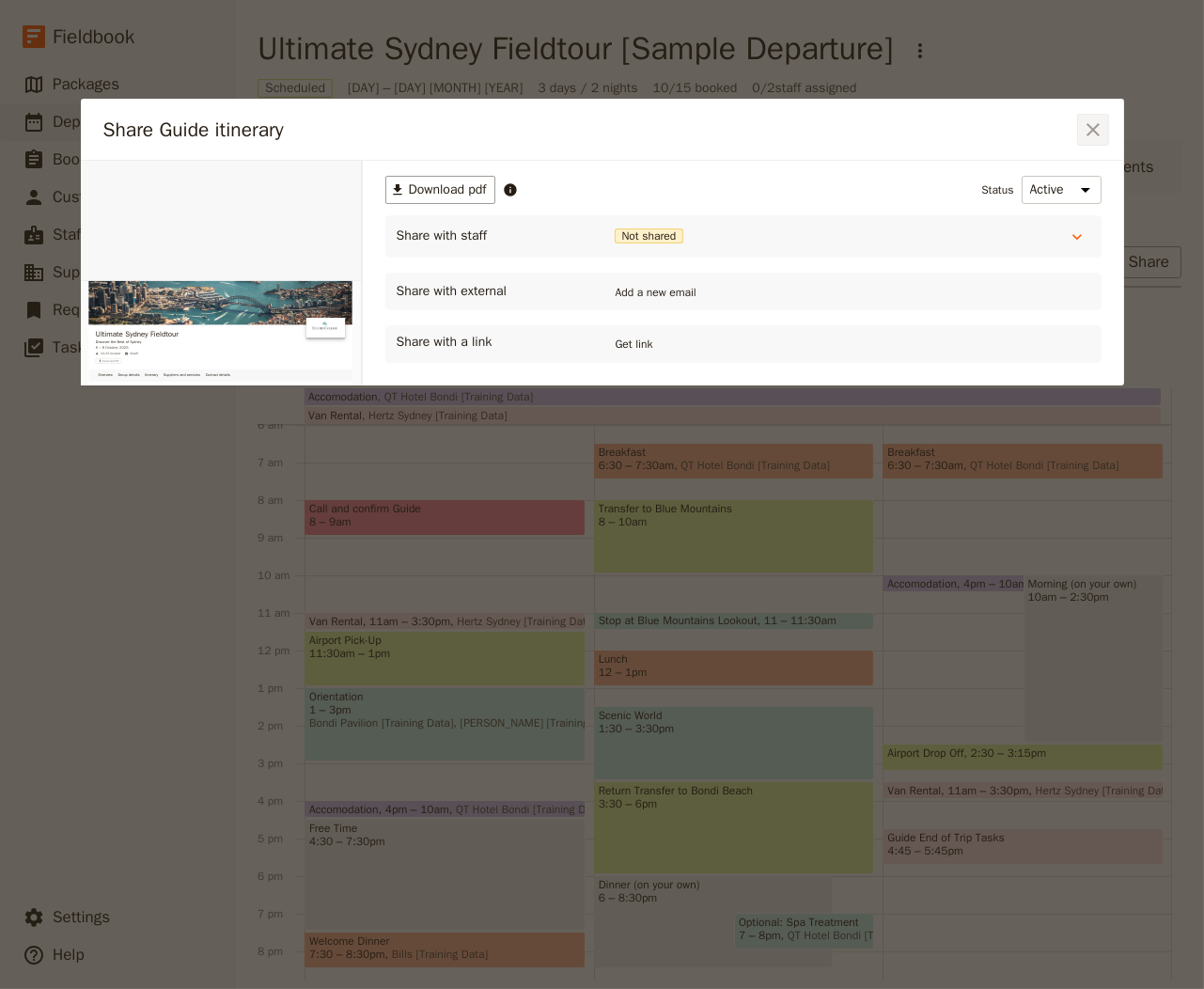 click on "​" at bounding box center (1093, 130) 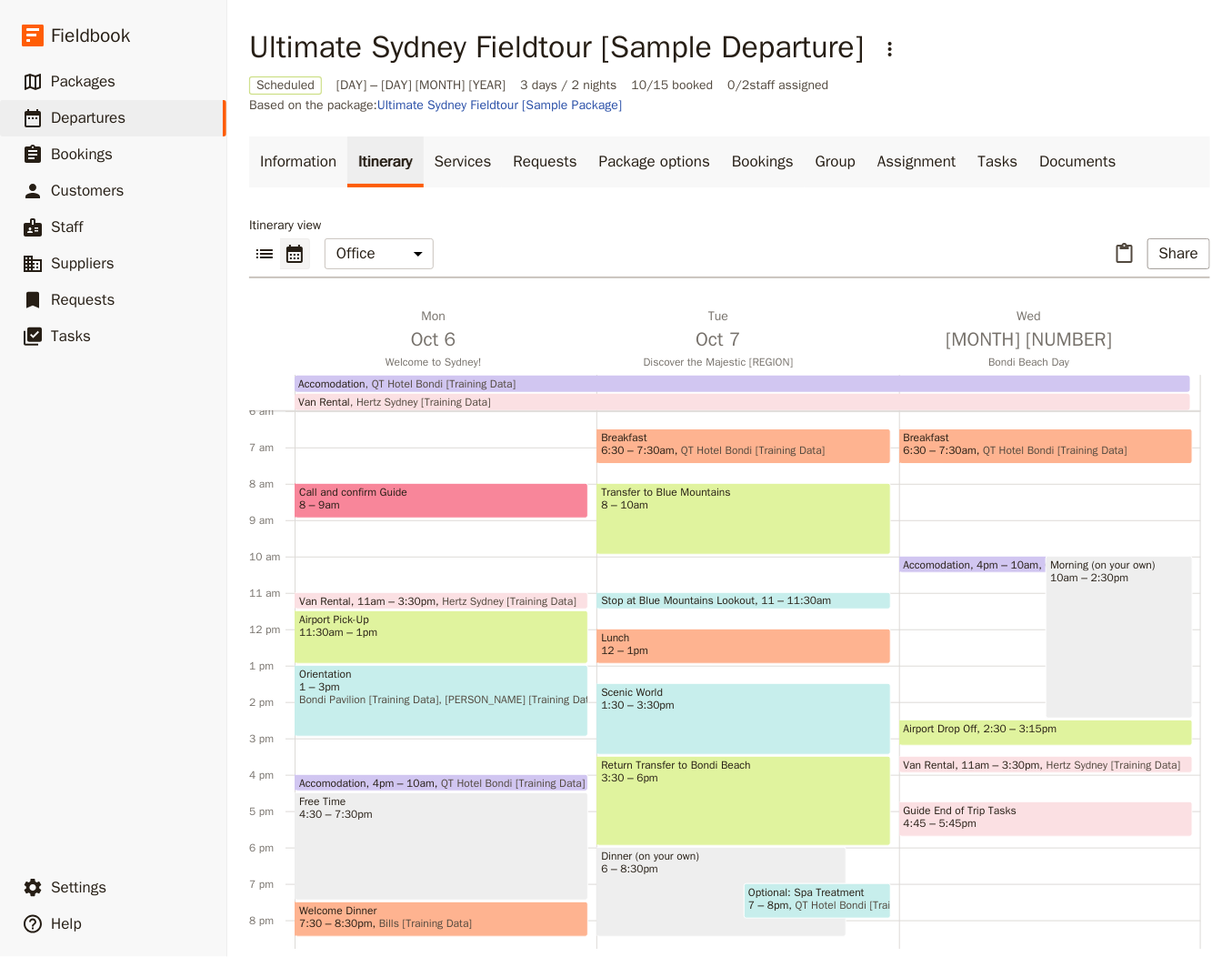 click on "Itinerary view ​ ​ Office Guide Passenger Sales ​ Share Mon   [MONTH] [DAY] Welcome to Sydney! Tue   [MONTH] [DAY] Discover the Majestic Blue Mountains Wed   [MONTH] [DAY] Bondi Beach Day Van Rental Hertz Sydney [TRAINING DATA] Accomodation QT Hotel Bondi [TRAINING DATA] 1 am 2 am 3 am 4 am 5 am 6 am 7 am 8 am 9 am 10 am 11 am 12 pm 1 pm 2 pm 3 pm 4 pm 5 pm 6 pm 7 pm 8 pm 9 pm 10 pm 11 pm Call and confirm Guide [HOUR] – [HOUR]am Van Rental [HOUR]am – [HOUR]:[MINUTE]pm Hertz Sydney [TRAINING DATA] Airport Pick-Up [HOUR]:[MINUTE]am – [HOUR]pm Orientation [HOUR] – [HOUR]pm Bondi Pavilion [TRAINING DATA], [FIRST] [LAST] [TRAINING DATA] Accomodation [HOUR]pm – [HOUR]am QT Hotel Bondi [TRAINING DATA] Free Time [HOUR]:[MINUTE] – [HOUR]:[MINUTE]pm Welcome Dinner [HOUR]:[MINUTE] – [HOUR]:[MINUTE]pm Bills [TRAINING DATA] Guide End of Day Wrap Up [HOUR] – [HOUR]:[MINUTE]pm Breakfast [HOUR]:[MINUTE] – [HOUR]:[MINUTE]am QT Hotel Bondi [TRAINING DATA] Transfer to Blue Mountains [HOUR] – [HOUR]am Stop at Blue Mountains Lookout [HOUR] – [HOUR]:[MINUTE]am Lunch [HOUR] – [HOUR]pm Scenic World [HOUR]:[MINUTE] – [HOUR]:[MINUTE]pm Return Transfer to Bondi Beach [HOUR]:[MINUTE] – [HOUR]pm Dinner (on your own) [HOUR] – [HOUR]:[MINUTE]pm" at bounding box center (729, 582) 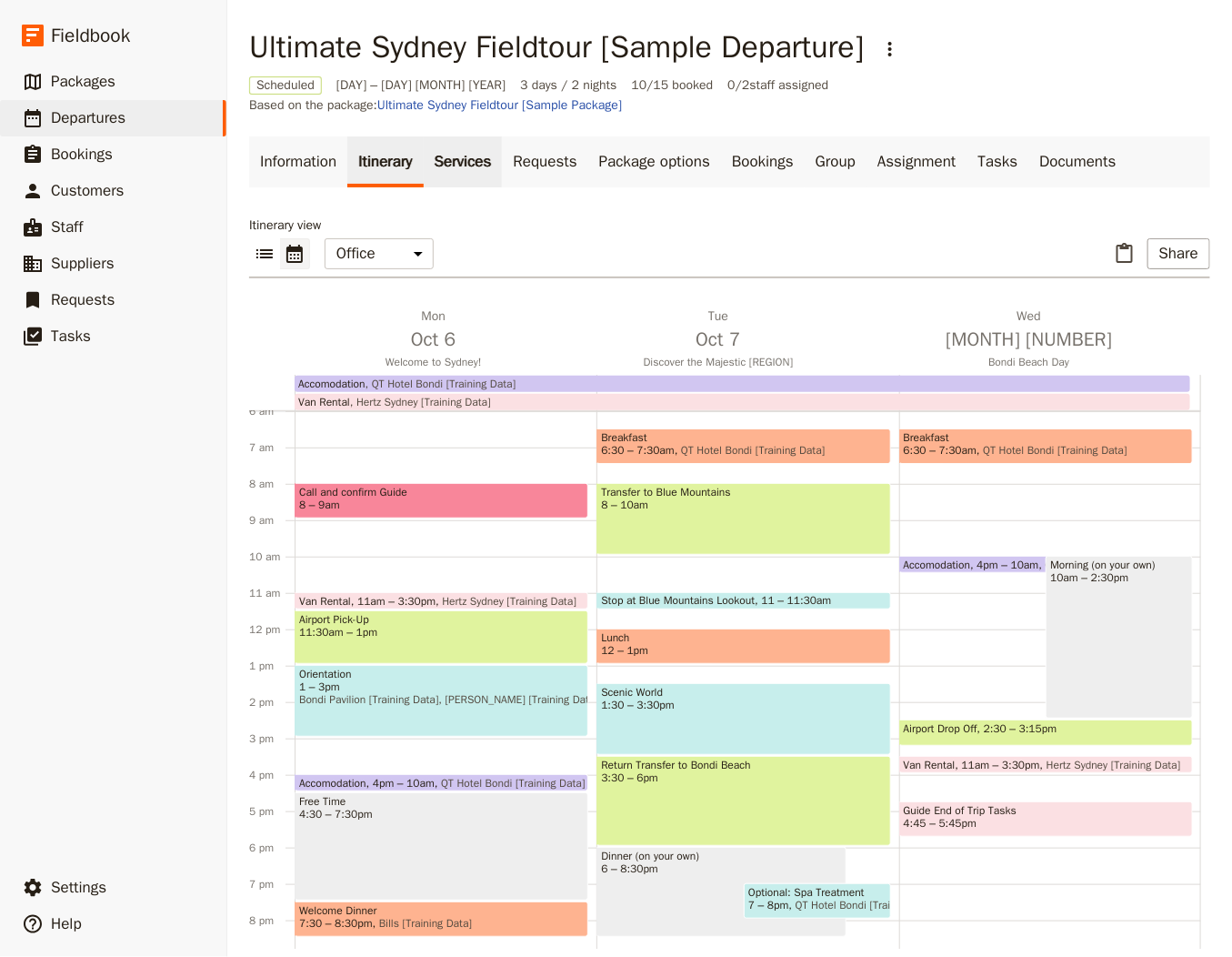 click on "Services" at bounding box center [463, 162] 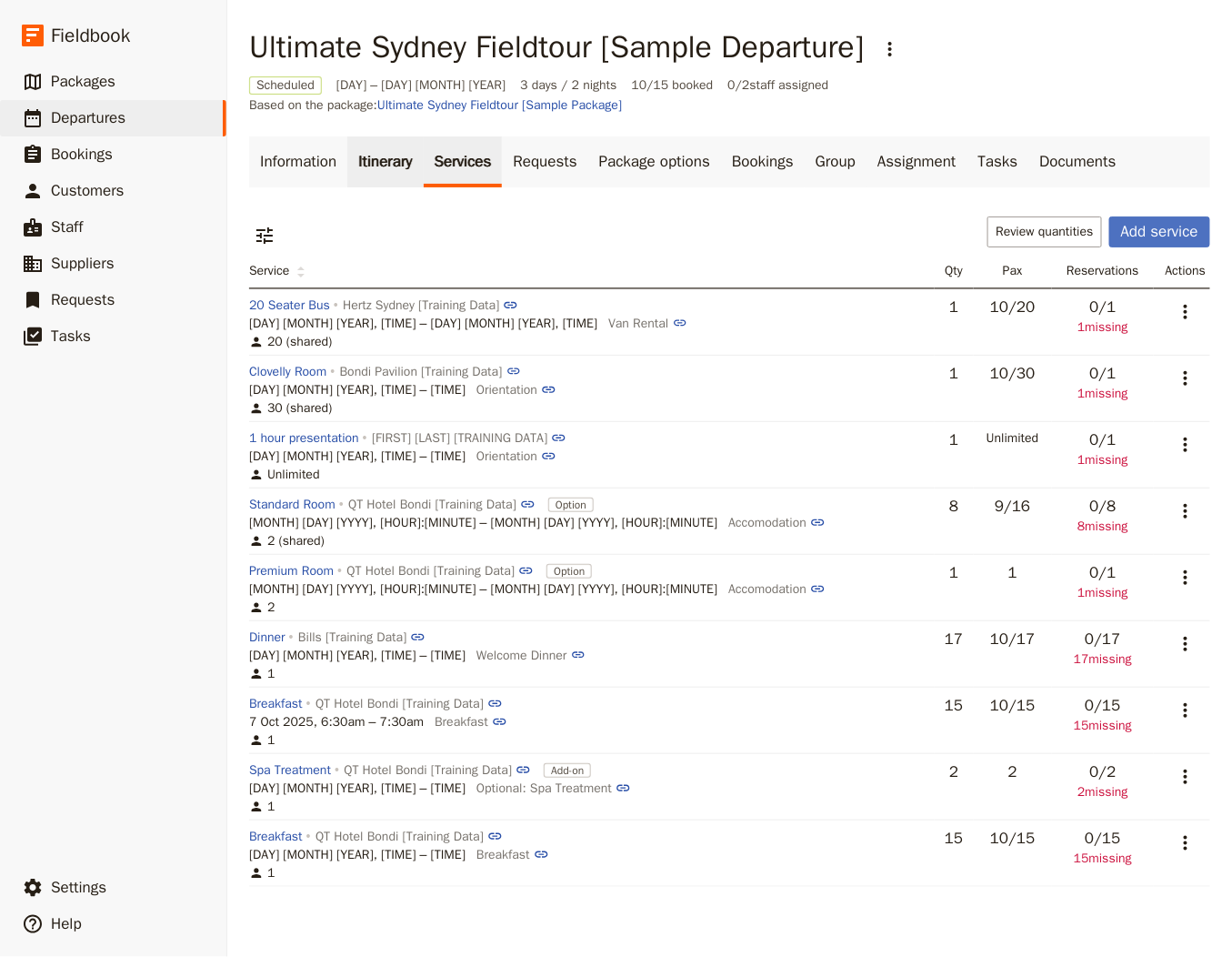 click on "Itinerary" at bounding box center [385, 162] 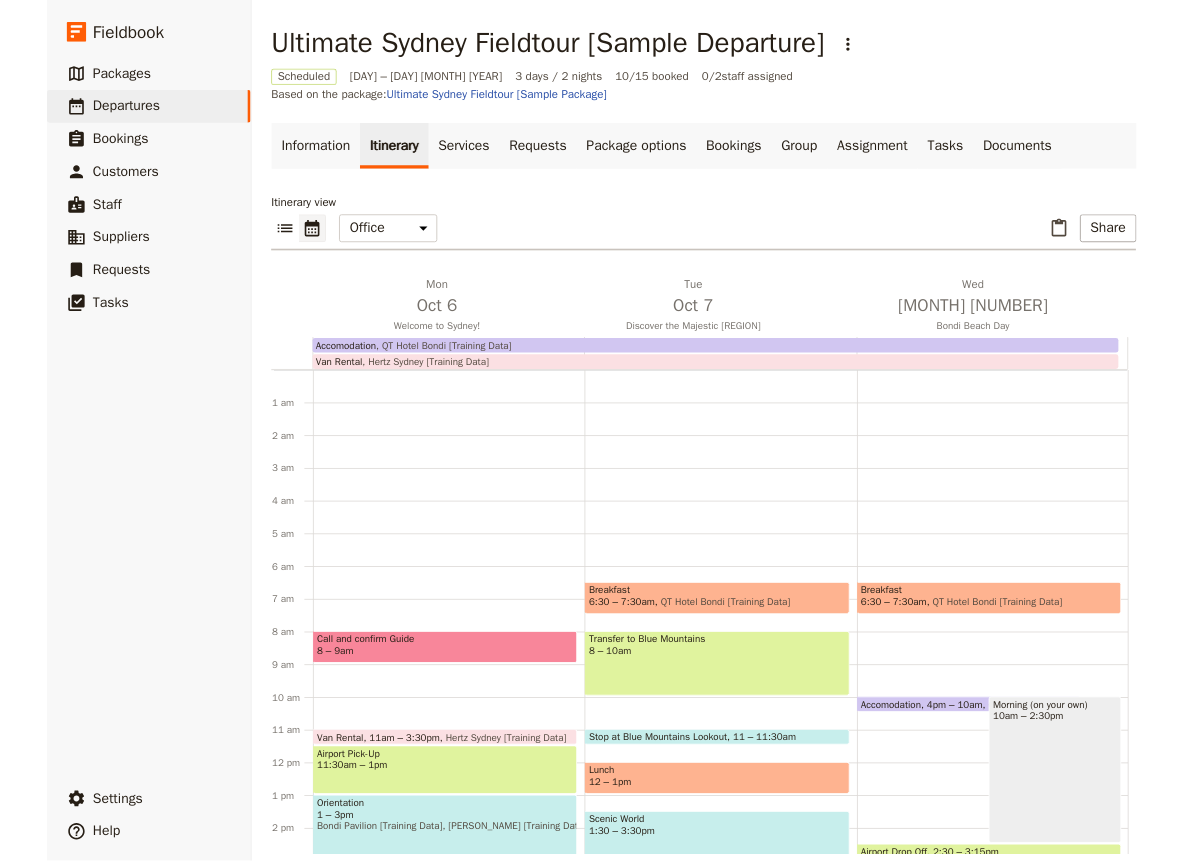 scroll, scrollTop: 240, scrollLeft: 0, axis: vertical 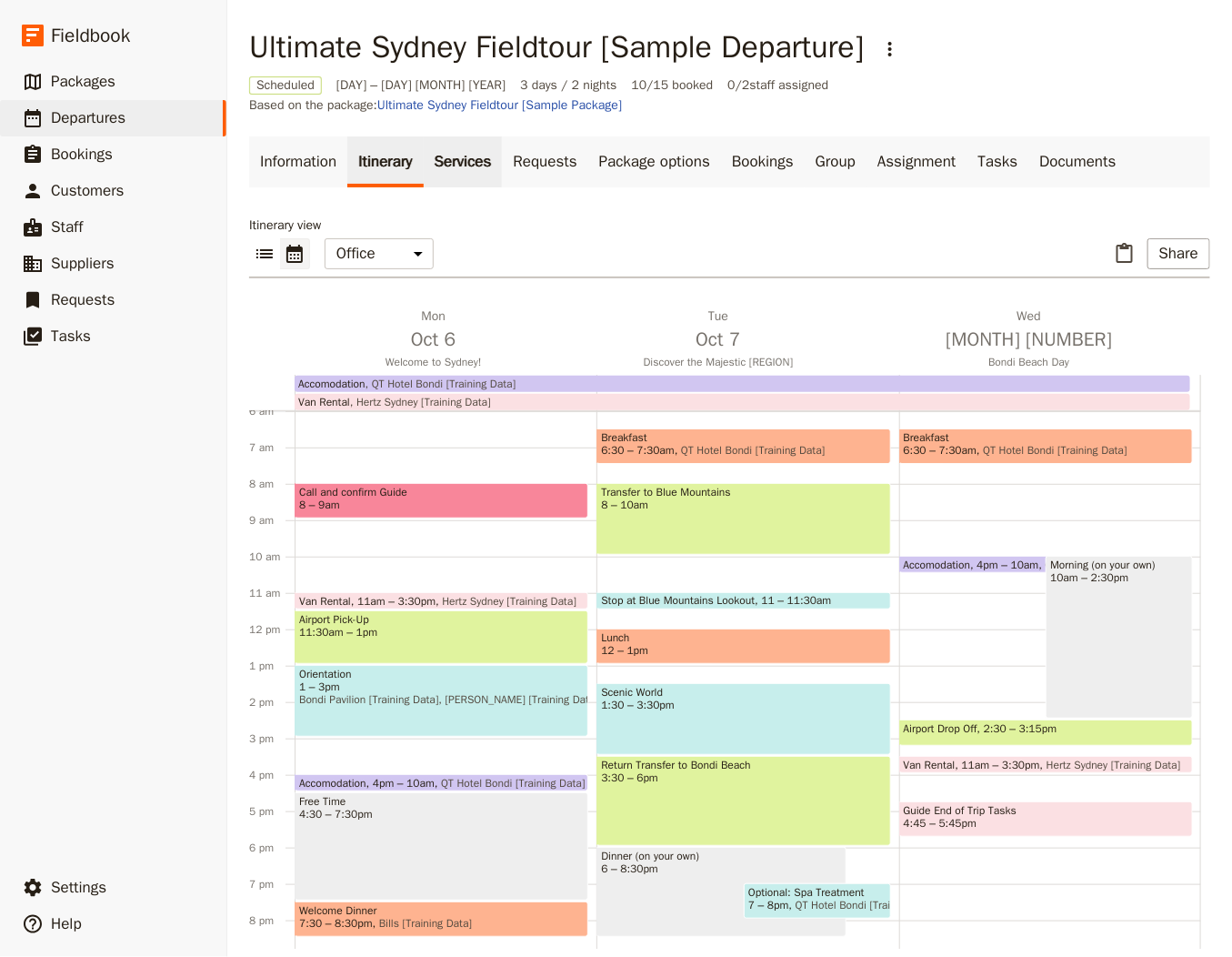 click on "Services" at bounding box center [463, 162] 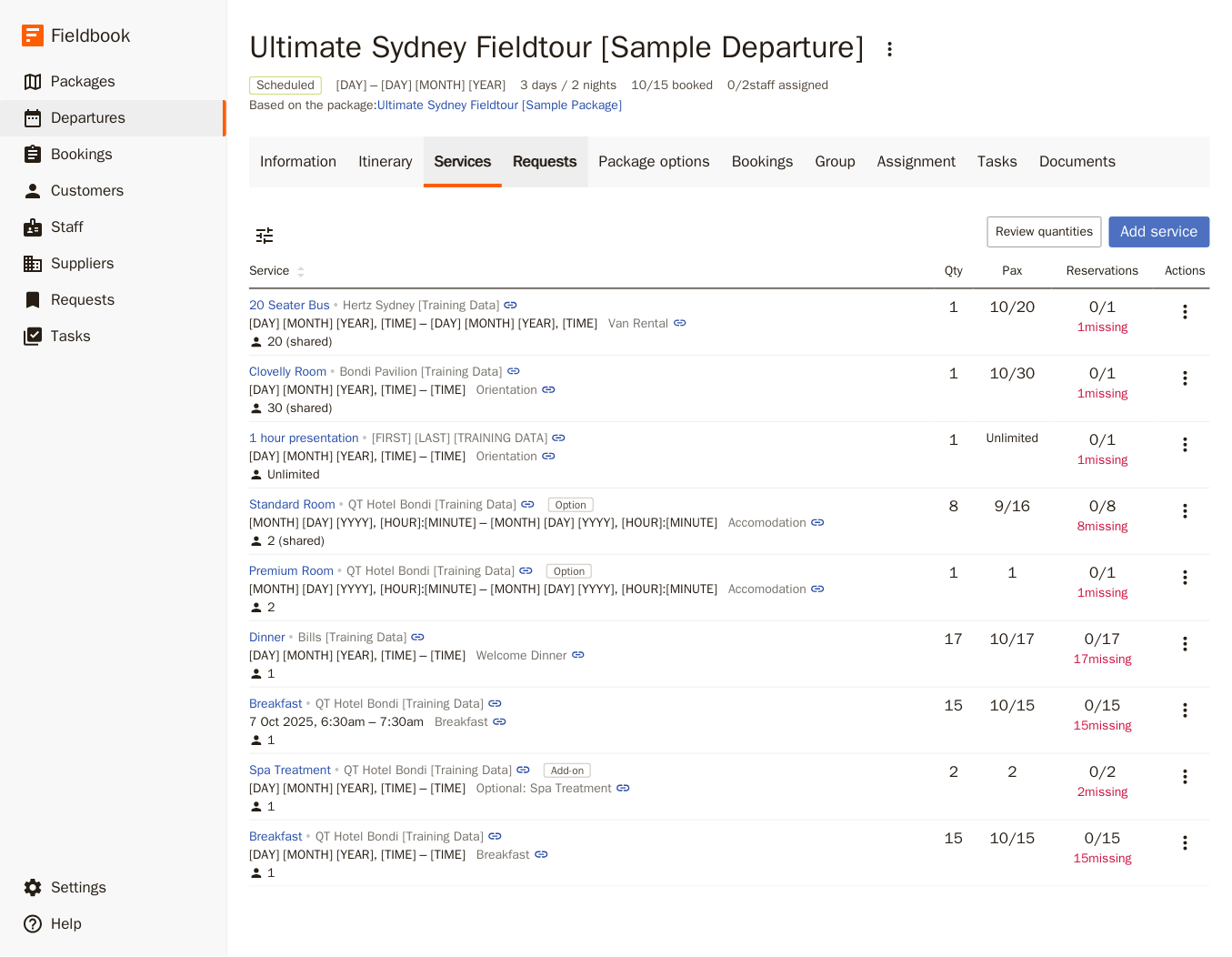click on "Requests" at bounding box center [545, 162] 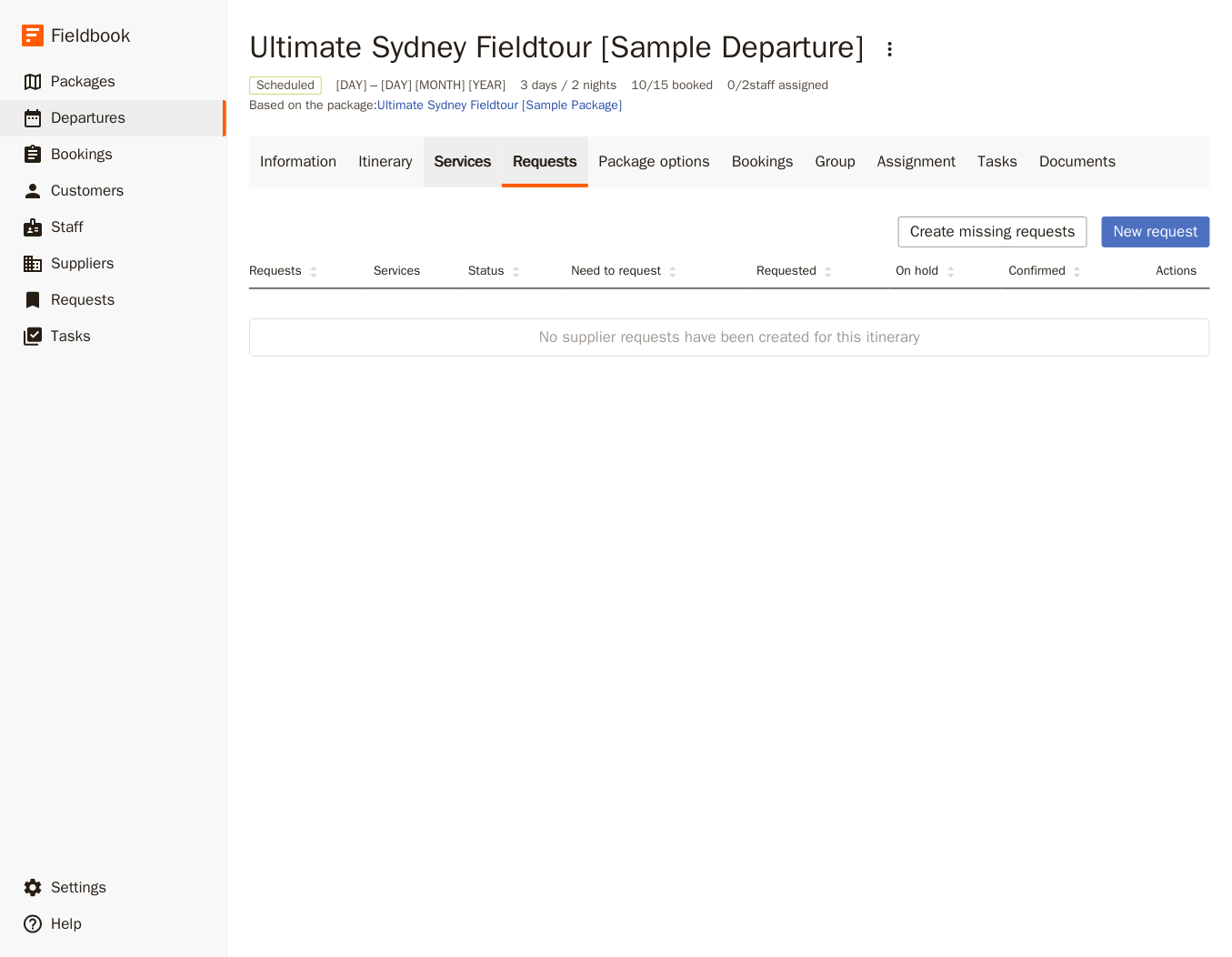 click on "Services" at bounding box center [463, 162] 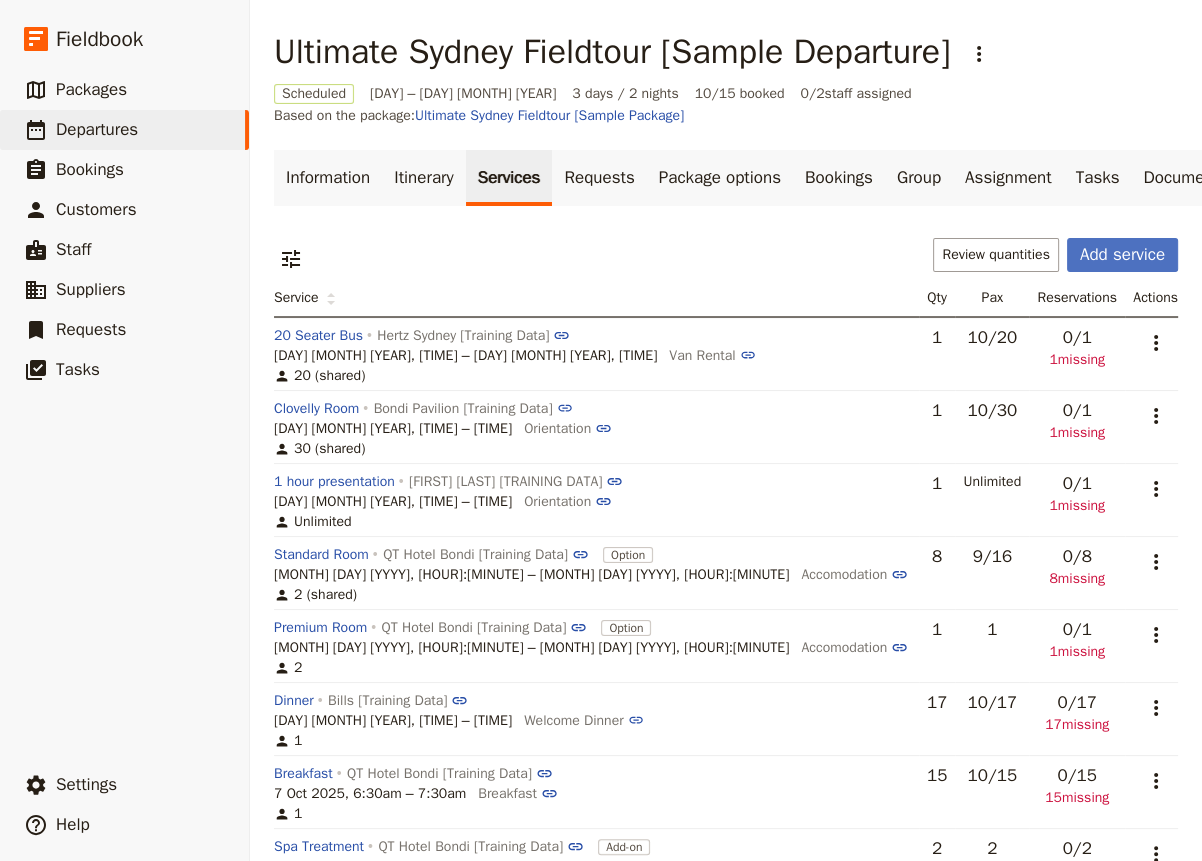 click on "20 Seater Bus Hertz Sydney [Training Data] [DAY] [MONTH] [YEAR], [TIME] – [DAY] [MONTH] [YEAR], [TIME] Van Rental 20 (shared) 1 10  /  20 0  /  1 1  missing ​ Clovelly Room Bondi Pavilion [Training Data] [DAY] [MONTH] [YEAR], [TIME] – [TIME] Orientation 30 (shared) 1 10  /  30 0  /  1 1  missing ​ 1 hour presentation [PERSON_NAME] [Training Data] [DAY] [MONTH] [YEAR], [TIME] – [TIME] Orientation Unlimited 1 Unlimited 0  /  1 1  missing ​  Standard Room QT Hotel Bondi [Training Data] Option [DAY] [MONTH], [TIME] – [DAY] [MONTH] [YEAR], [TIME] Accomodation 2 (shared) 8 9  /  16 0  /  8 8  missing ​ Premium Room QT Hotel Bondi [Training Data] Option [DAY] [MONTH], [TIME] – [DAY] [MONTH] [YEAR], [TIME] Accomodation 2 1 1 0  /  1 1  missing ​ Dinner Bills [Training Data] [DAY] [MONTH] [YEAR], [TIME] – [TIME] Welcome Dinner 1 17 10  /  17 0  /  17 17  missing ​ Breakfast Breakfast 1 15 10 0" at bounding box center (726, 562) 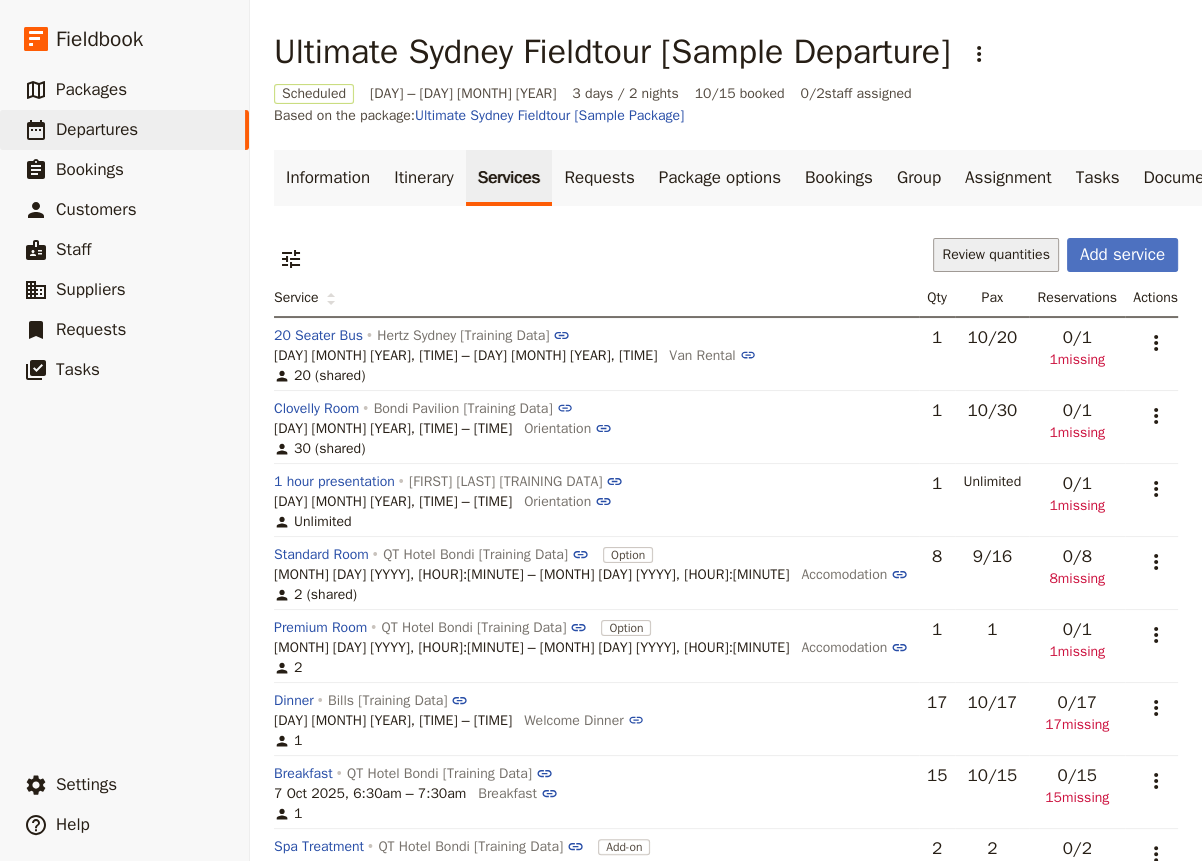 click on "Review quantities" at bounding box center [995, 255] 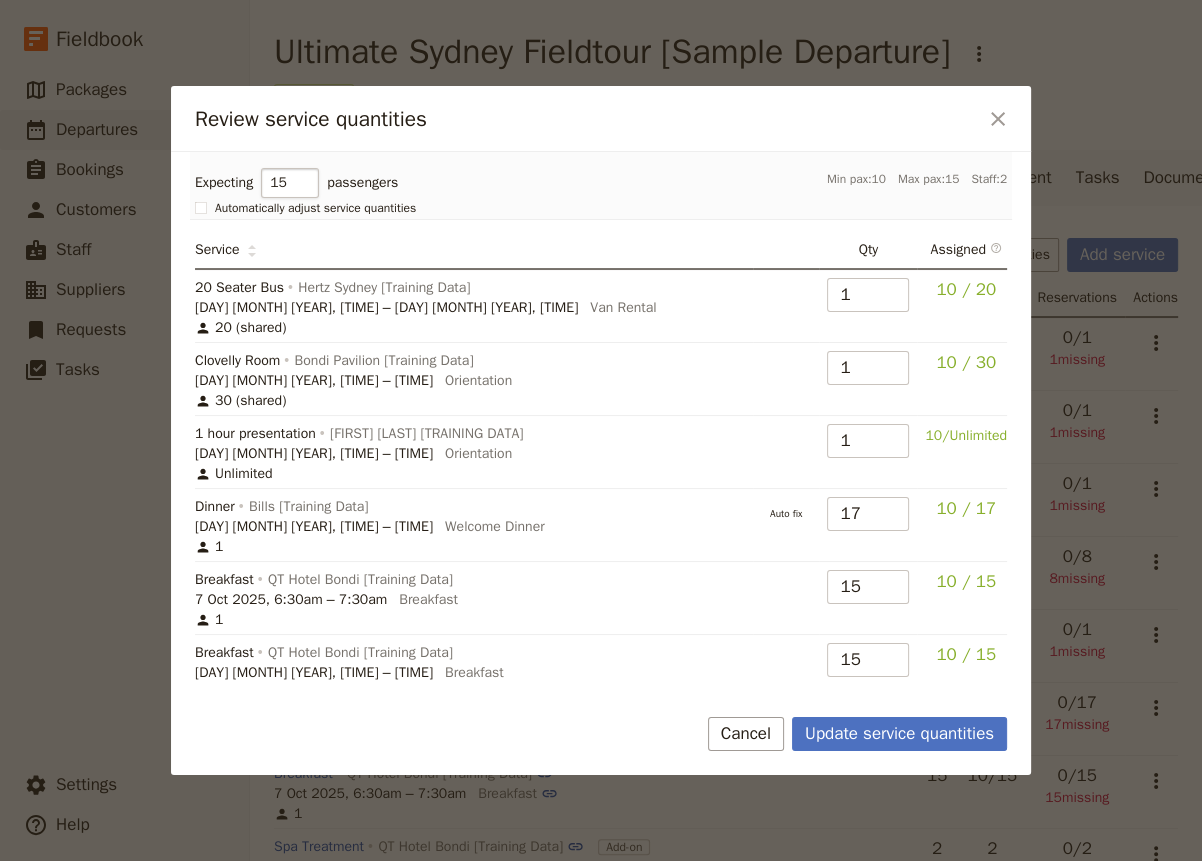 drag, startPoint x: 295, startPoint y: 187, endPoint x: 277, endPoint y: 187, distance: 18 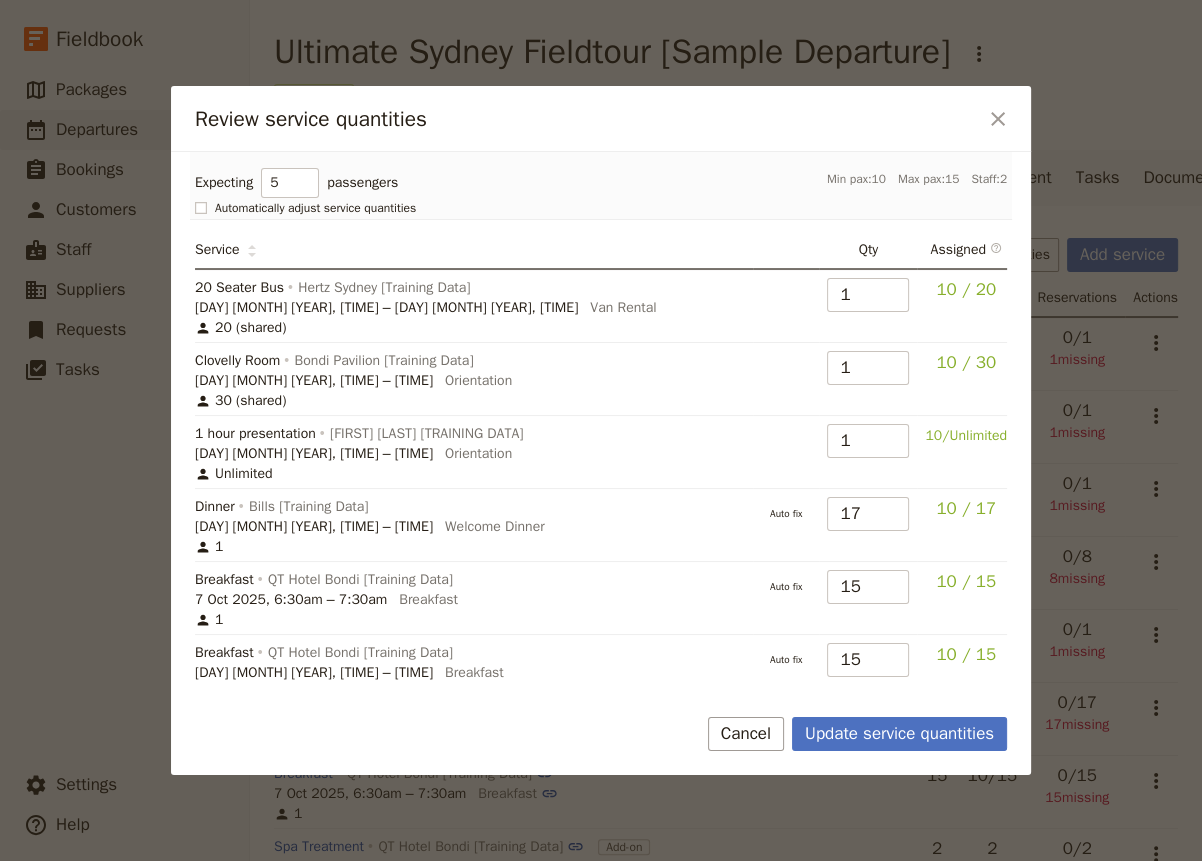type on "5" 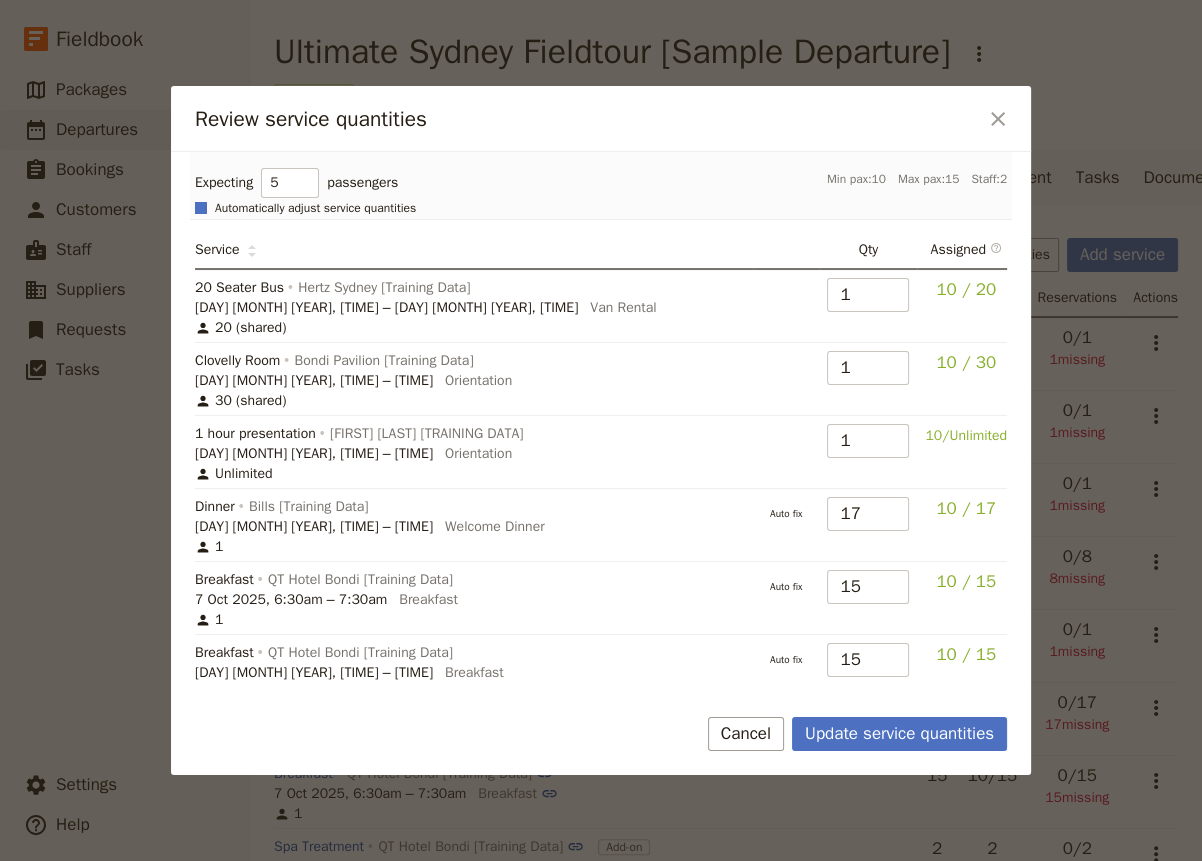checkbox on "true" 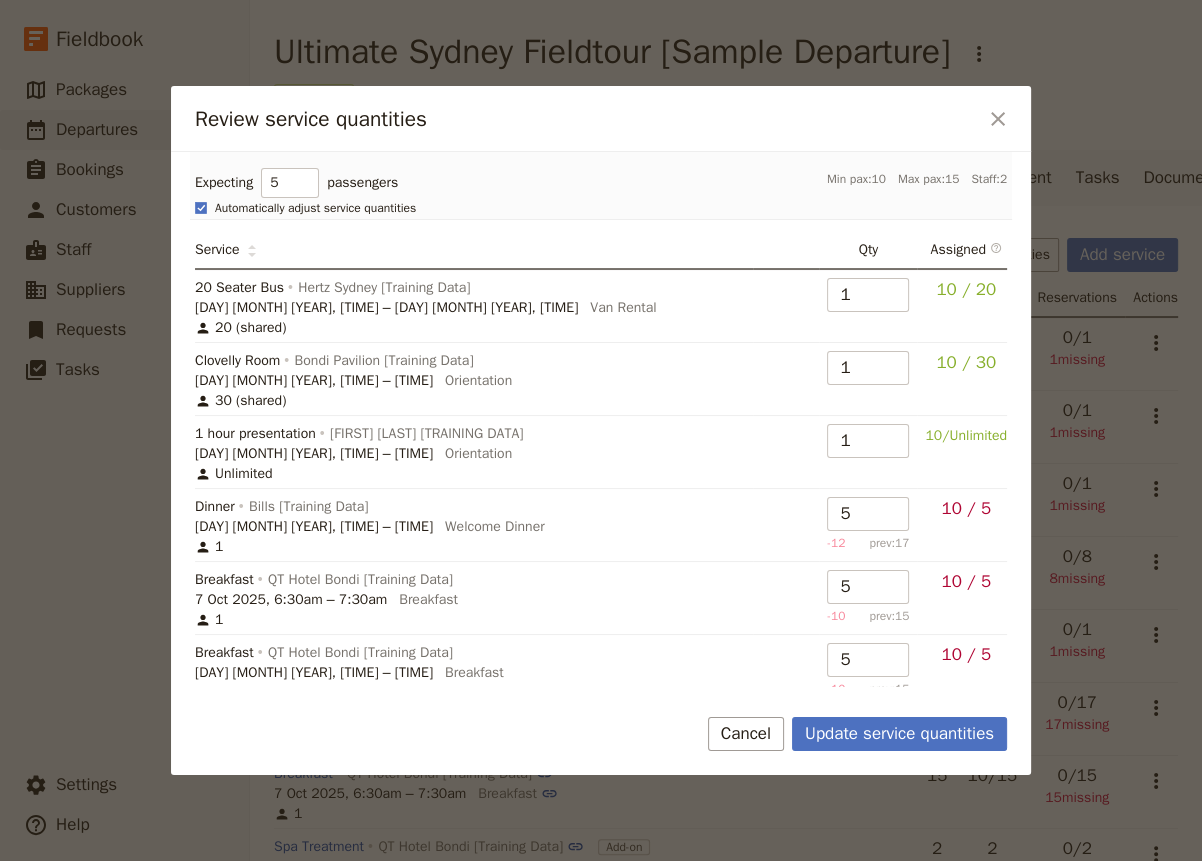 scroll, scrollTop: 99, scrollLeft: 0, axis: vertical 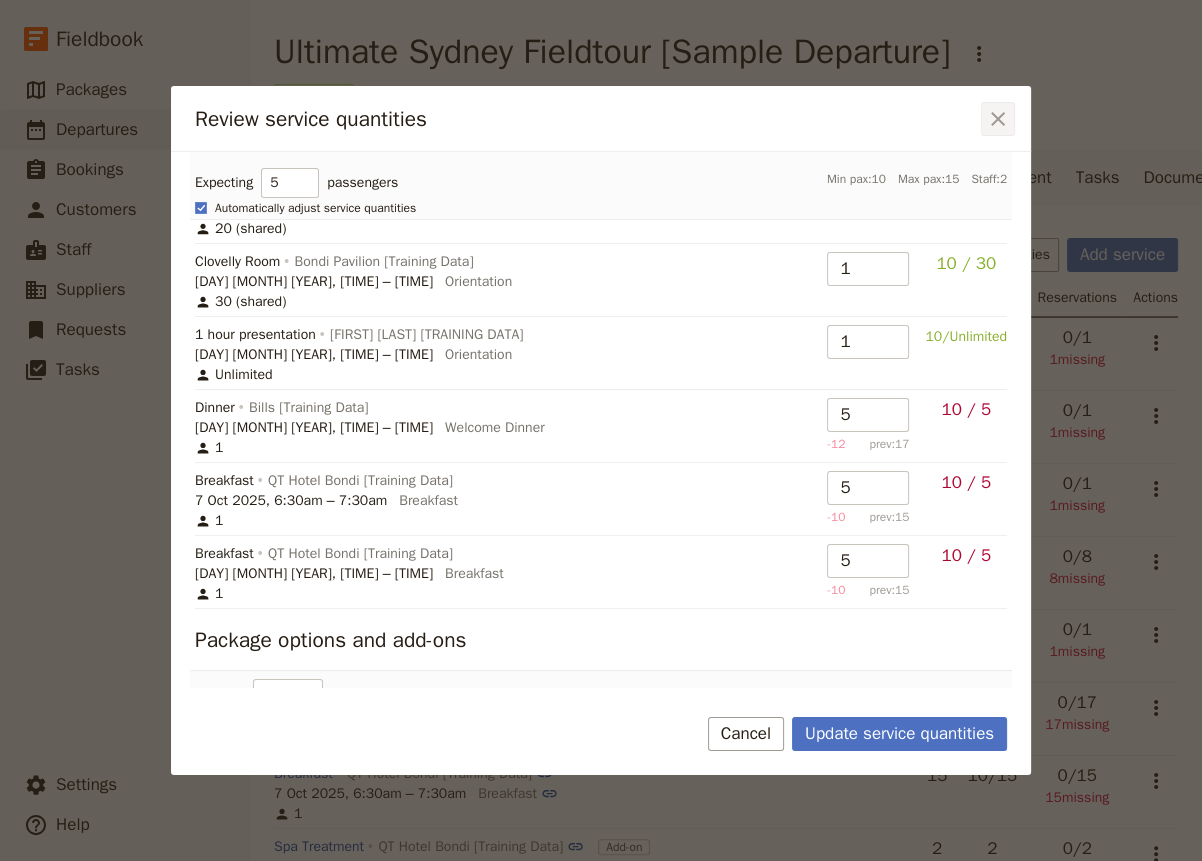 click 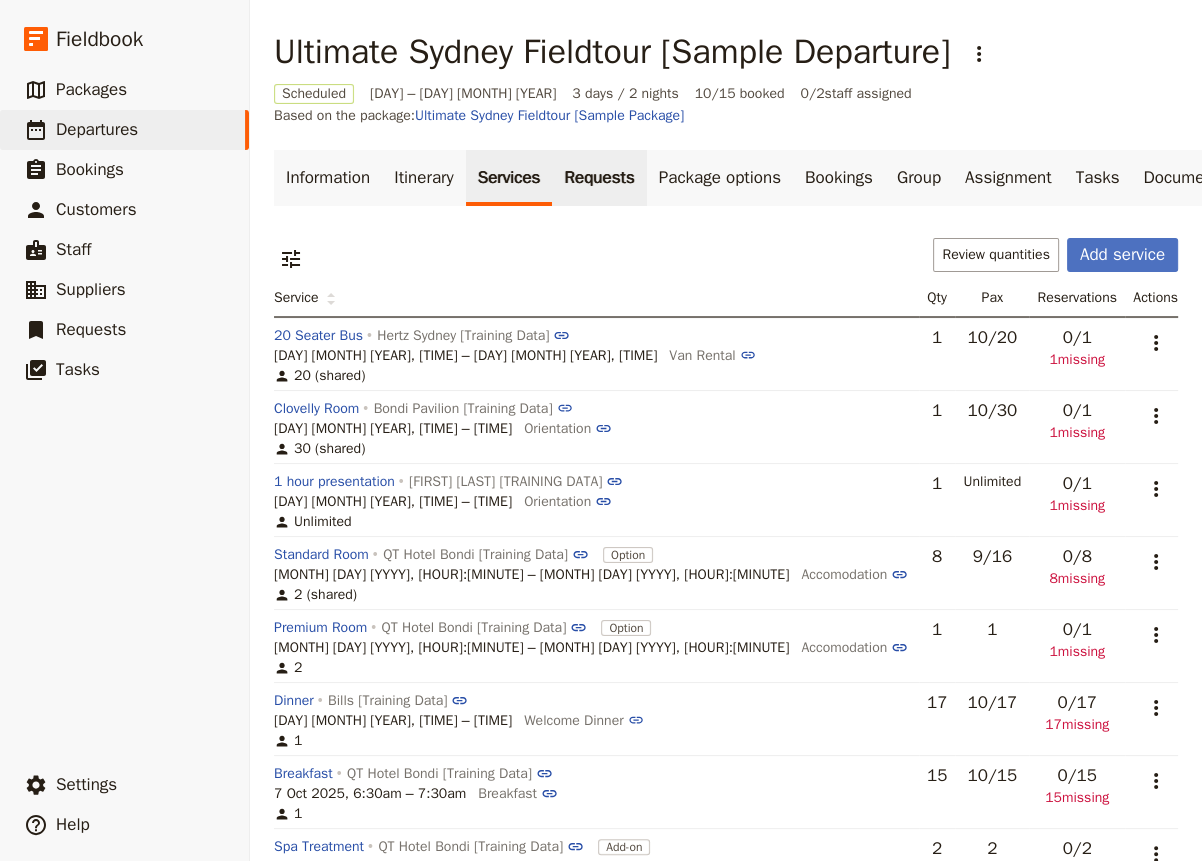 click on "Requests" at bounding box center (599, 178) 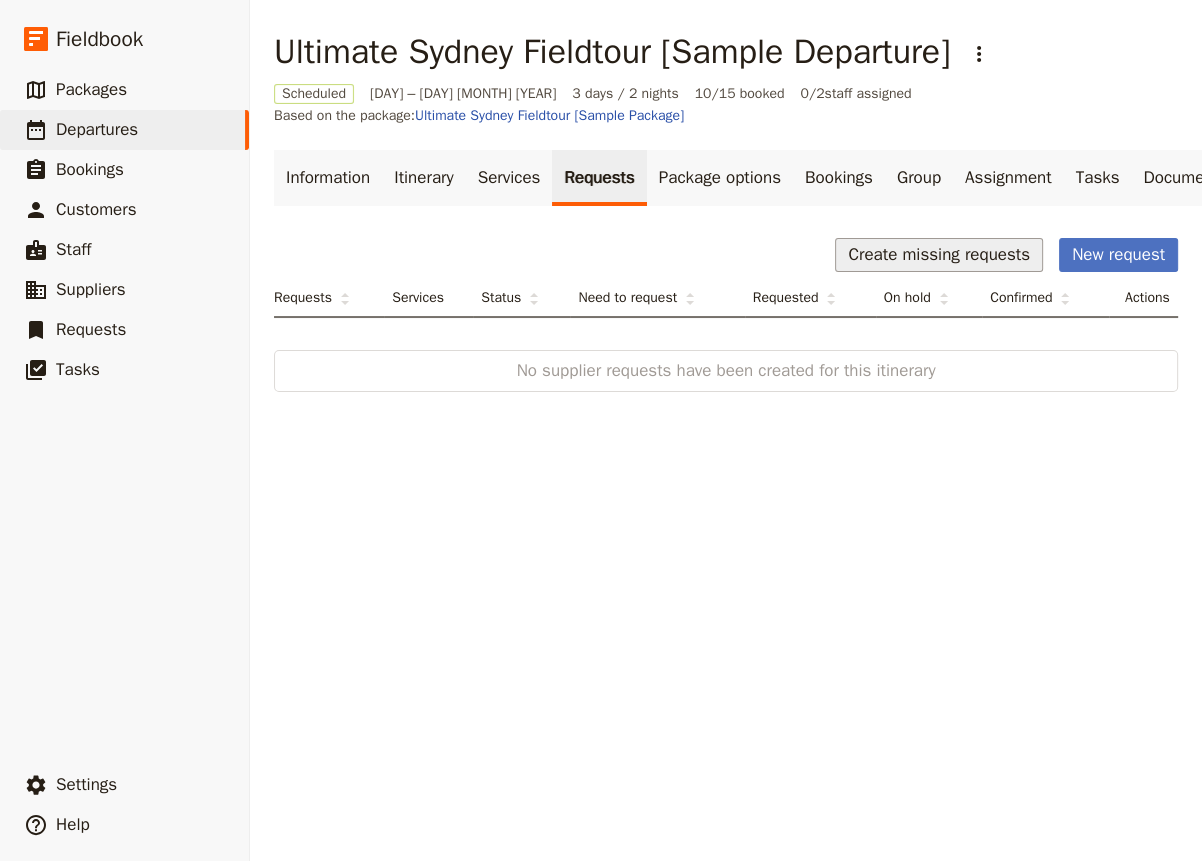 click on "Create missing requests" at bounding box center [939, 255] 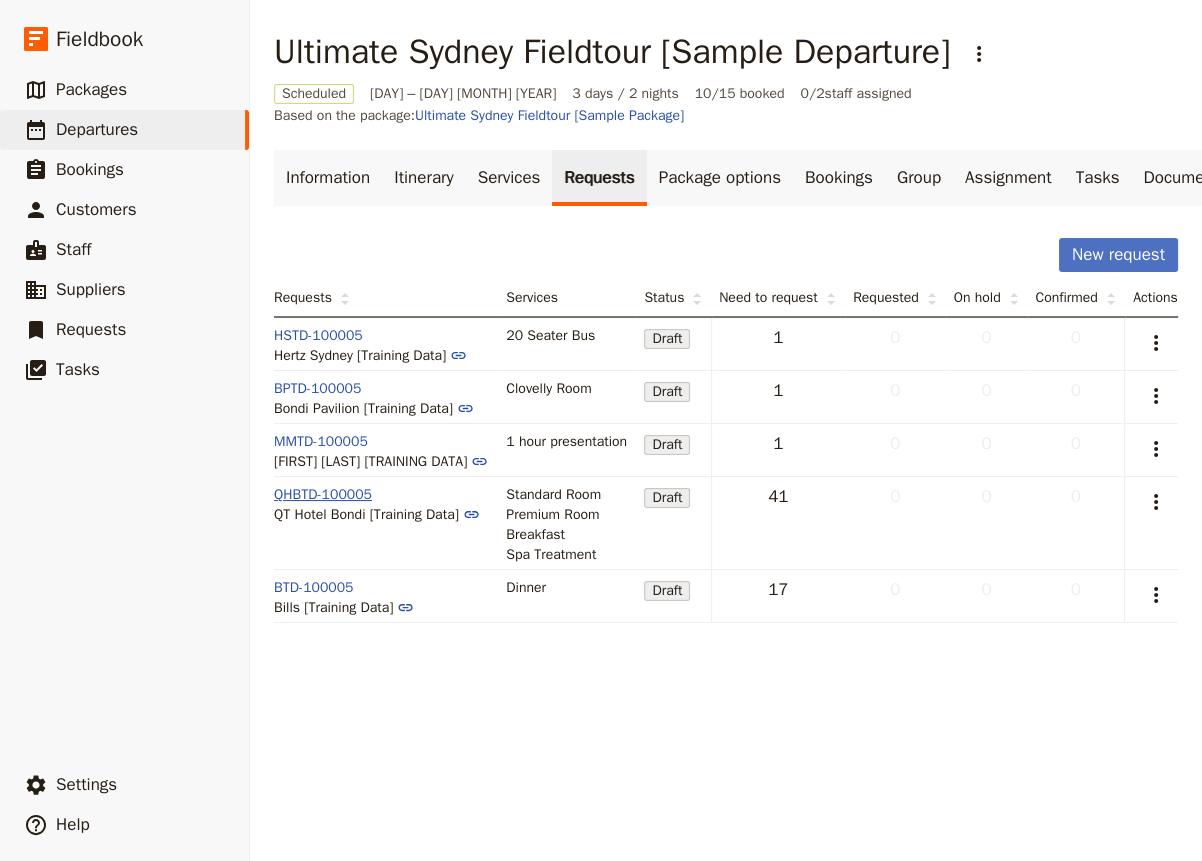 click on "QHBTD-100005" at bounding box center [323, 495] 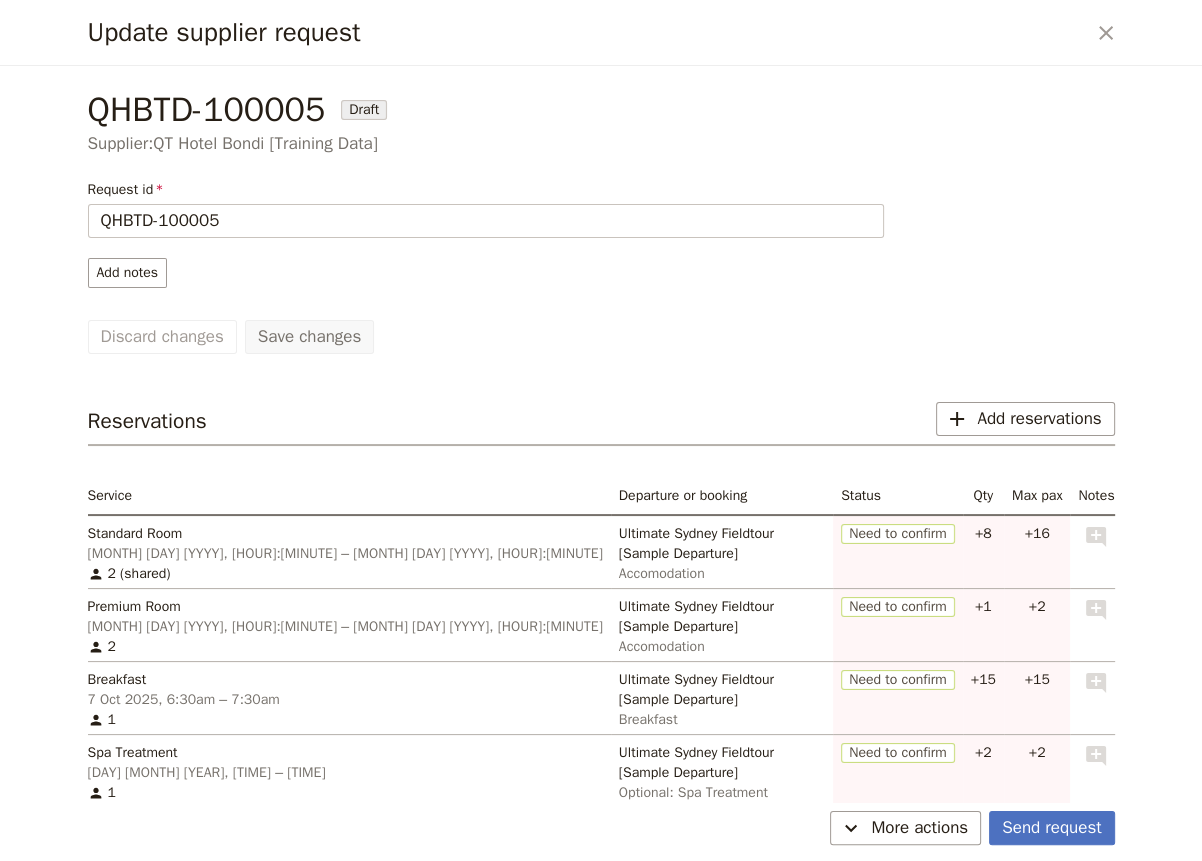scroll, scrollTop: 149, scrollLeft: 0, axis: vertical 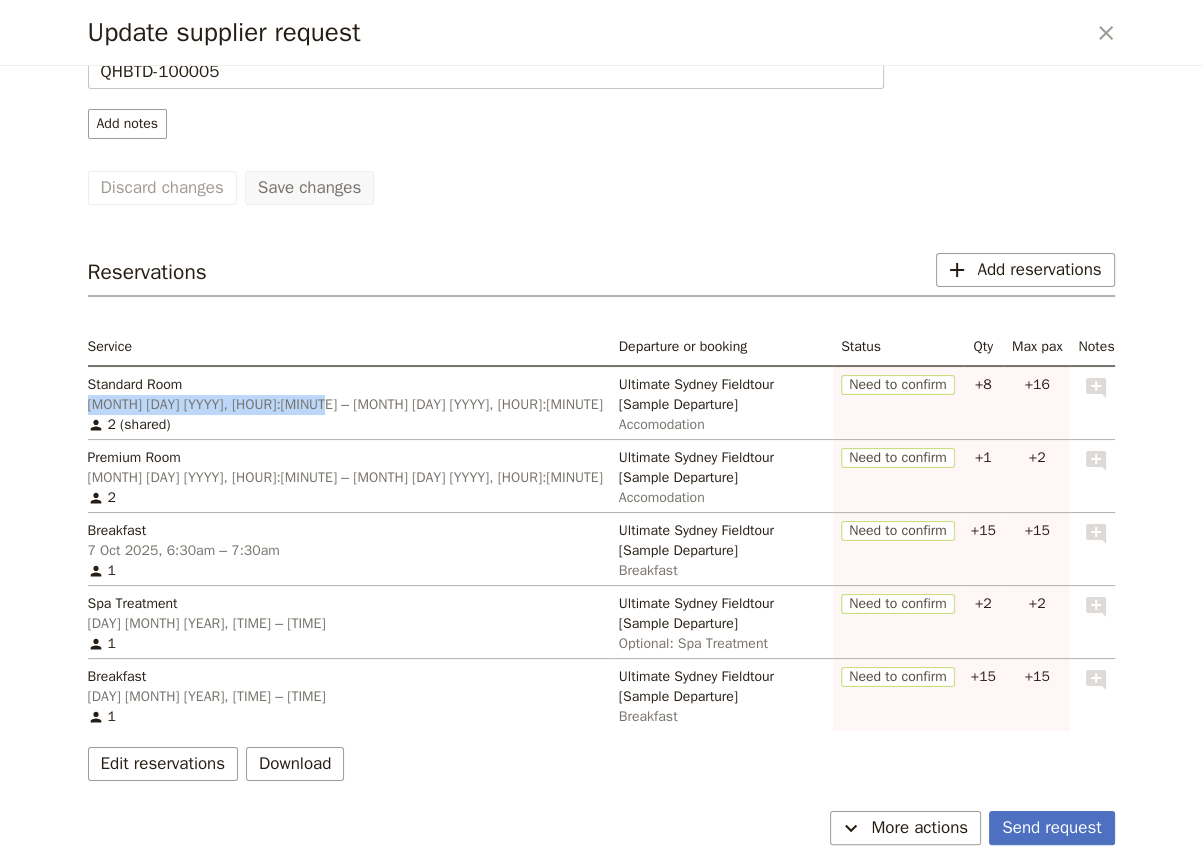 drag, startPoint x: 91, startPoint y: 404, endPoint x: 249, endPoint y: 402, distance: 158.01266 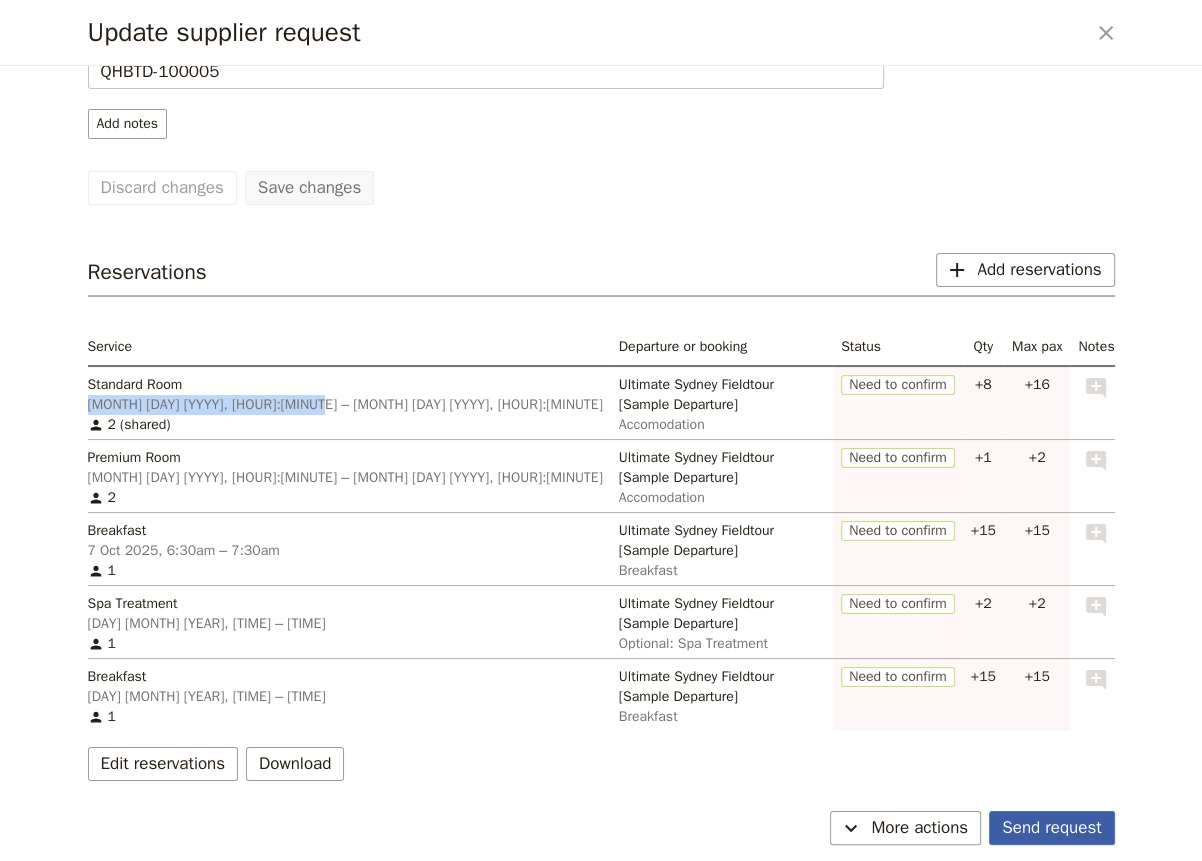 click on "Send request" at bounding box center (1051, 828) 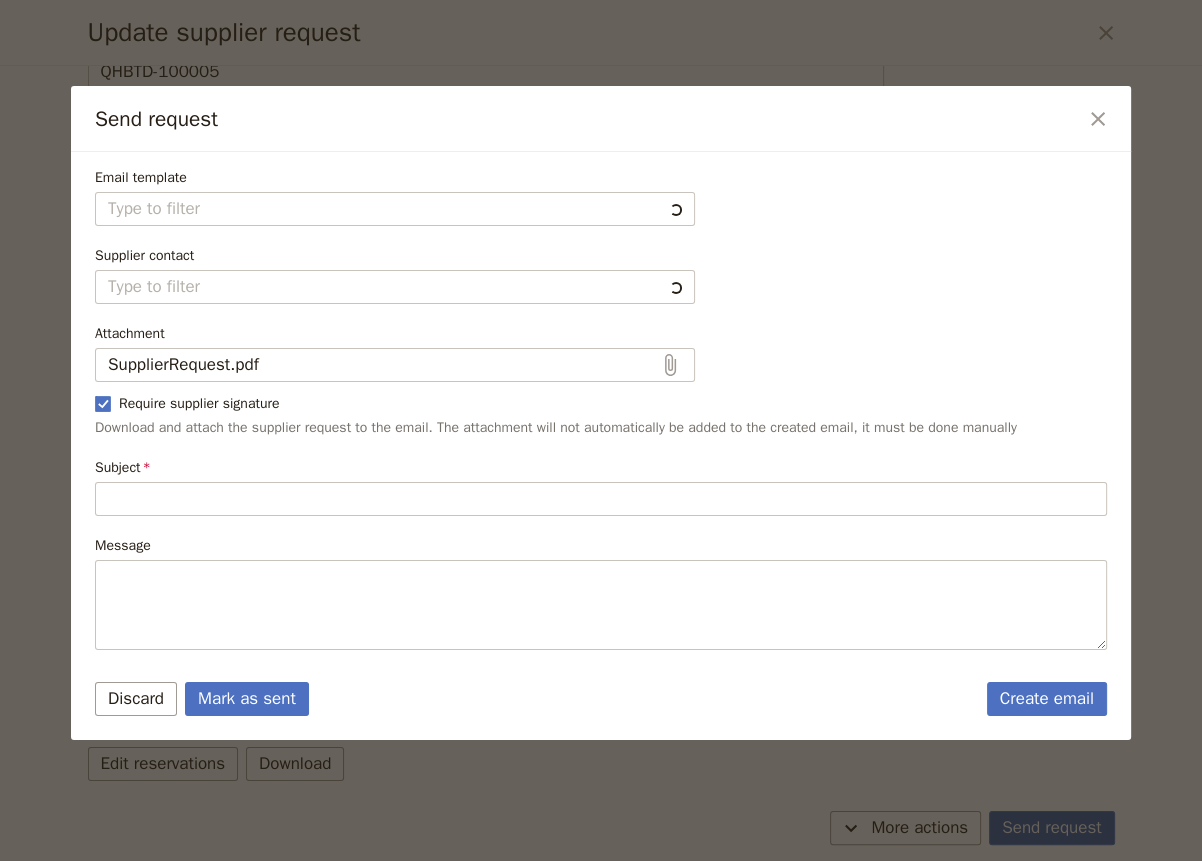 type on "Fieldbook default template" 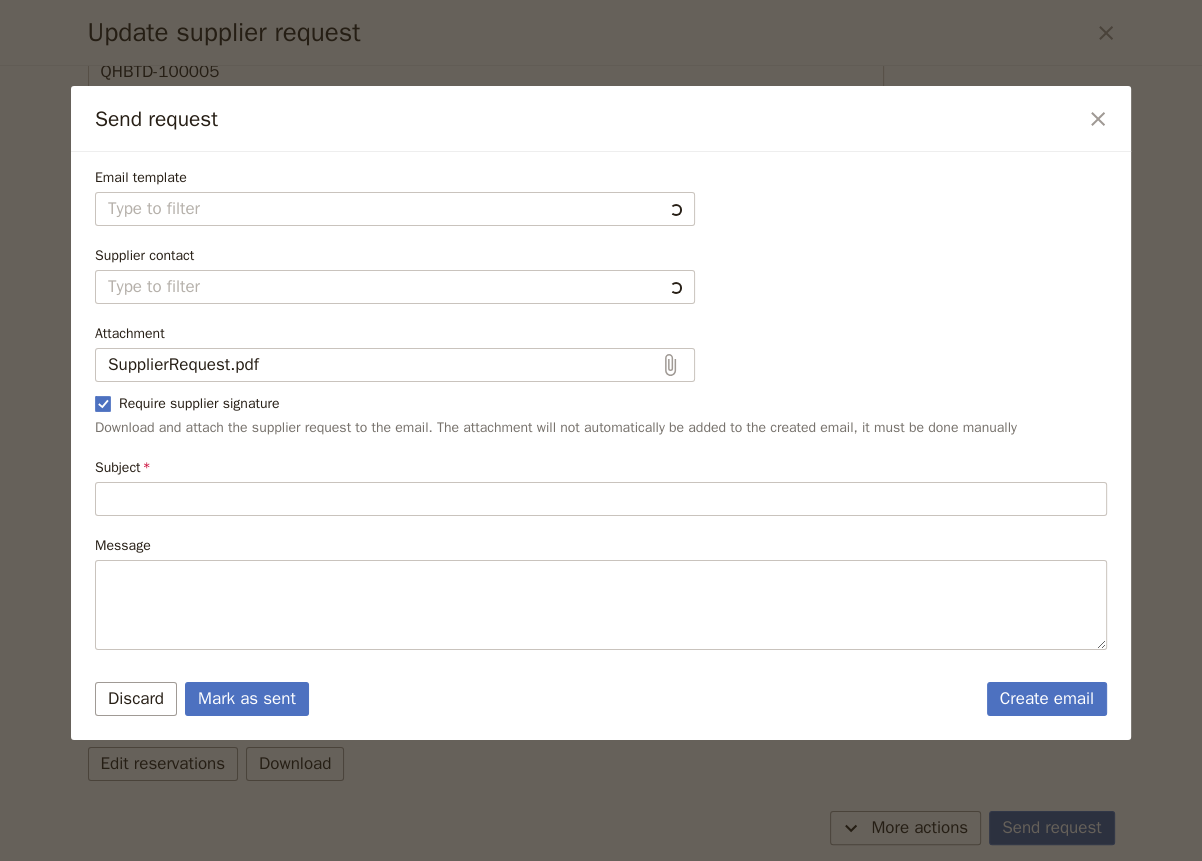 type on "QT Hotel Bondi [Training Data]" 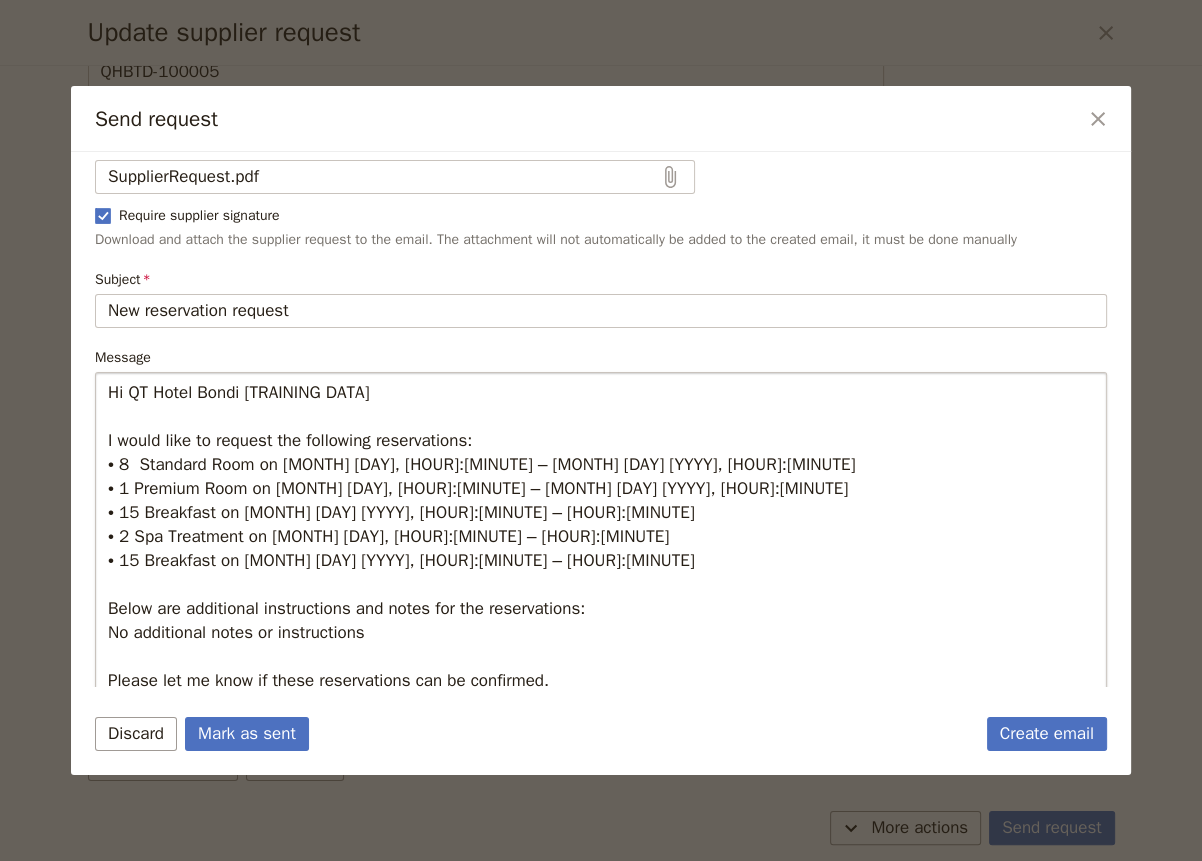 scroll, scrollTop: 225, scrollLeft: 0, axis: vertical 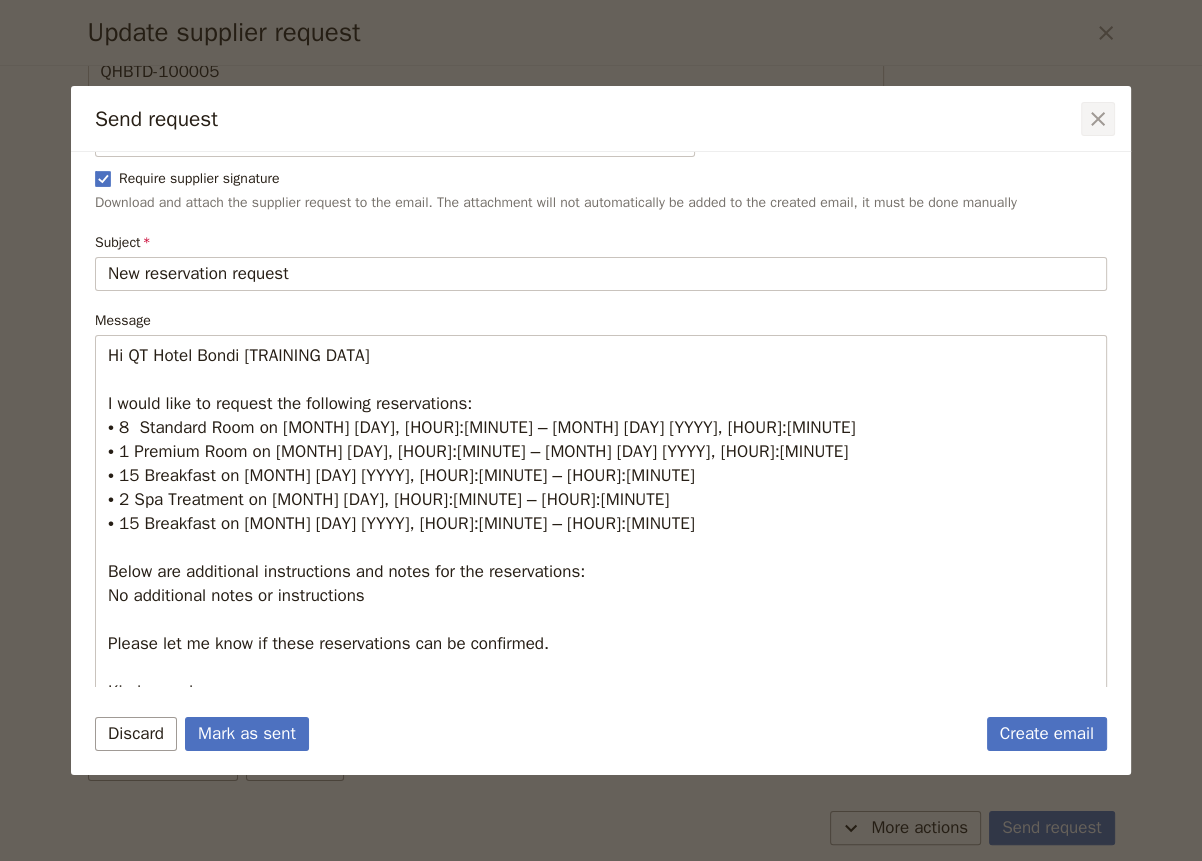 click on "​" at bounding box center (1098, 119) 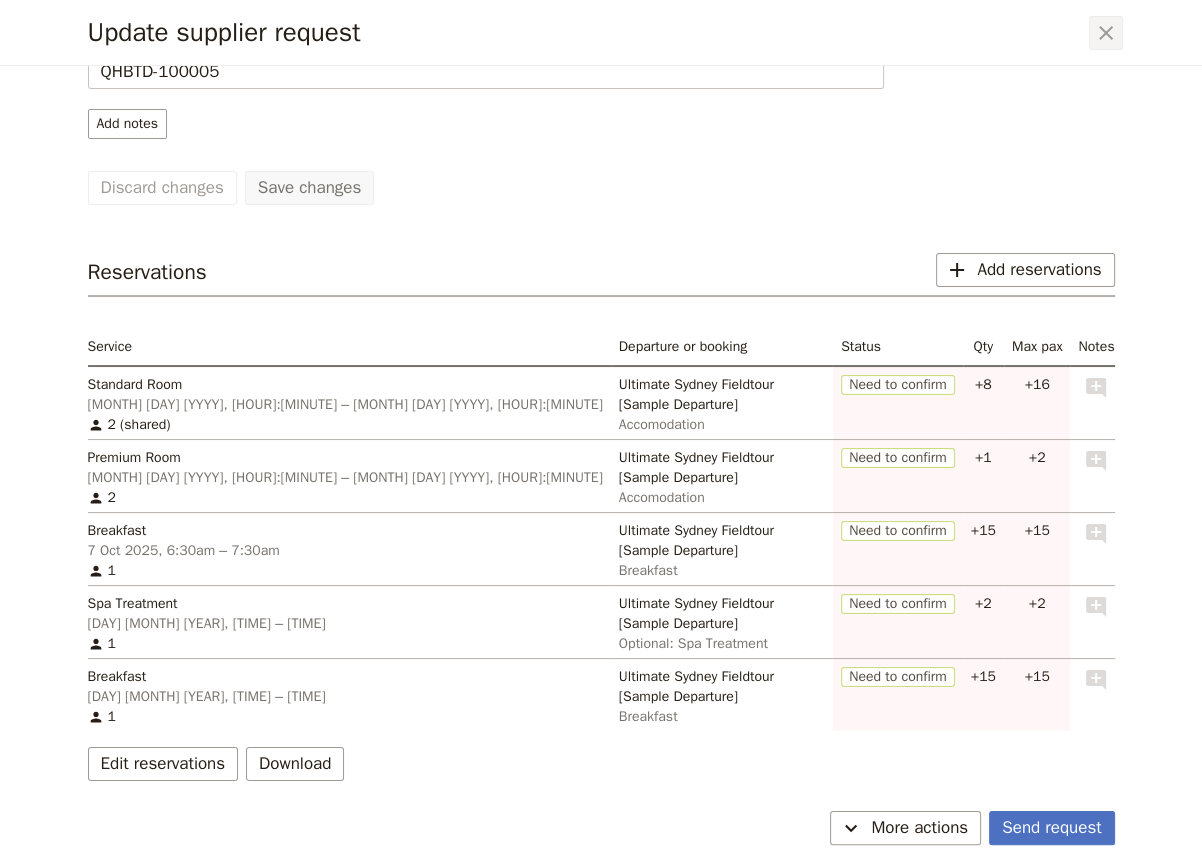 click 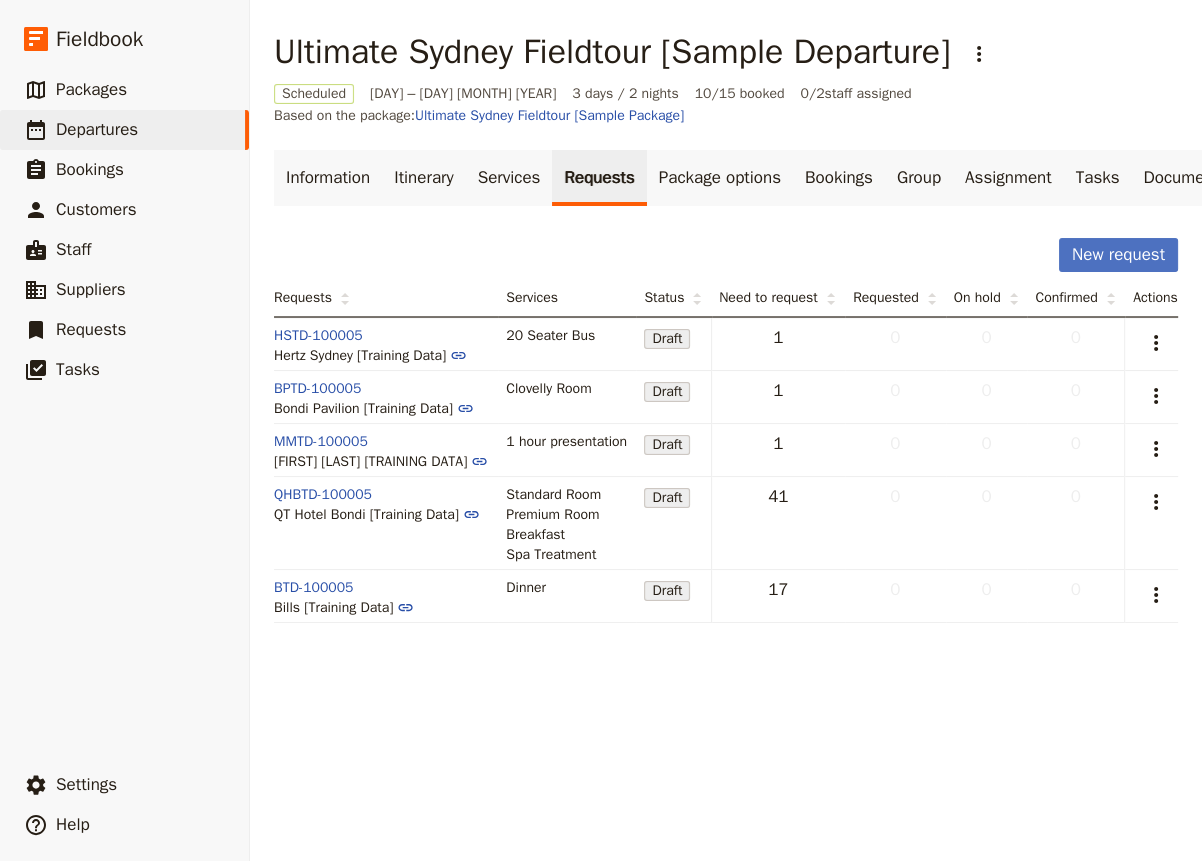 click on "New request" at bounding box center (726, 255) 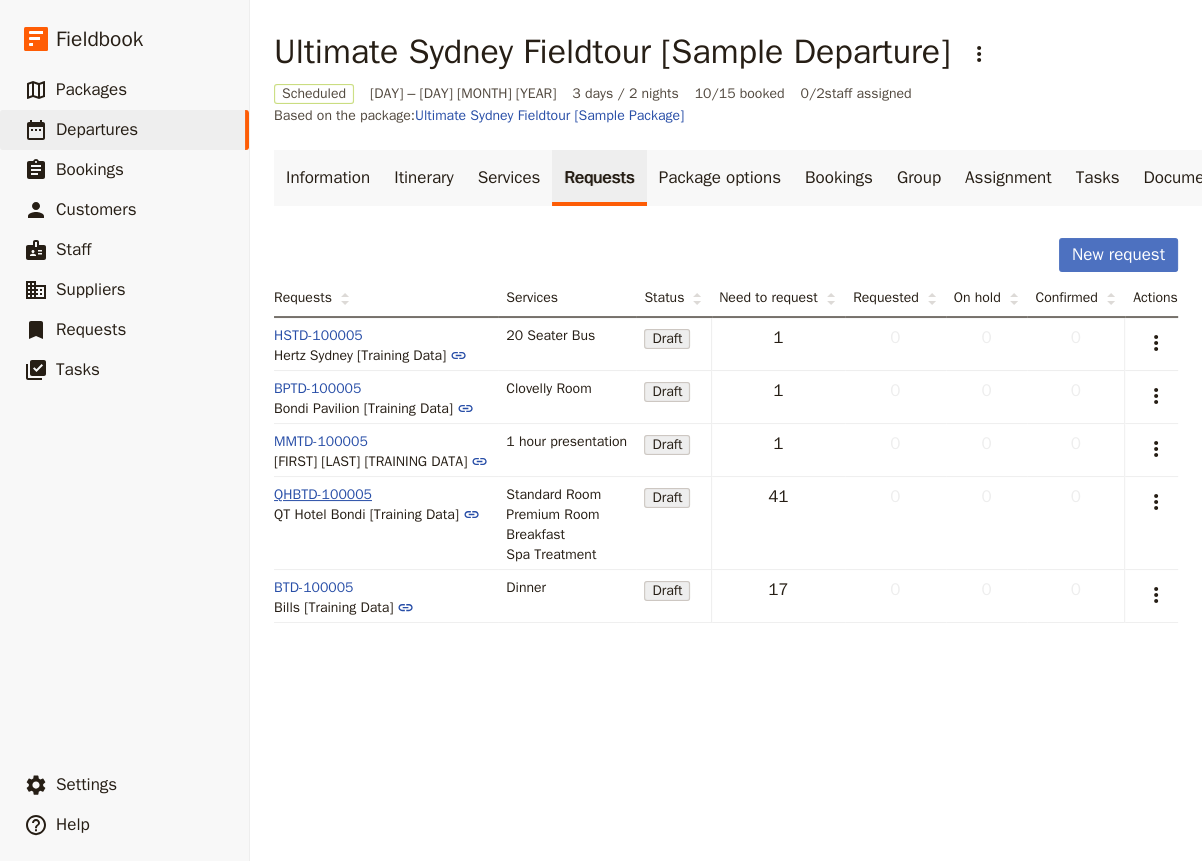 click on "QHBTD-100005" at bounding box center (323, 495) 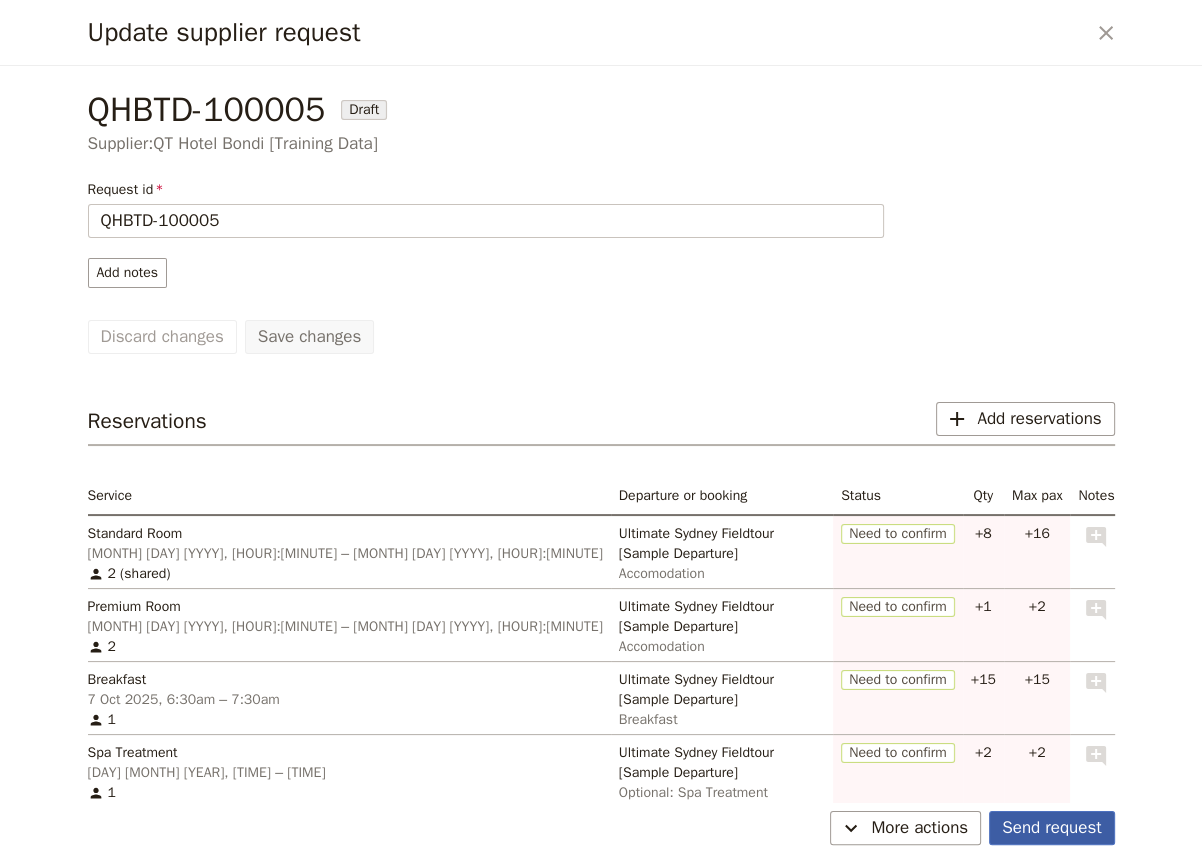 click on "Send request" at bounding box center (1051, 828) 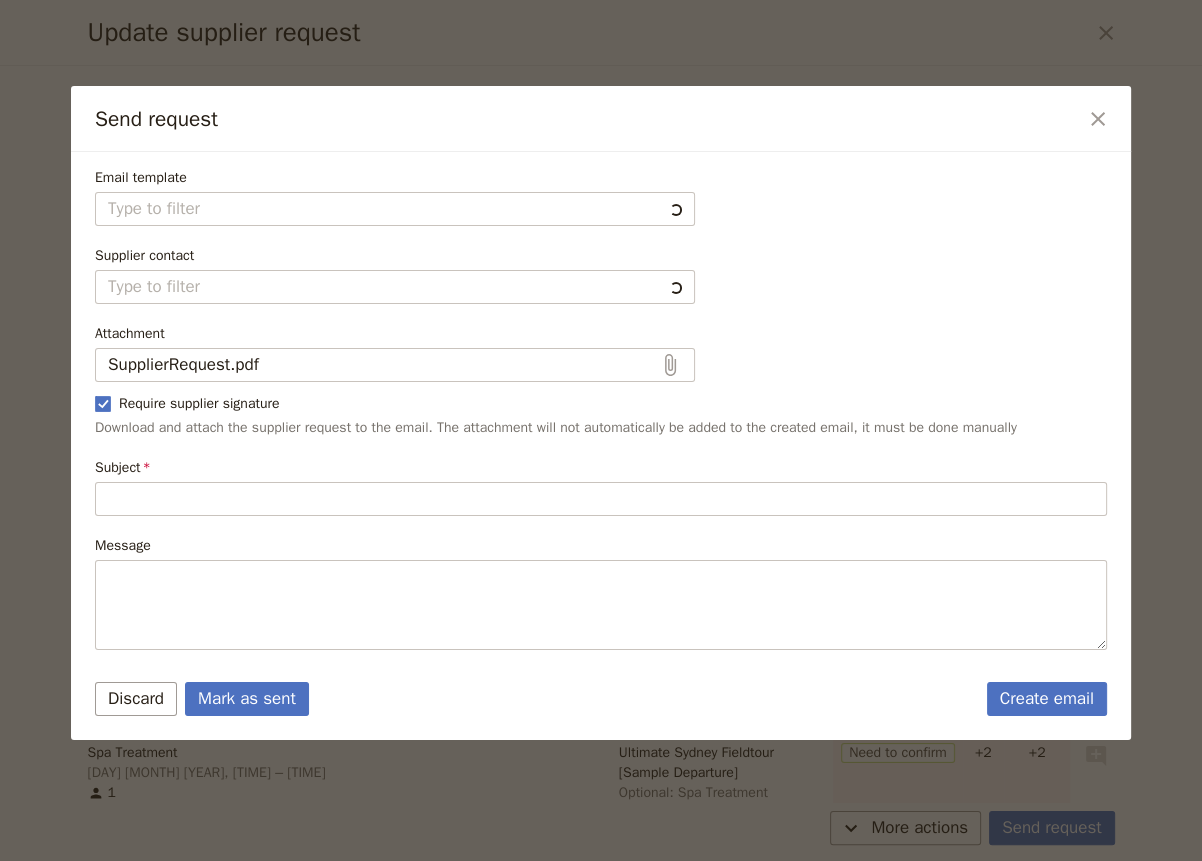 type on "Fieldbook default template" 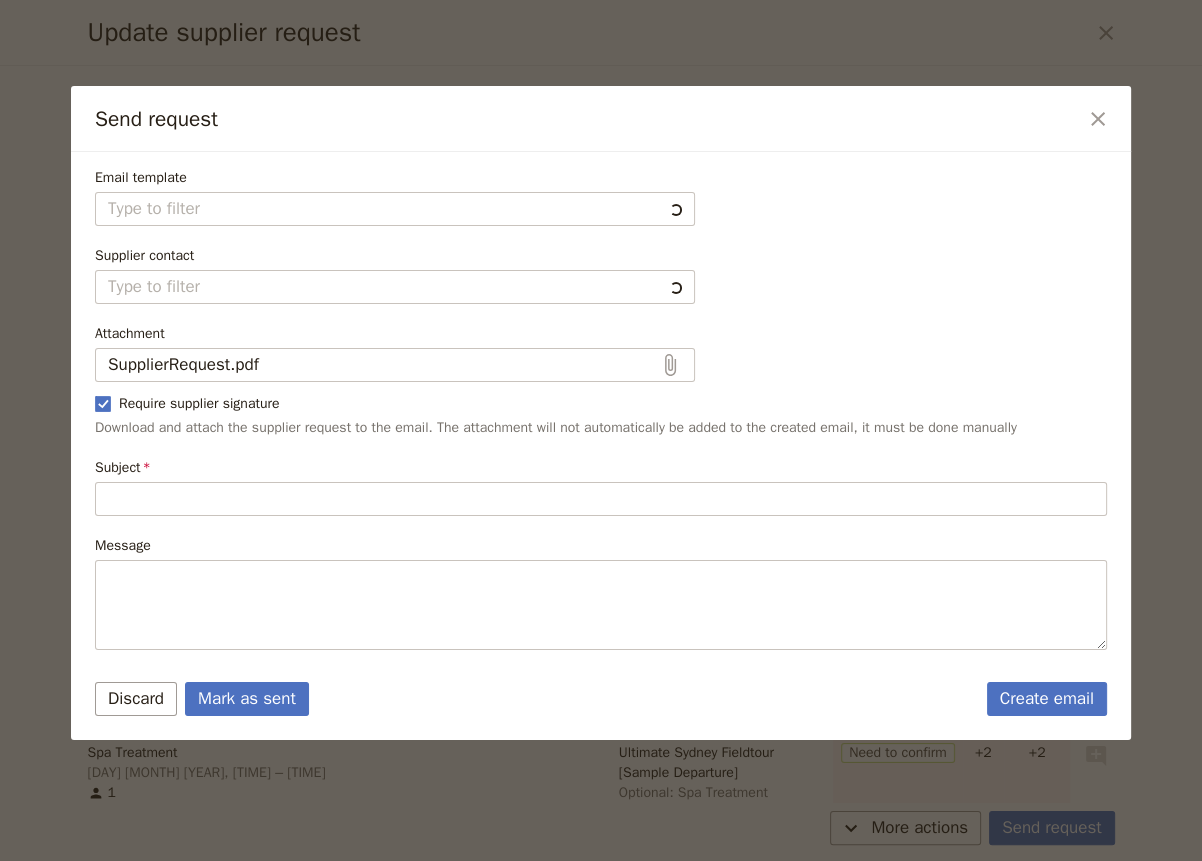 type on "QT Hotel Bondi [Training Data]" 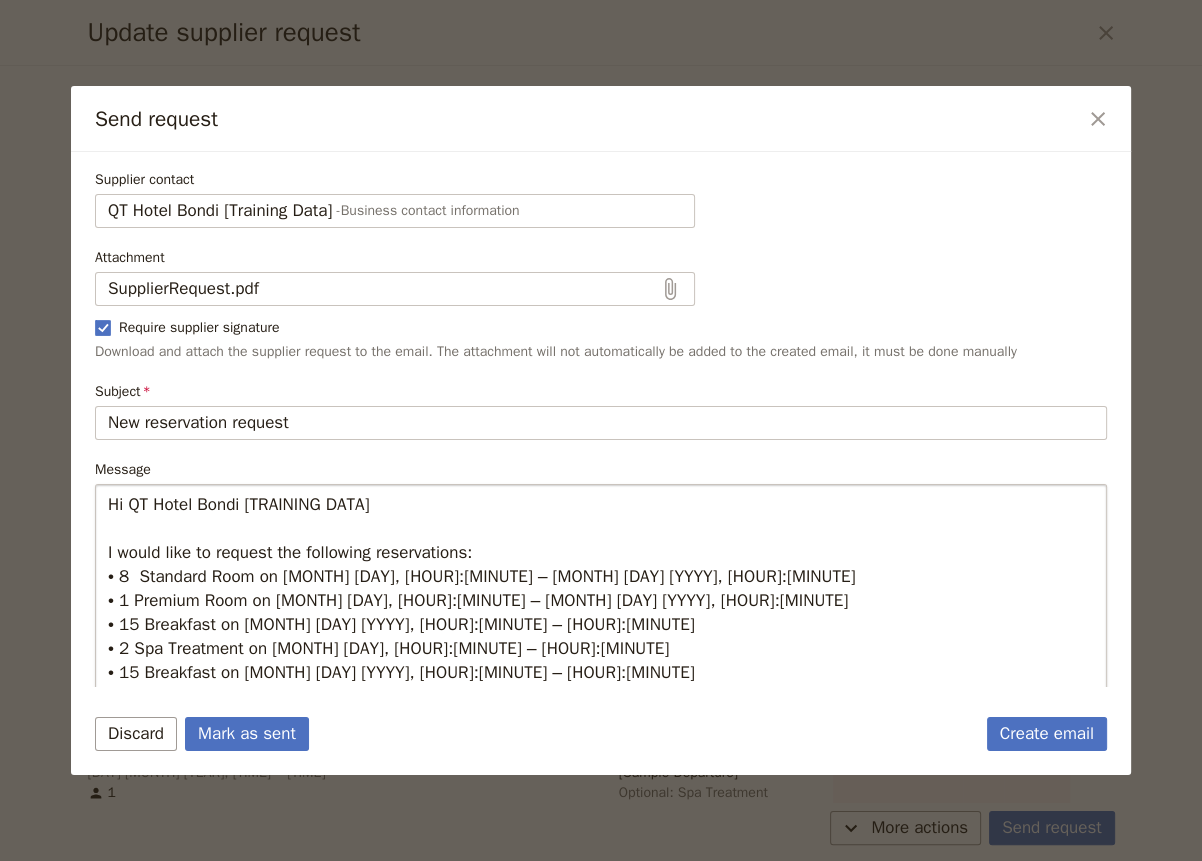 scroll, scrollTop: 45, scrollLeft: 0, axis: vertical 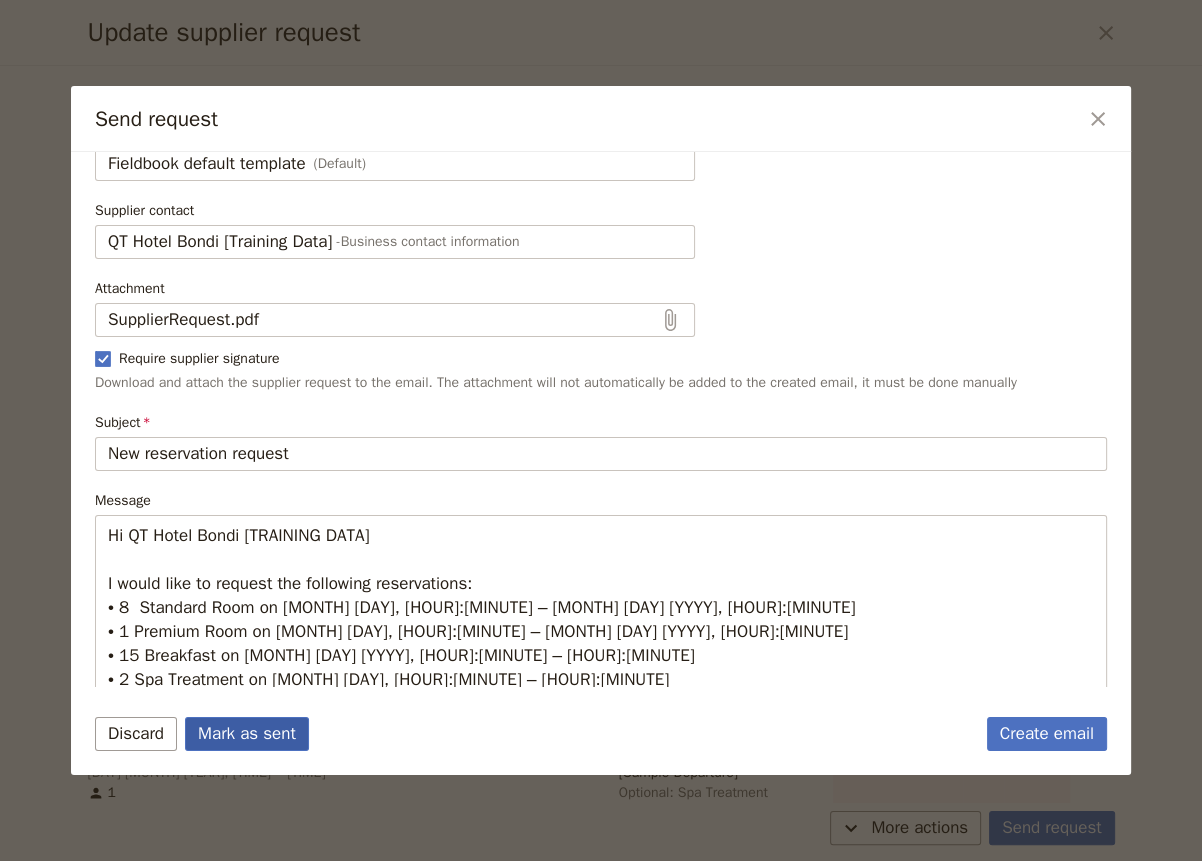 click on "Mark as sent" at bounding box center [247, 734] 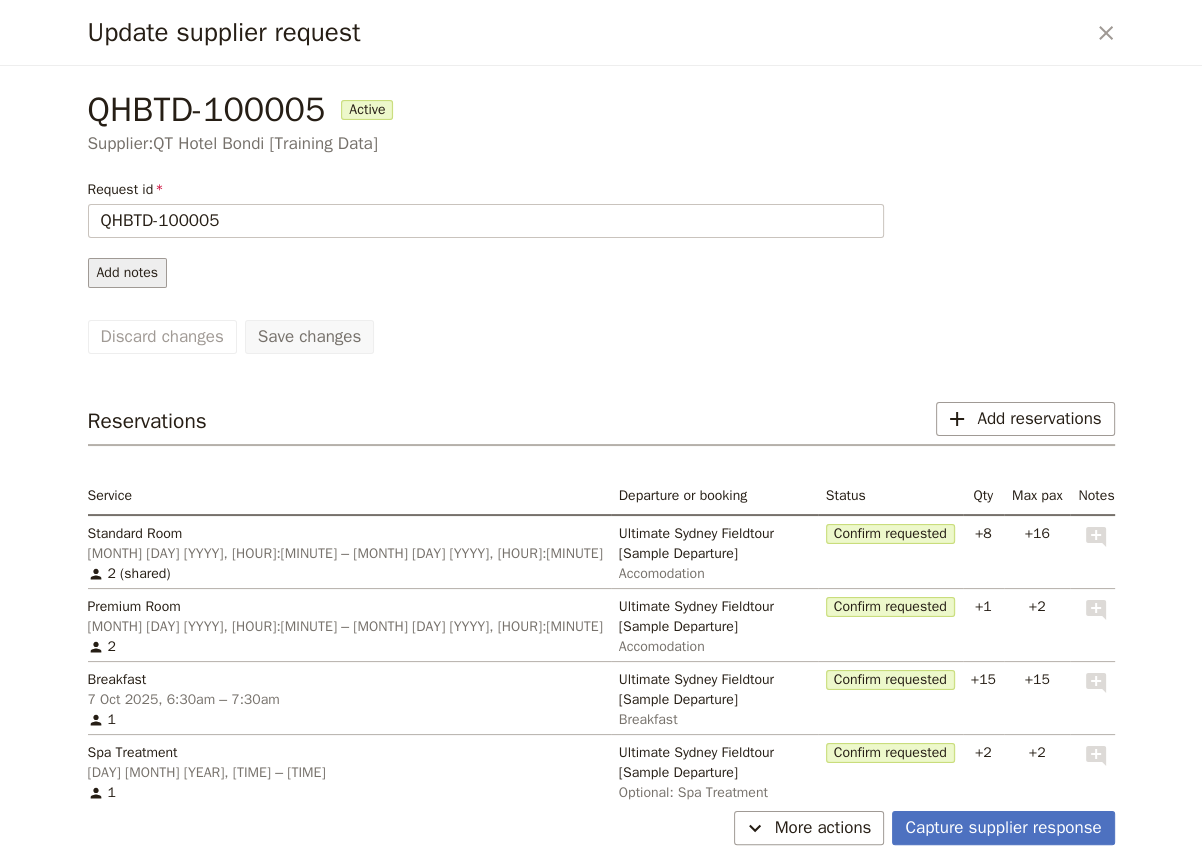 click on "Add notes" at bounding box center (128, 273) 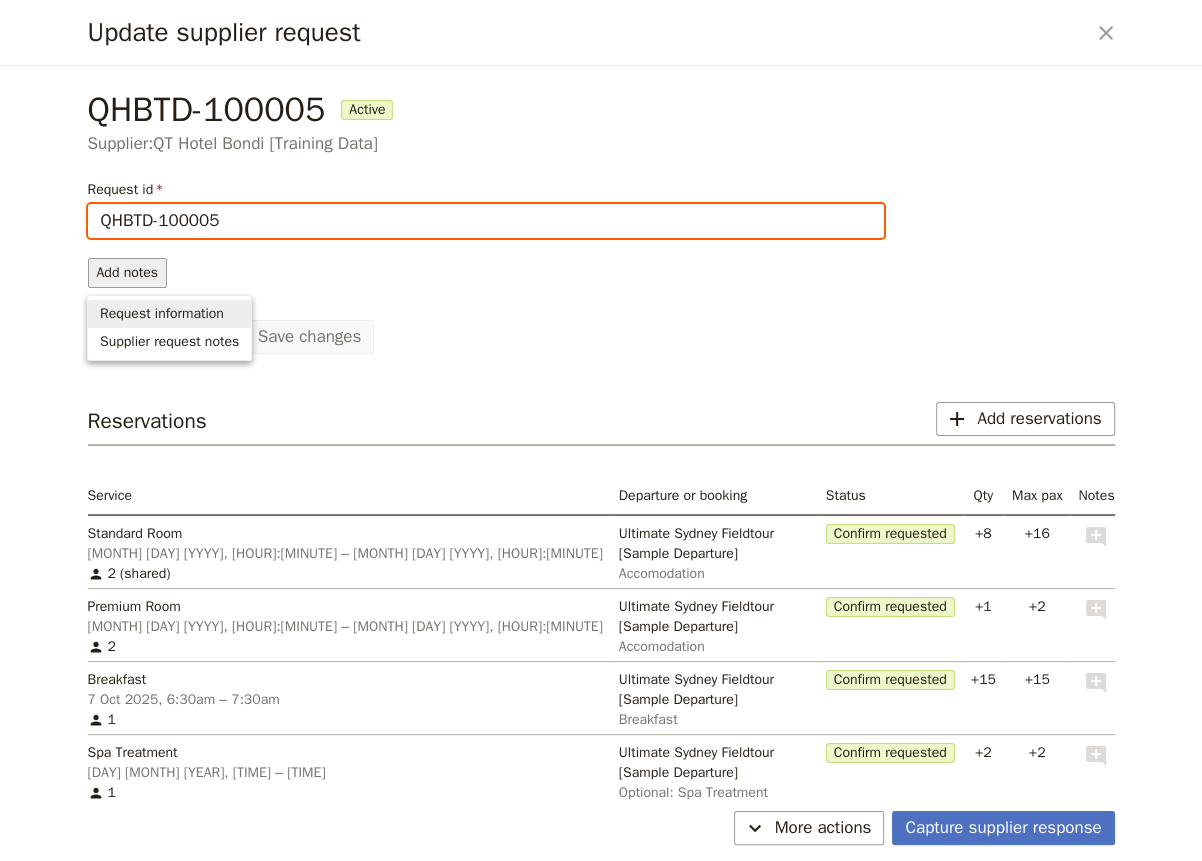 click on "QHBTD-100005" at bounding box center (486, 221) 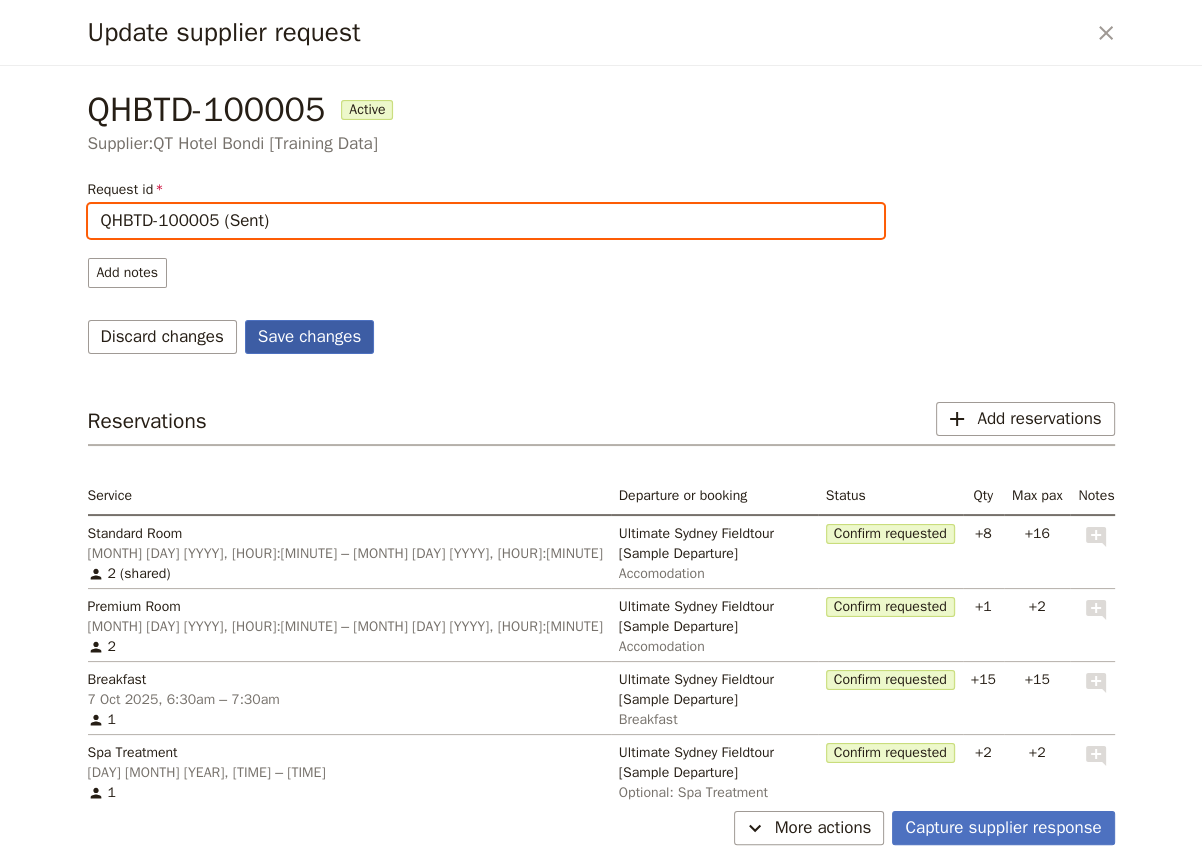 type on "QHBTD-100005 (Sent)" 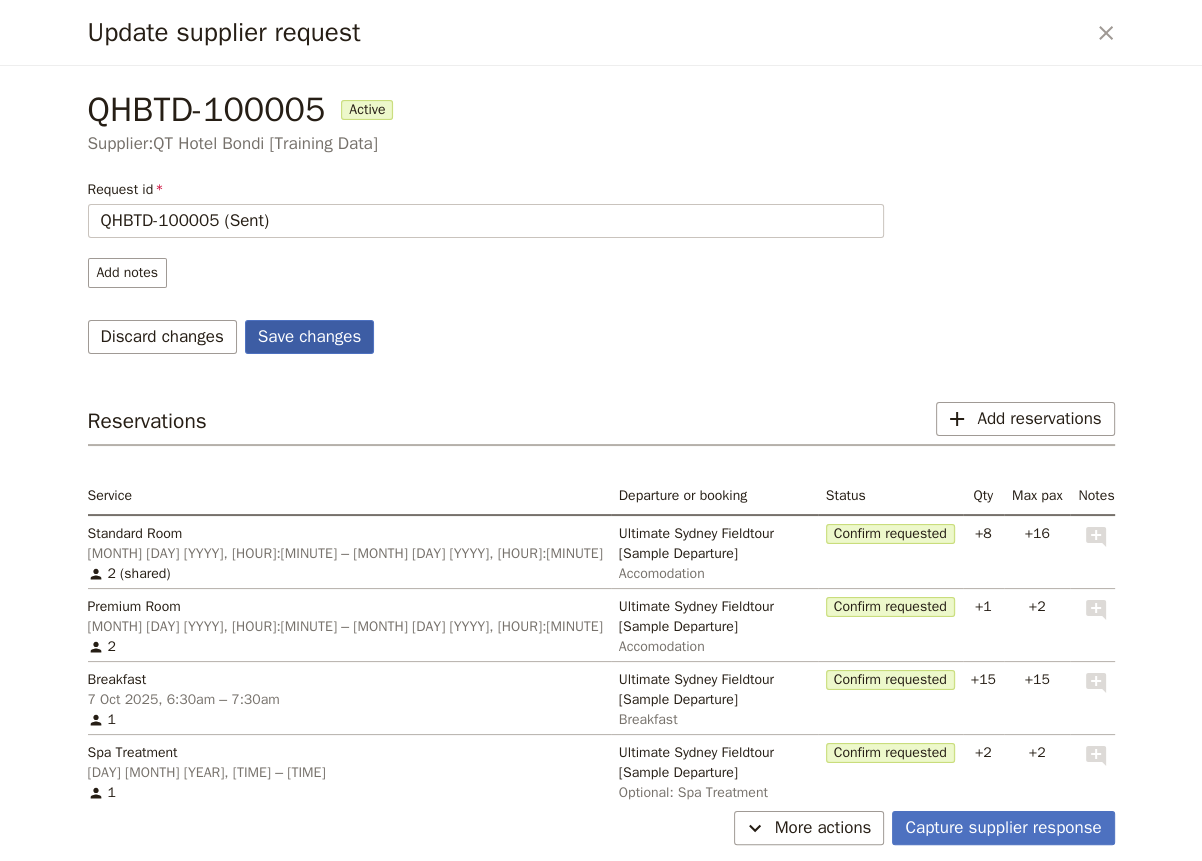 click on "Save changes" at bounding box center [310, 337] 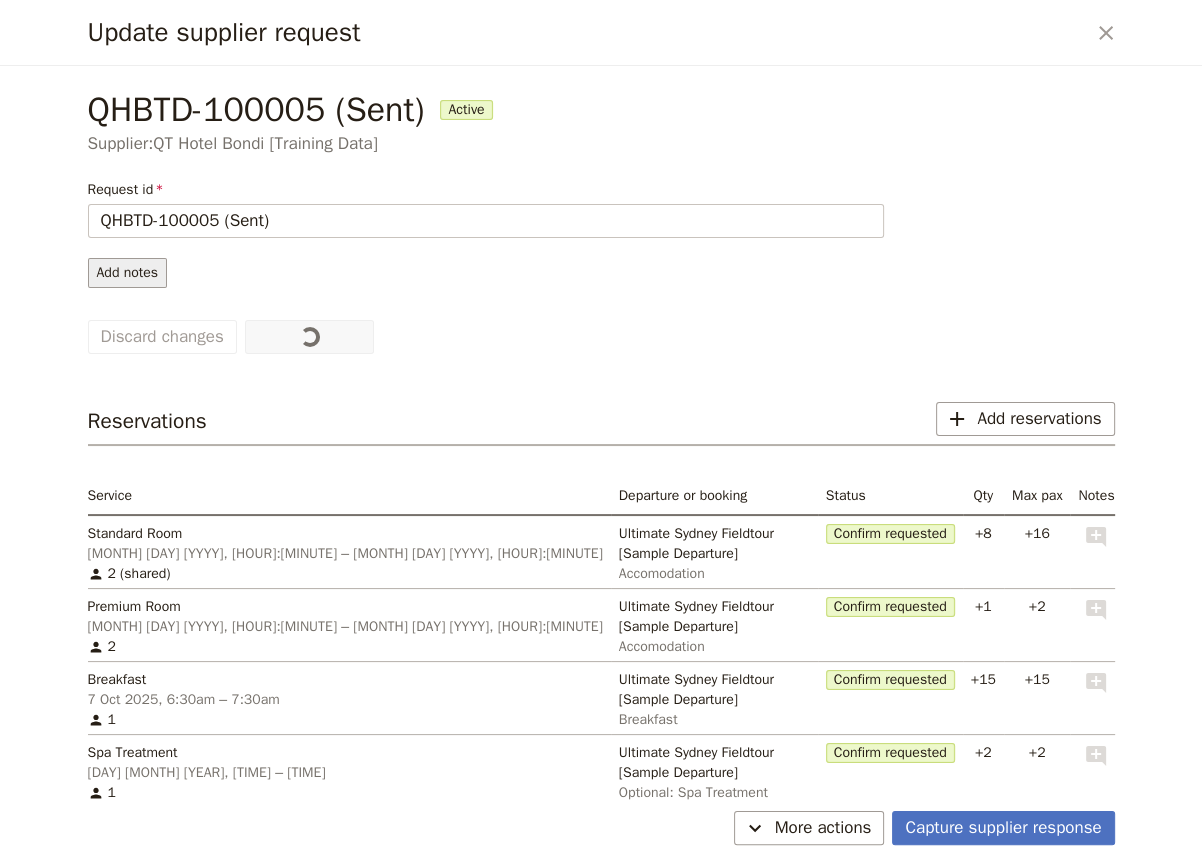 click on "Add notes" at bounding box center (128, 273) 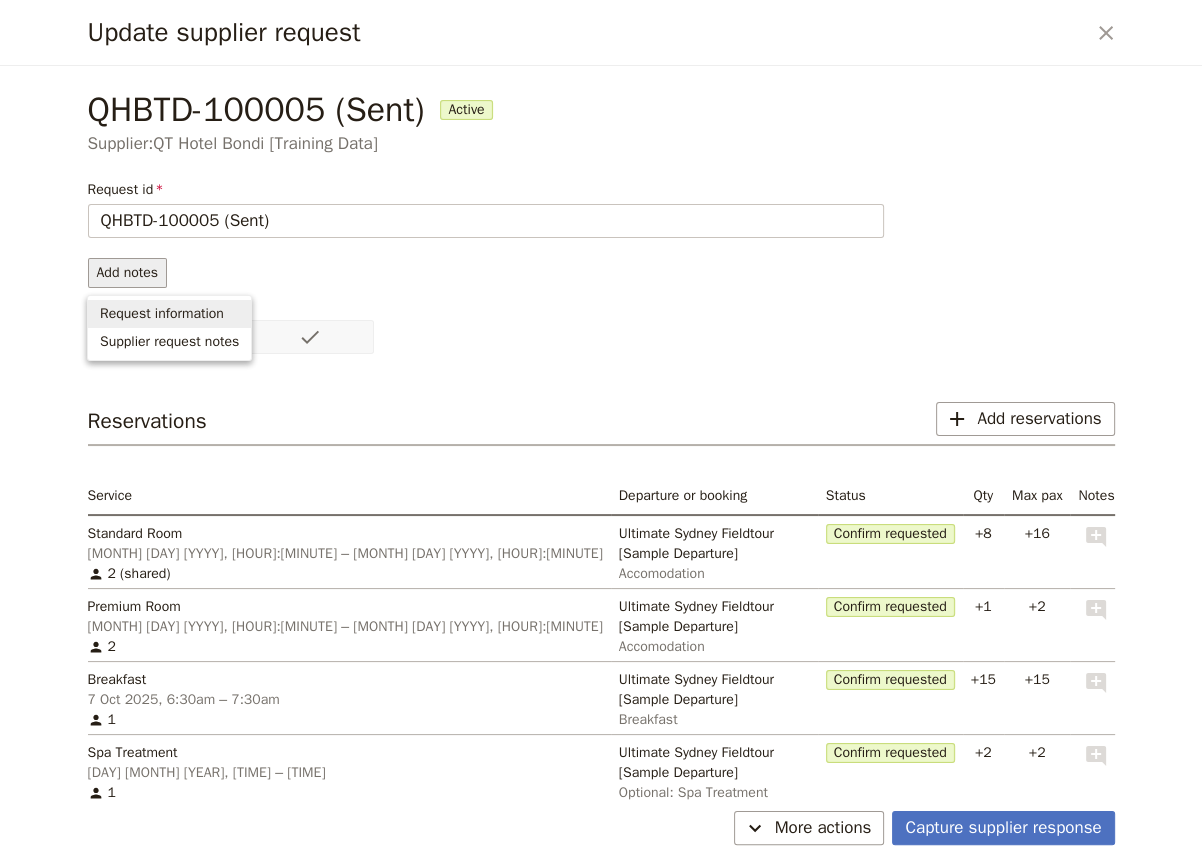 click on "Request information" at bounding box center (162, 314) 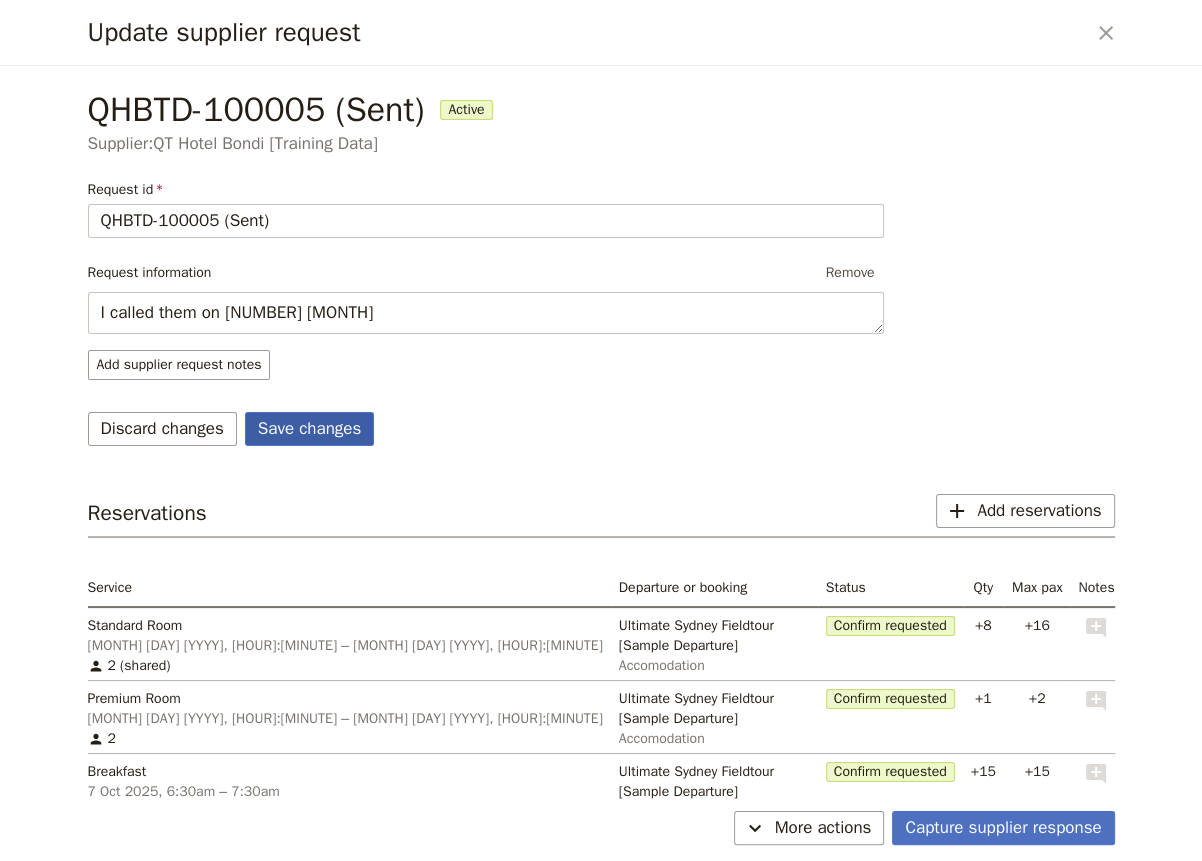 type on "I called them on [NUMBER] [MONTH]" 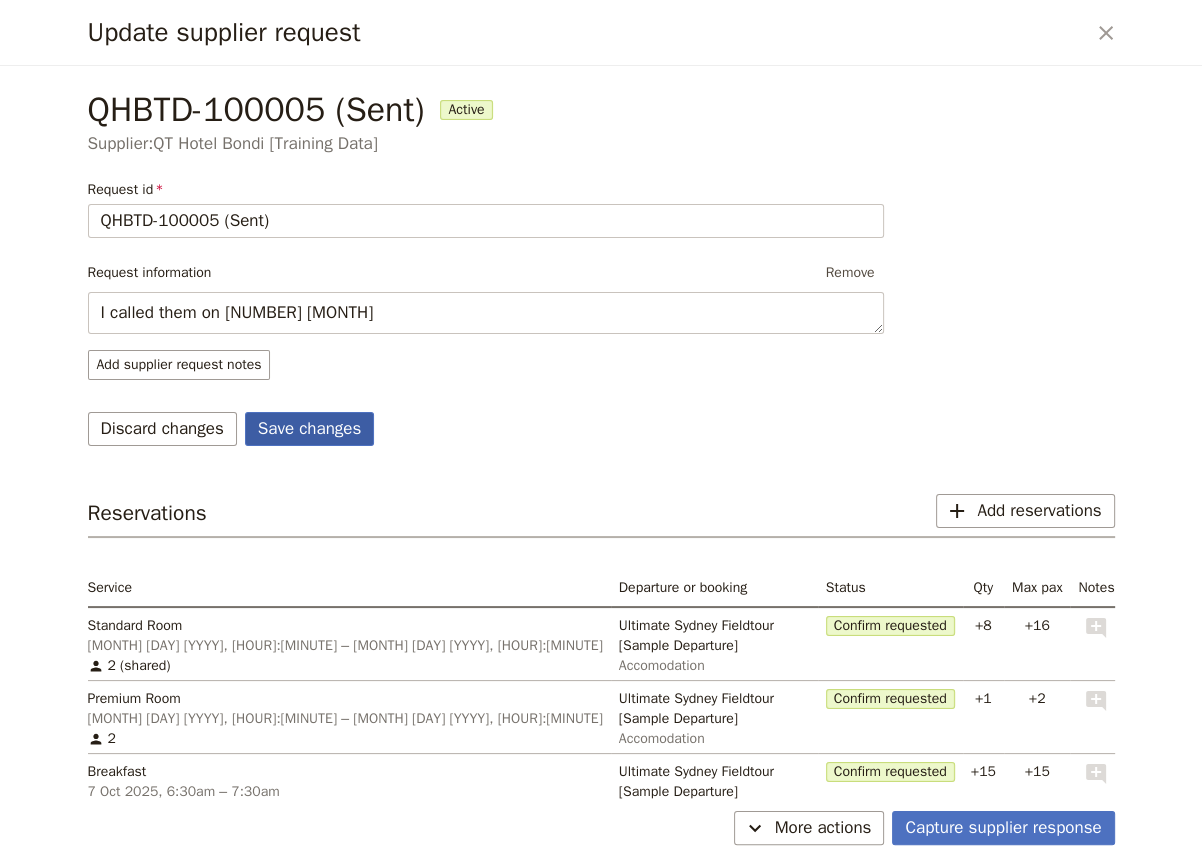 click on "Save changes" at bounding box center [310, 429] 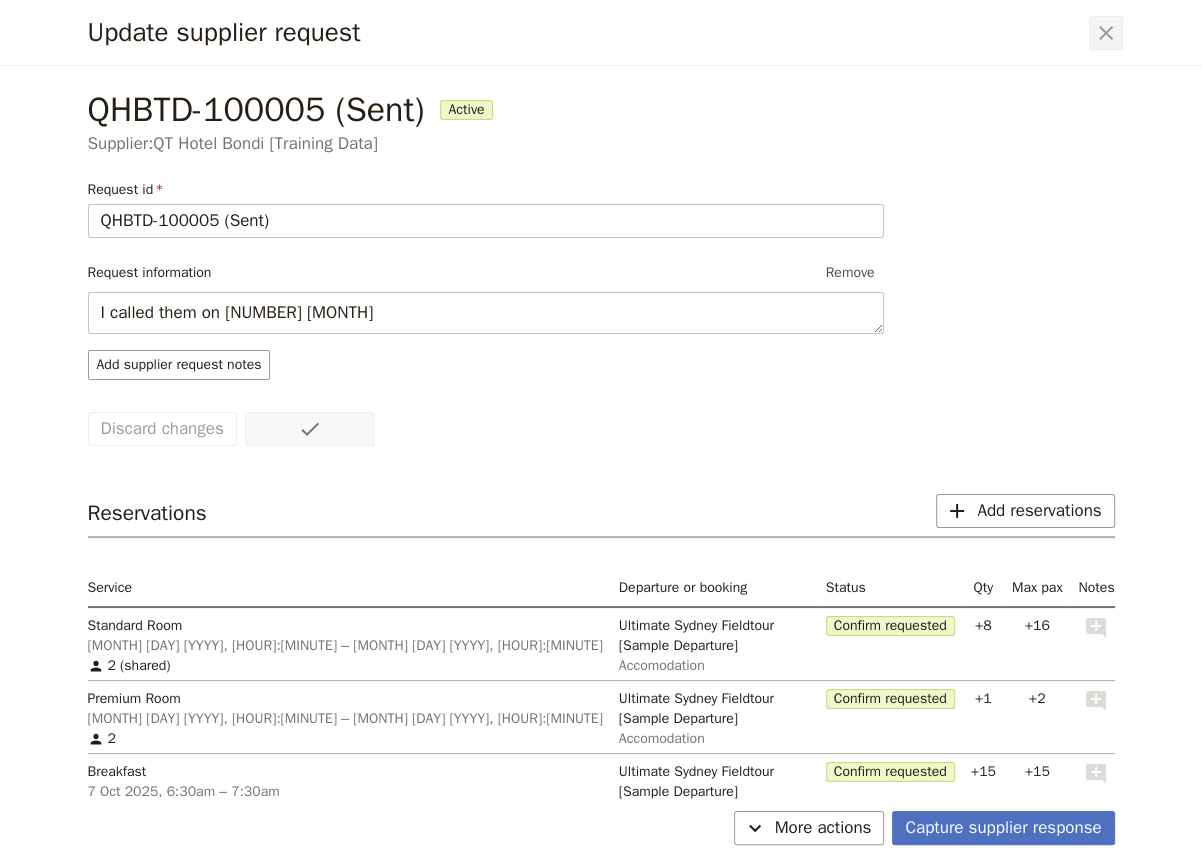 click 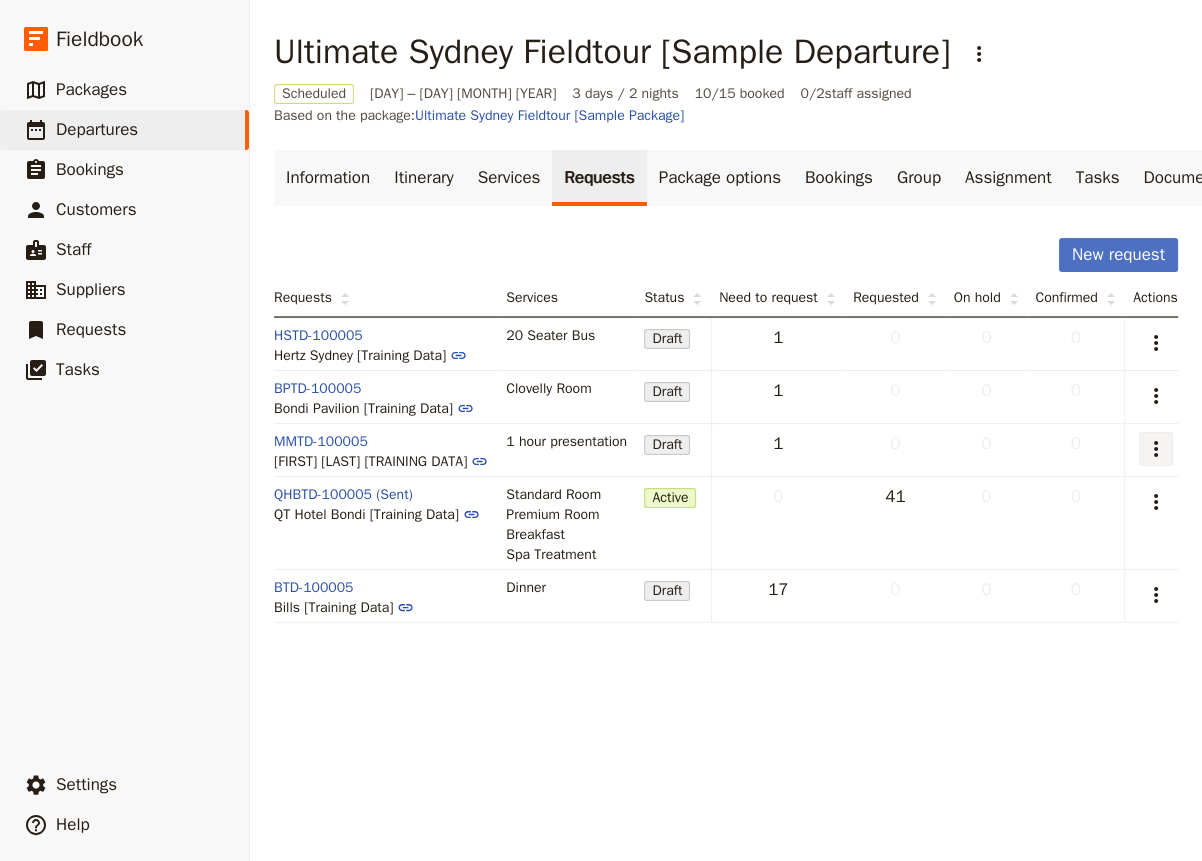 click 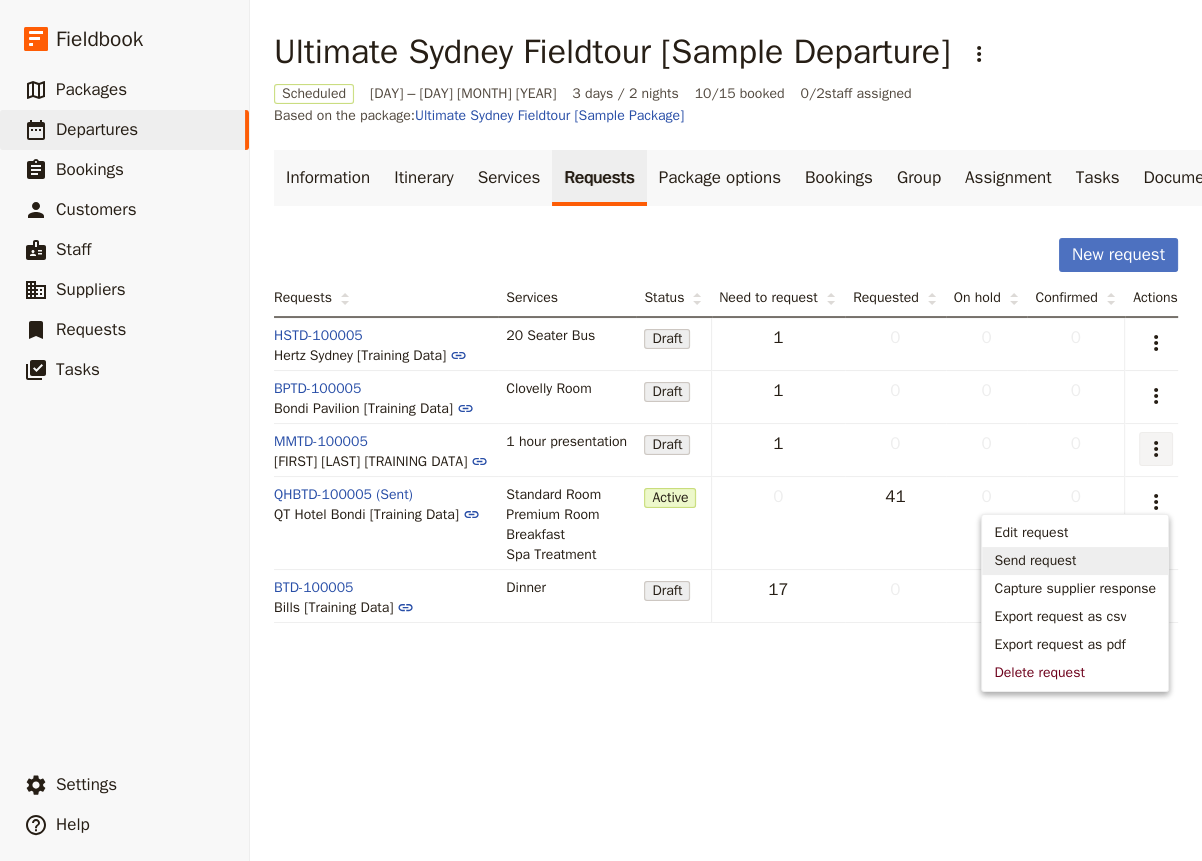 click on "Send request" at bounding box center (1035, 561) 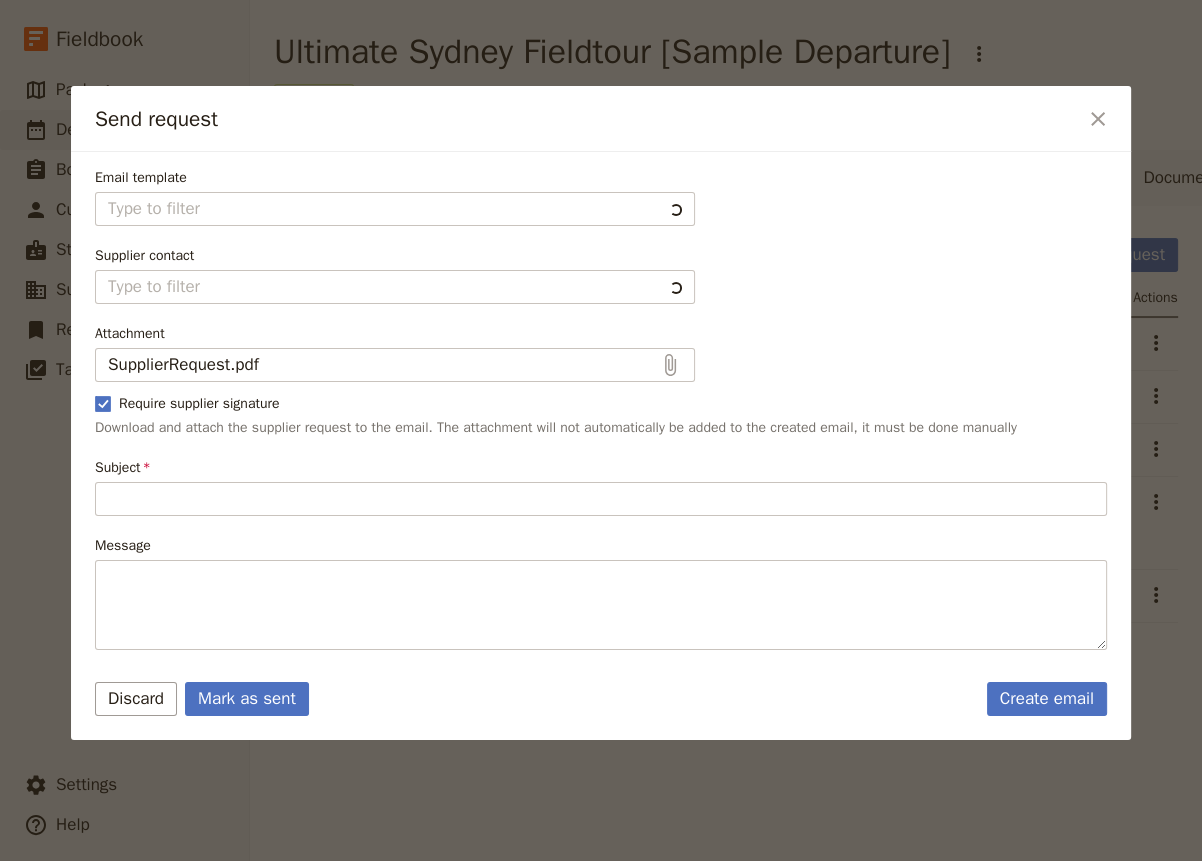 type on "Fieldbook default template" 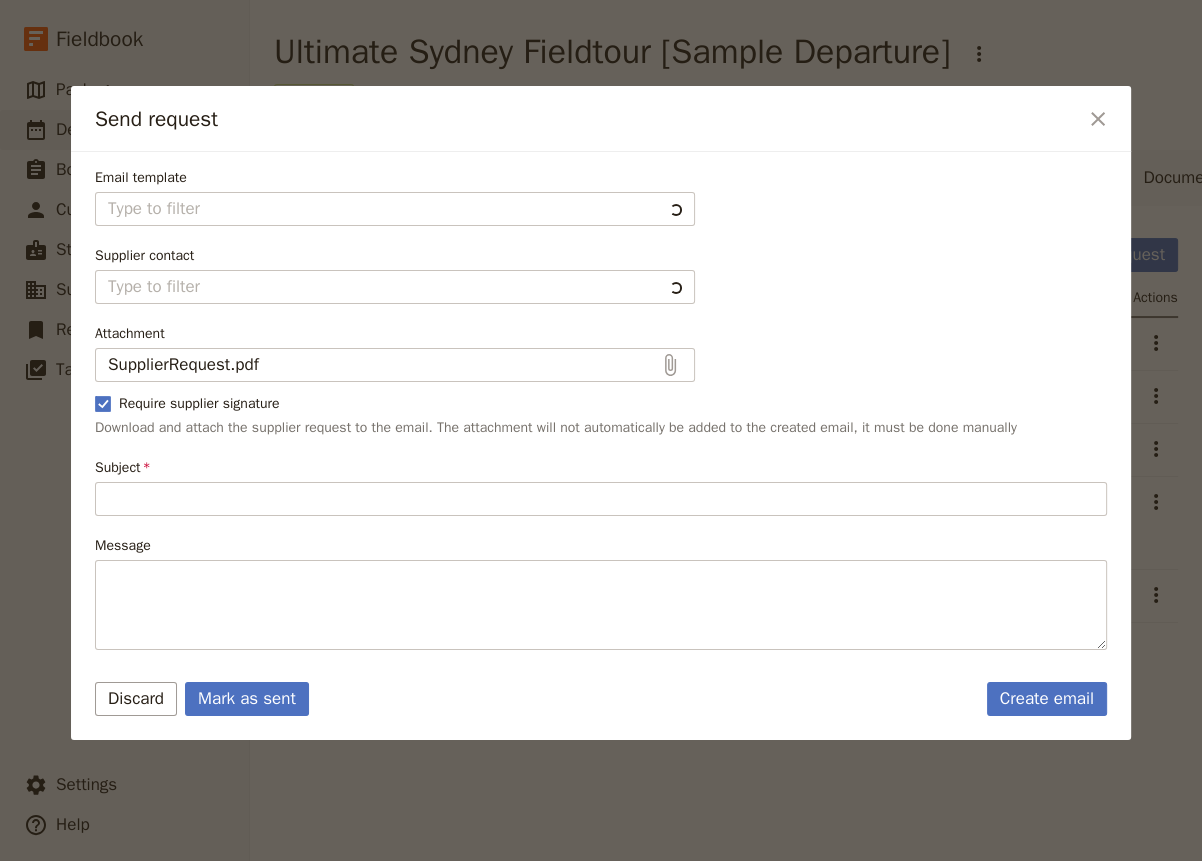 type on "[FIRST] [LAST] [TRAINING DATA]" 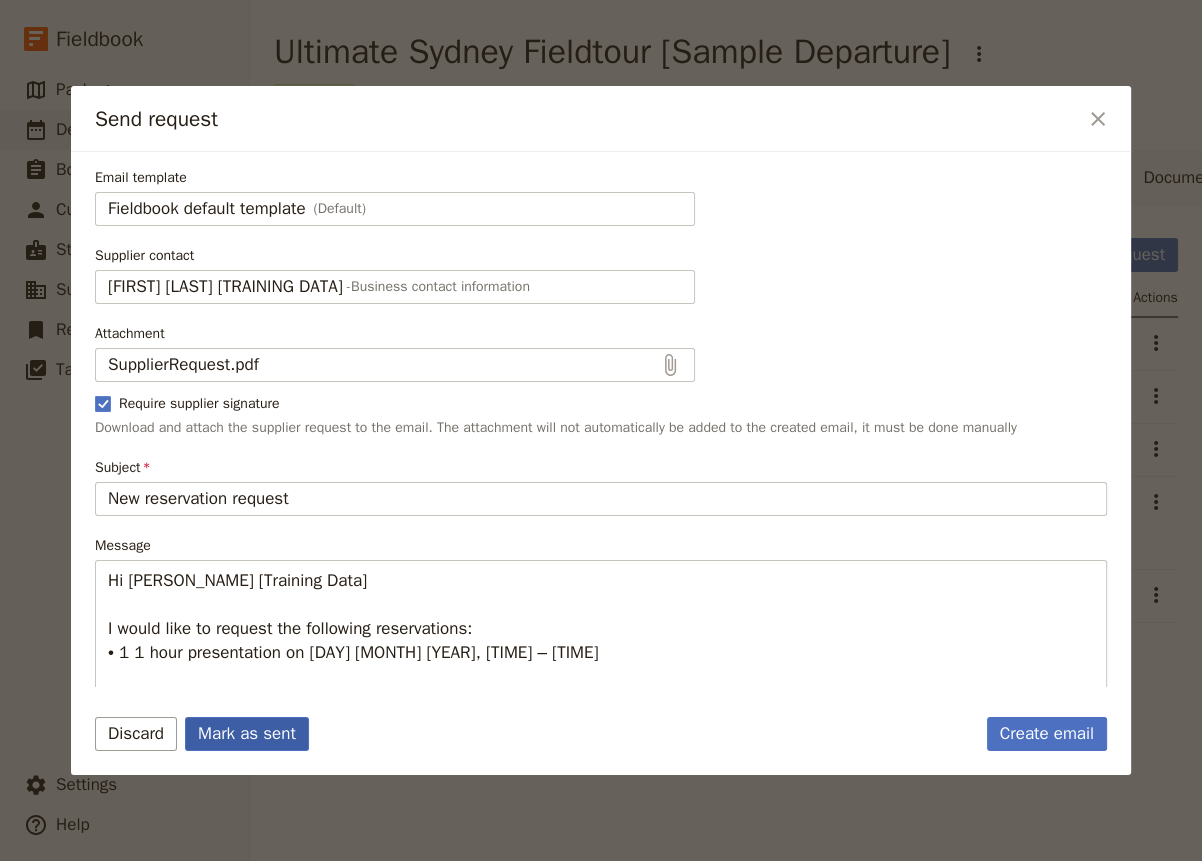 click on "Mark as sent" at bounding box center (247, 734) 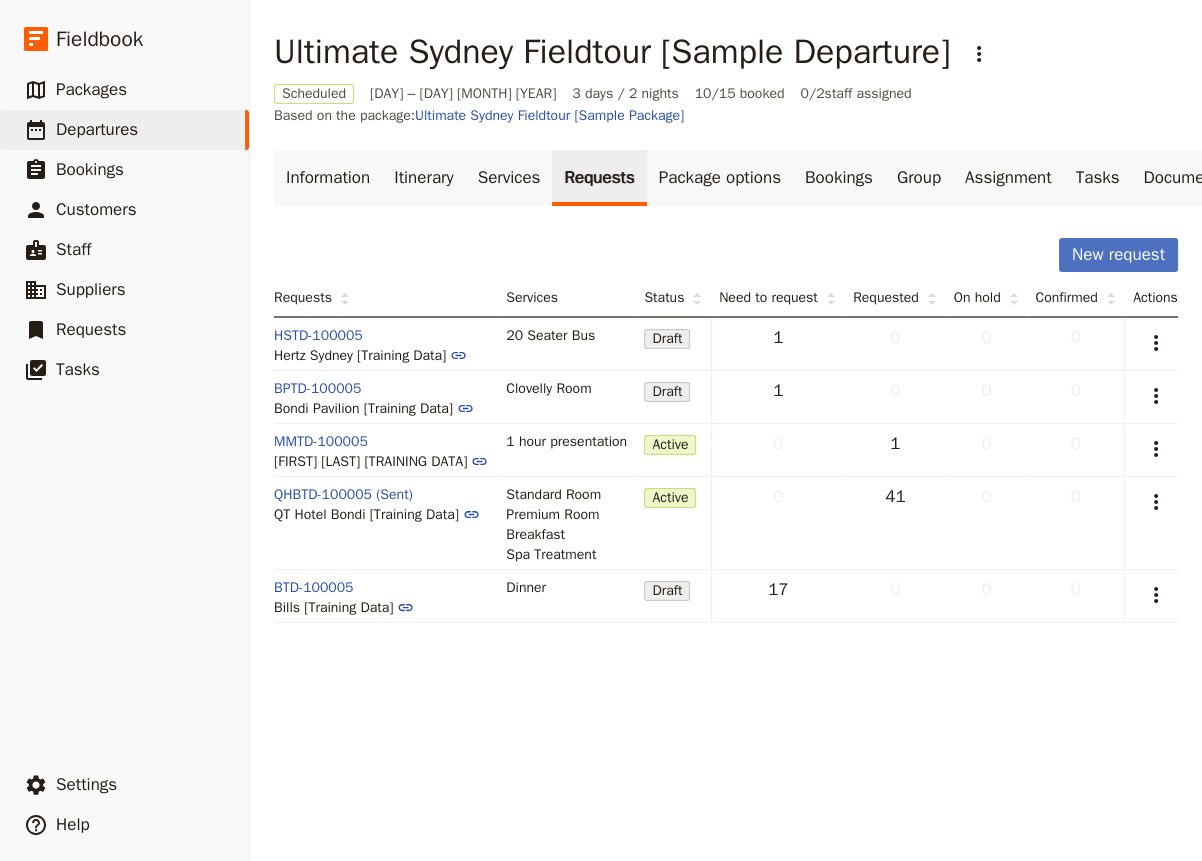 click on "MMTD-100005 Marnie McKnight [Training Data] 1 hour presentation Active 0 1 0 0 ​ QHBTD-100005 (Sent) QT Hotel Bondi [Training Data]  Standard Room Premium Room Breakfast Spa Treatment Active 0 41 0 0 ​ BTD-100005 Bills [Training Data] Dinner Draft 17 0 0 0 ​" at bounding box center [726, 386] 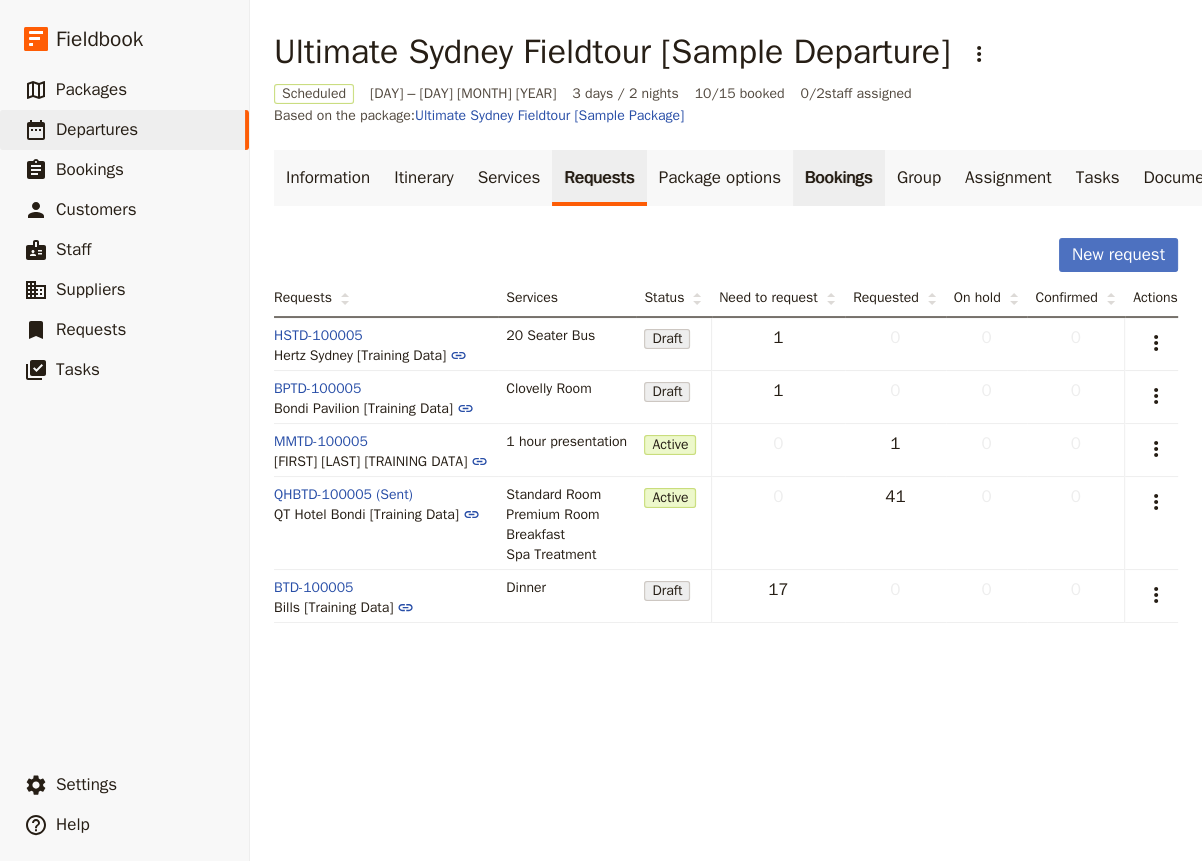 click on "Bookings" at bounding box center [839, 178] 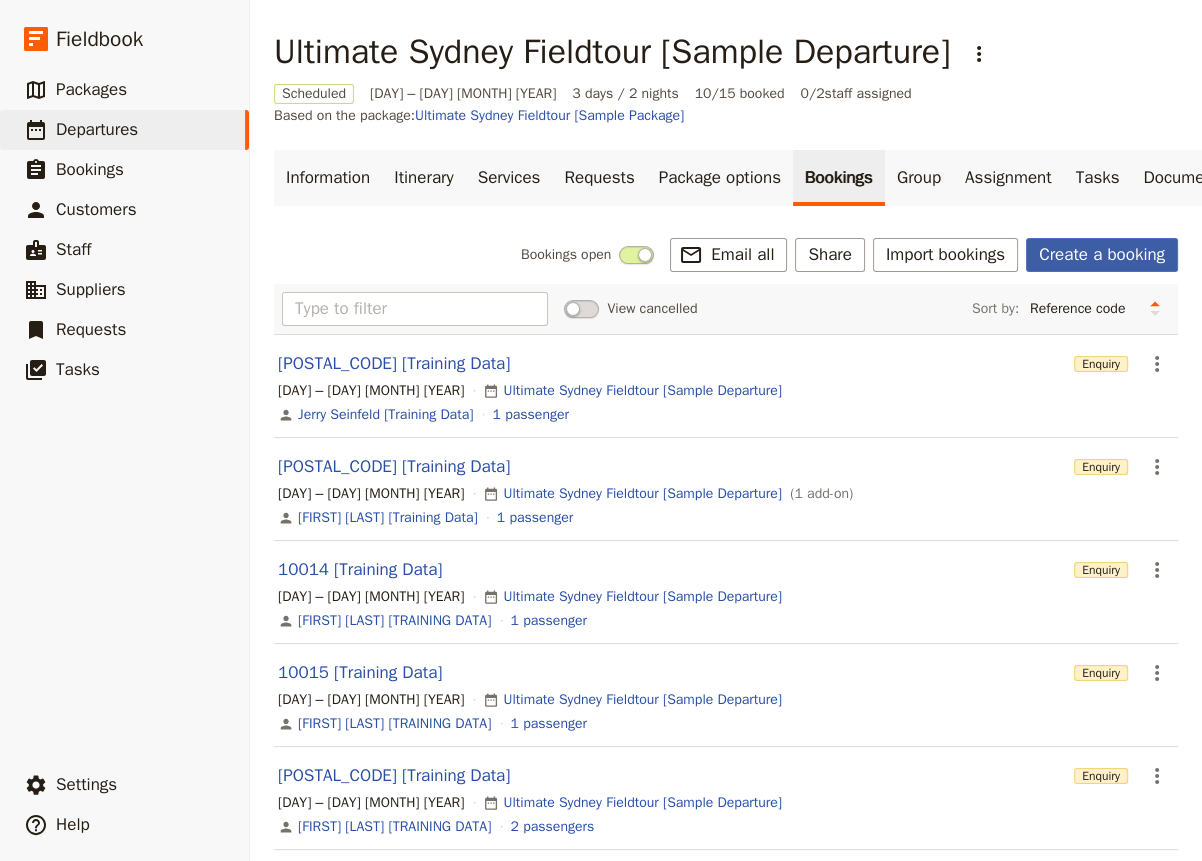click on "Create a booking" at bounding box center (1102, 255) 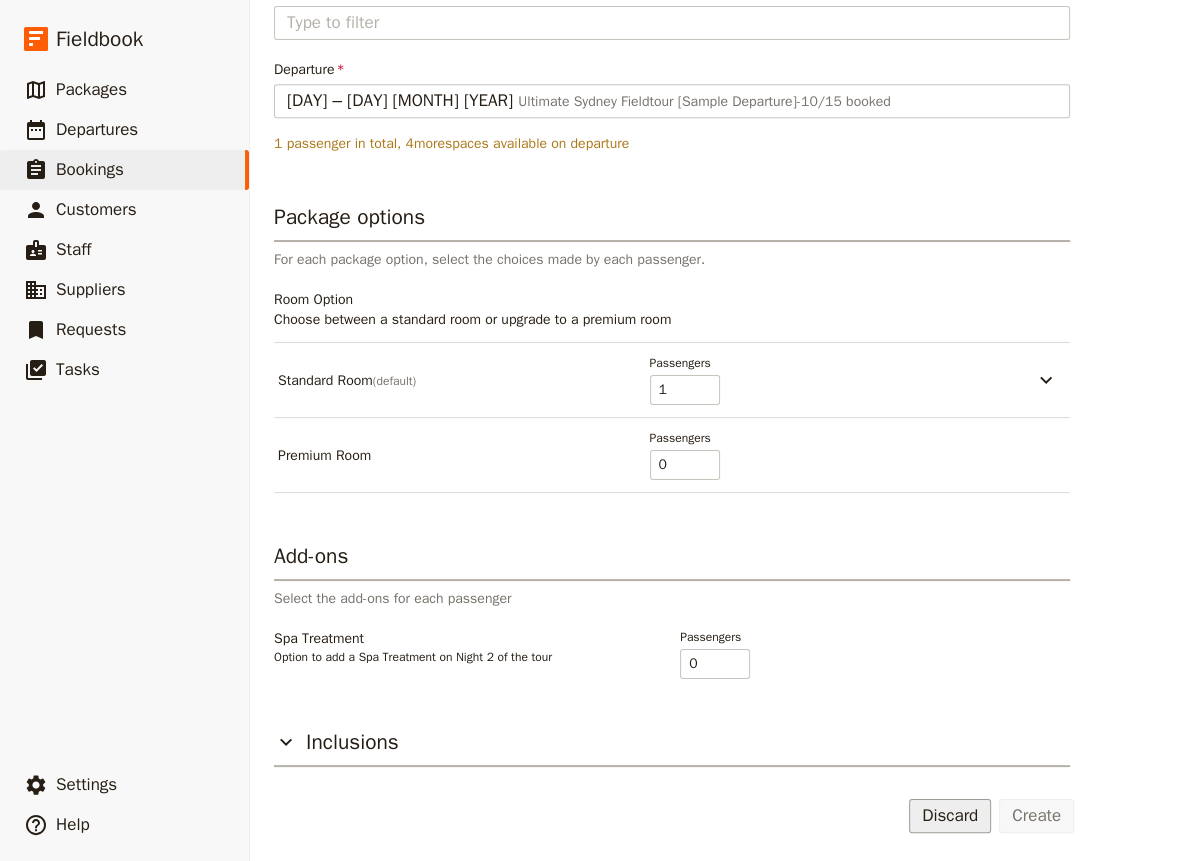 click on "Discard" at bounding box center (950, 816) 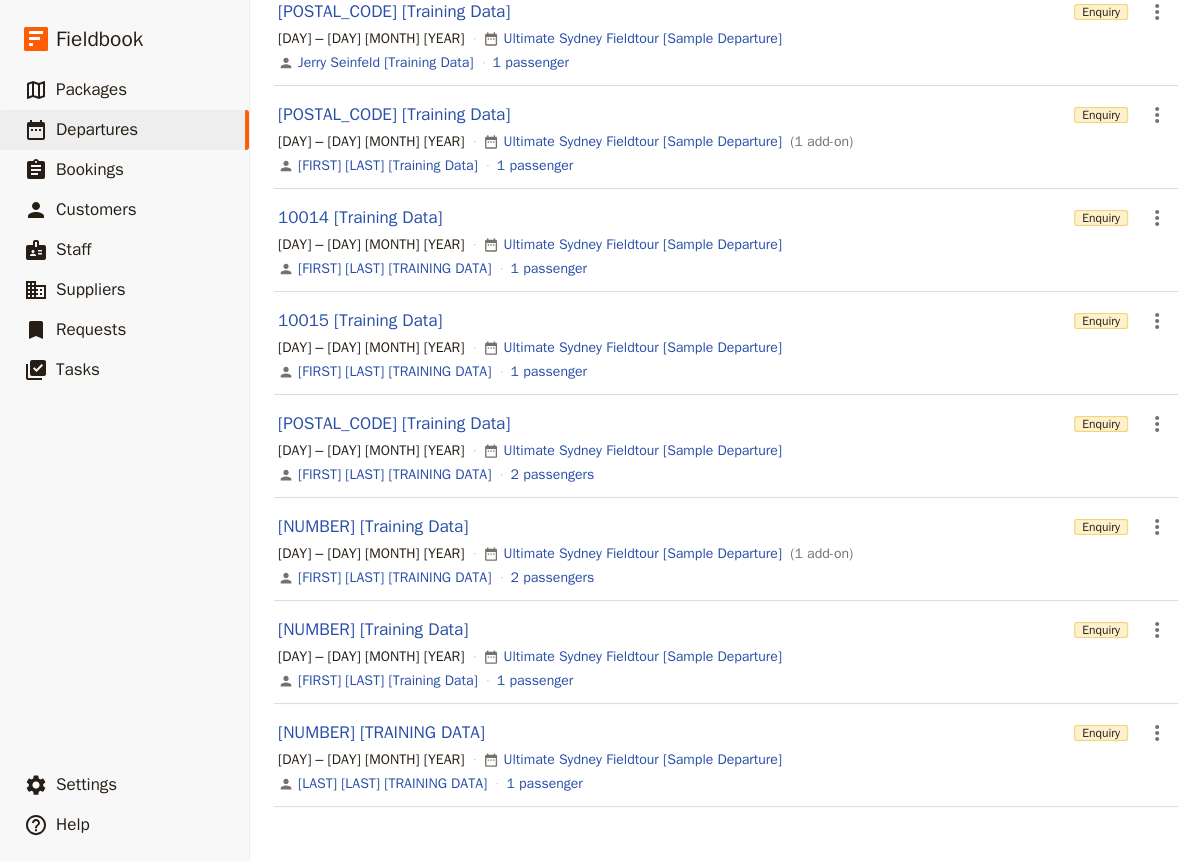 scroll, scrollTop: 0, scrollLeft: 0, axis: both 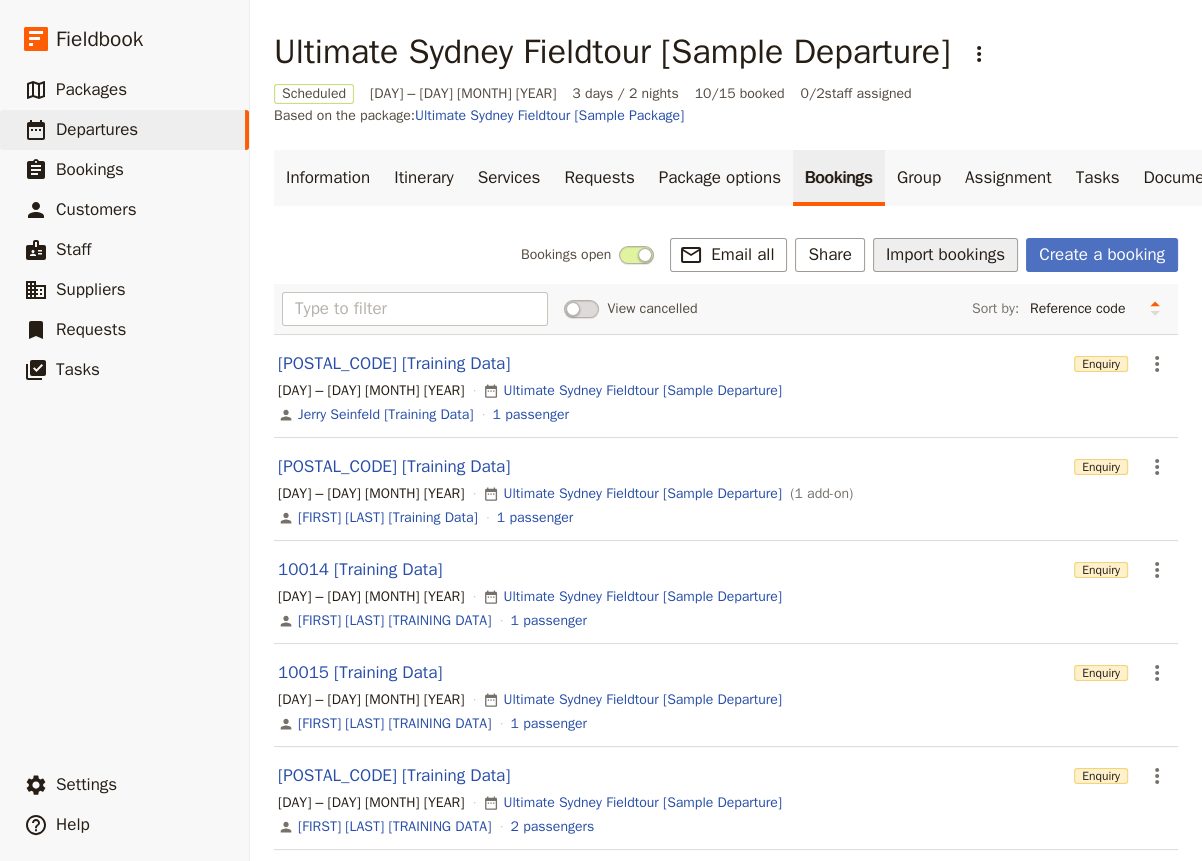 click on "Import bookings" at bounding box center [945, 255] 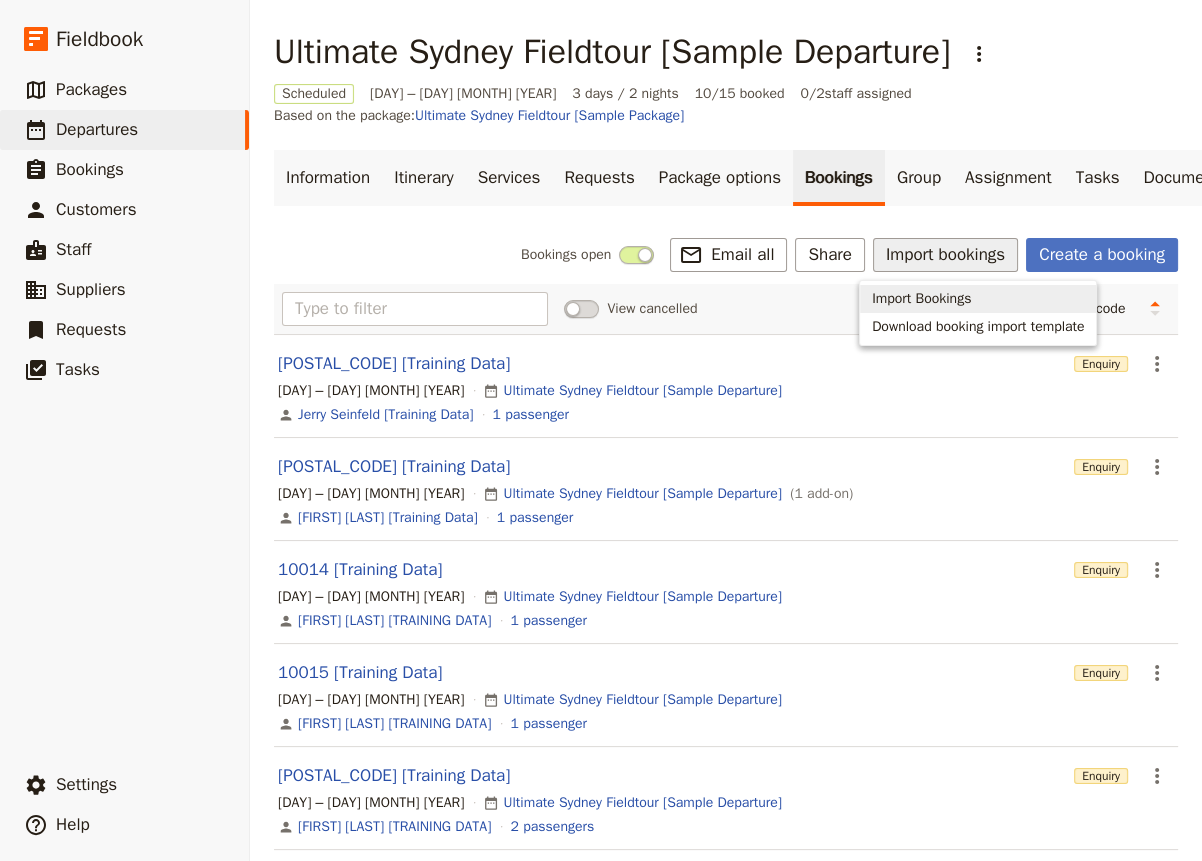 click on "[DAY] – [DAY] [MONTH] [YEAR] [DAYS]   /   [NIGHTS] nights [BOOKED] / [STAFF] booked [STAFF] / [STAFF] staff assigned Based on the package:  Ultimate Sydney Fieldtour [Sample Package]" at bounding box center (726, 105) 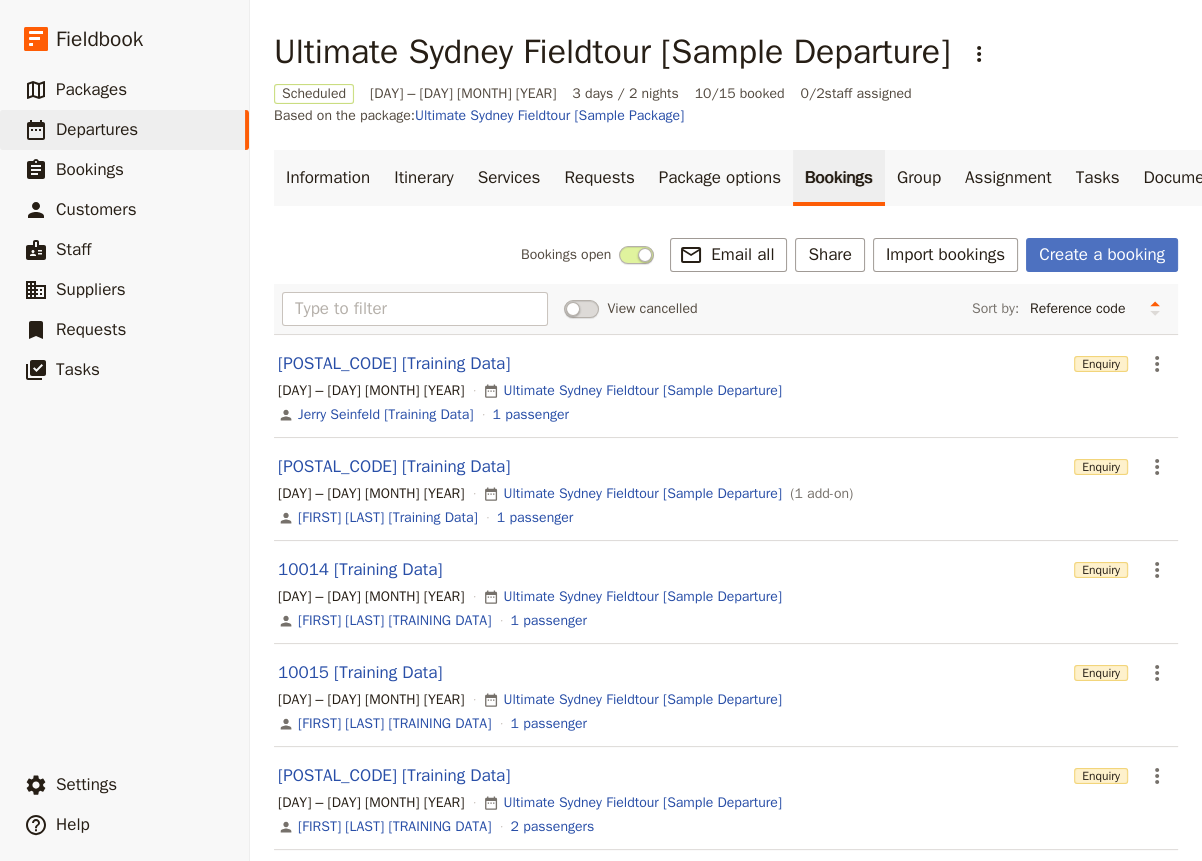 click on "View cancelled Sort by: Reference code Contact Status PAX Most recently updated Most recently created" at bounding box center [726, 309] 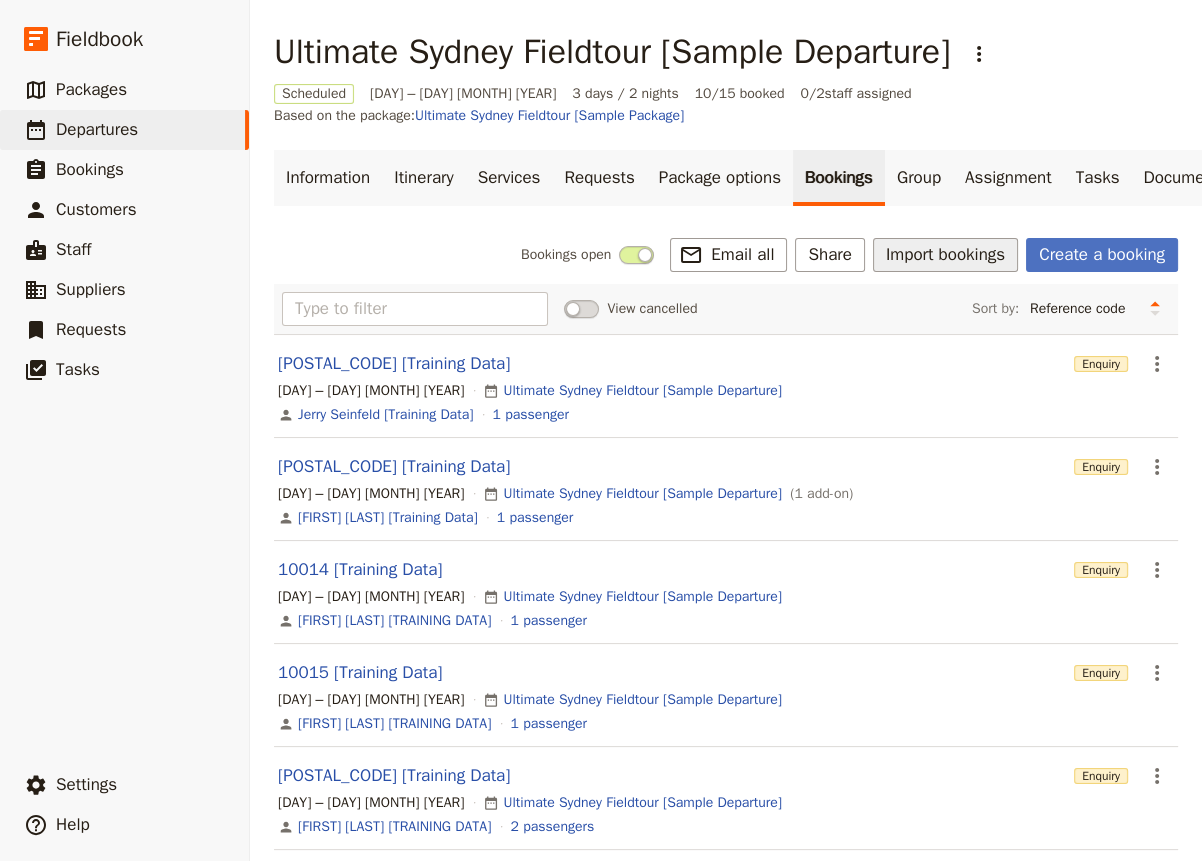 click on "Import bookings" at bounding box center [945, 255] 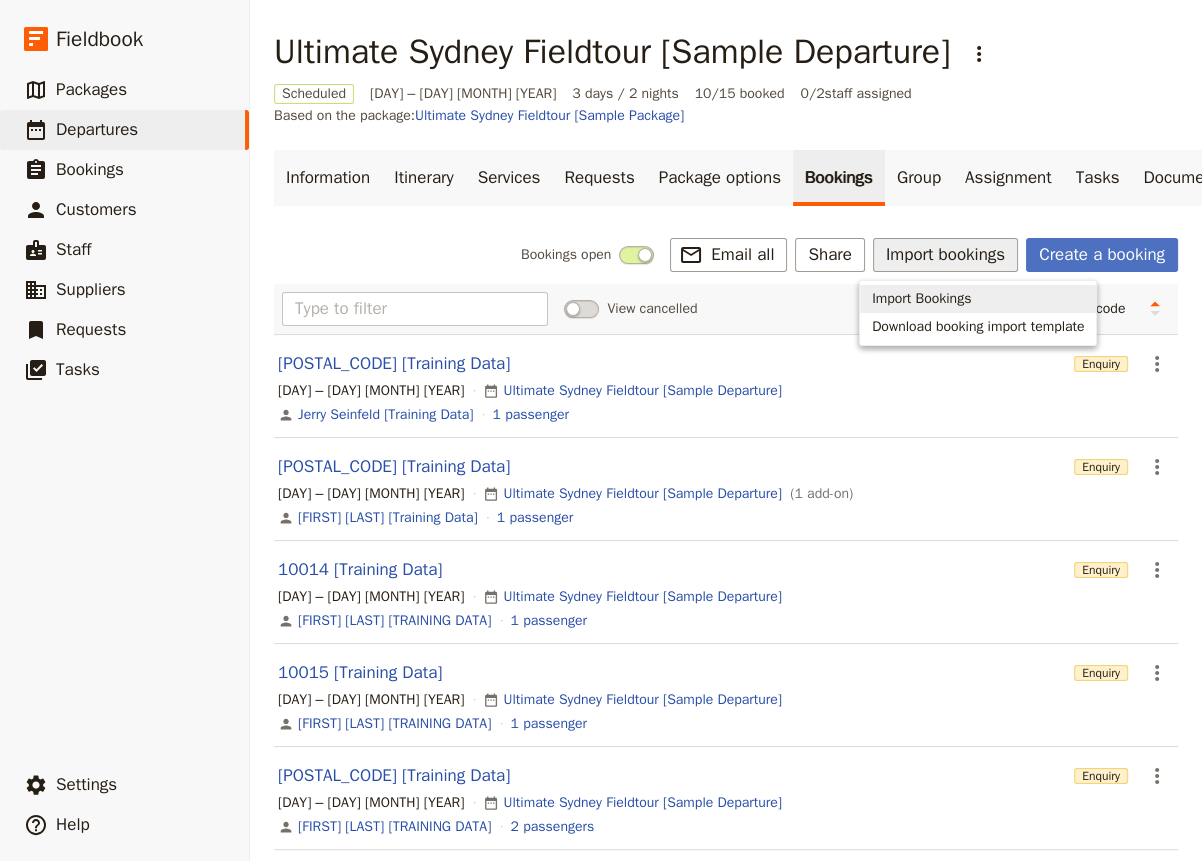 click on "Import Bookings" at bounding box center [921, 299] 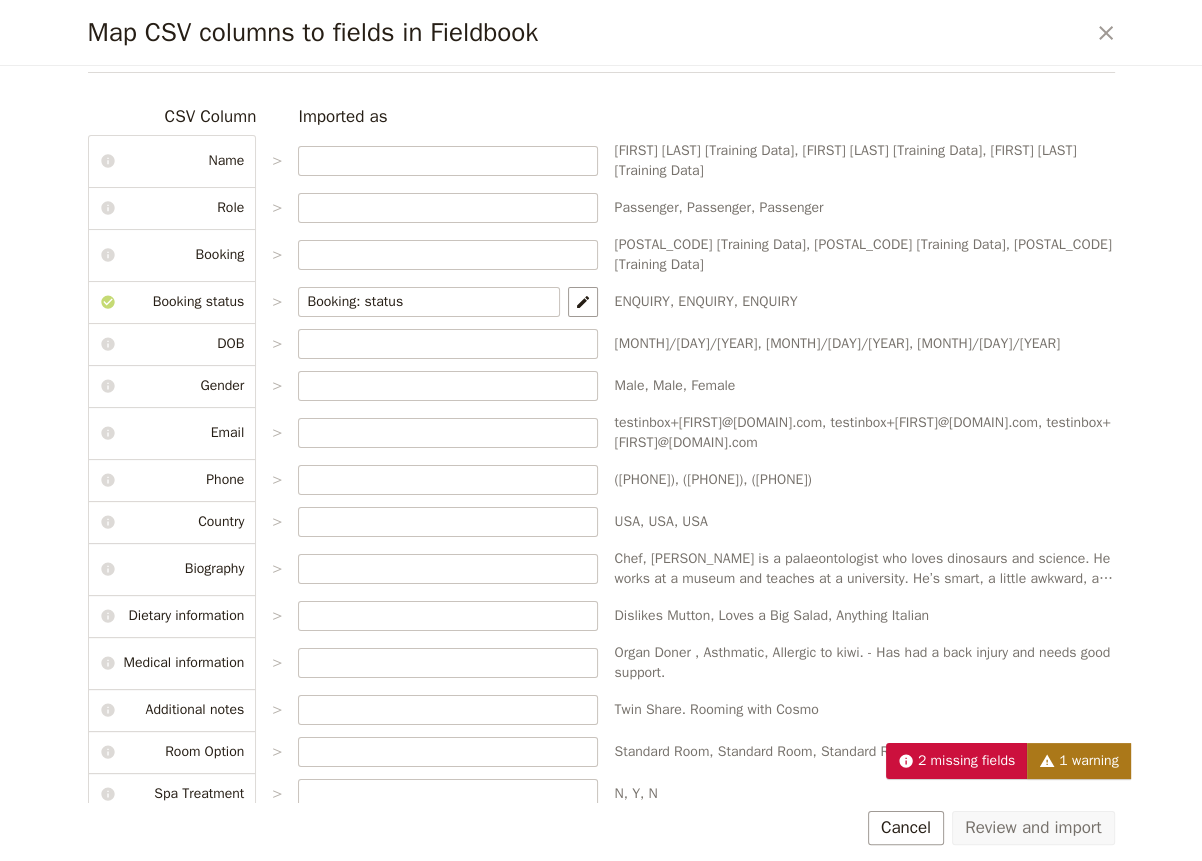 scroll, scrollTop: 73, scrollLeft: 0, axis: vertical 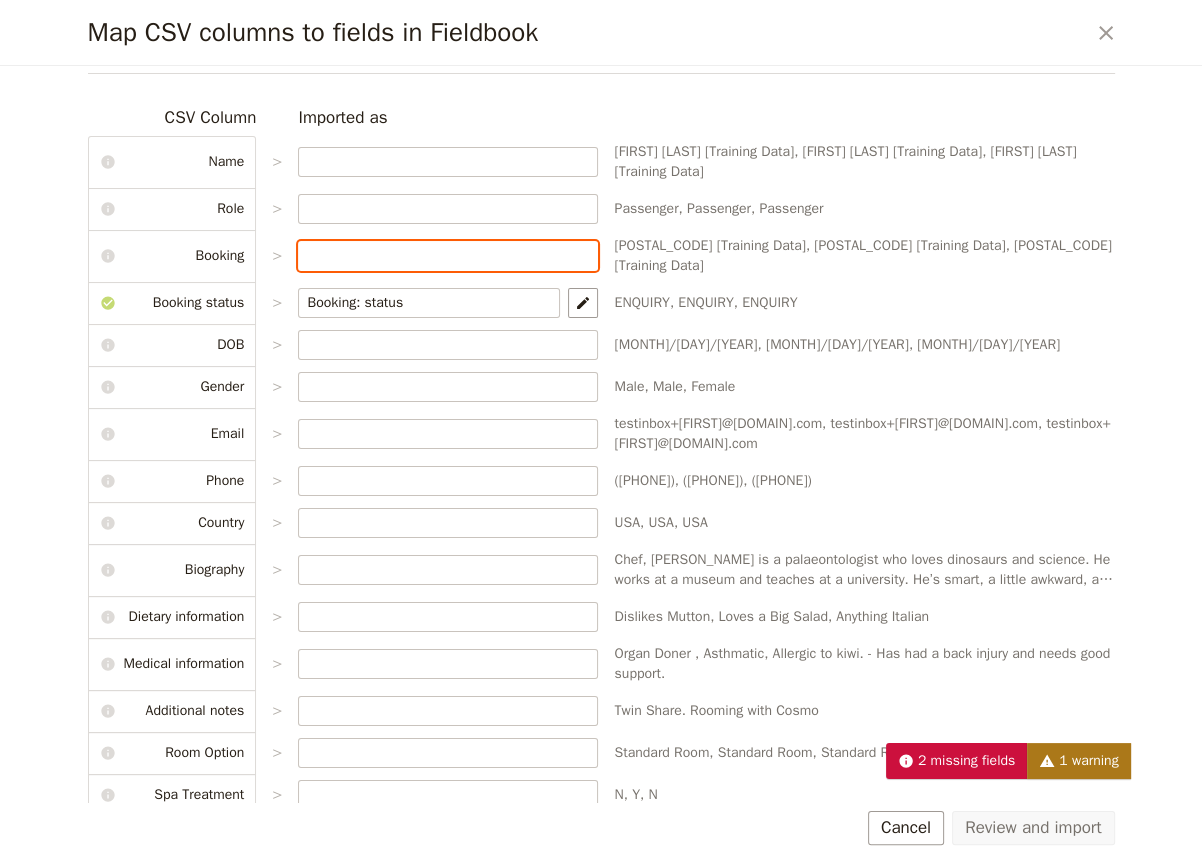 click at bounding box center (448, 256) 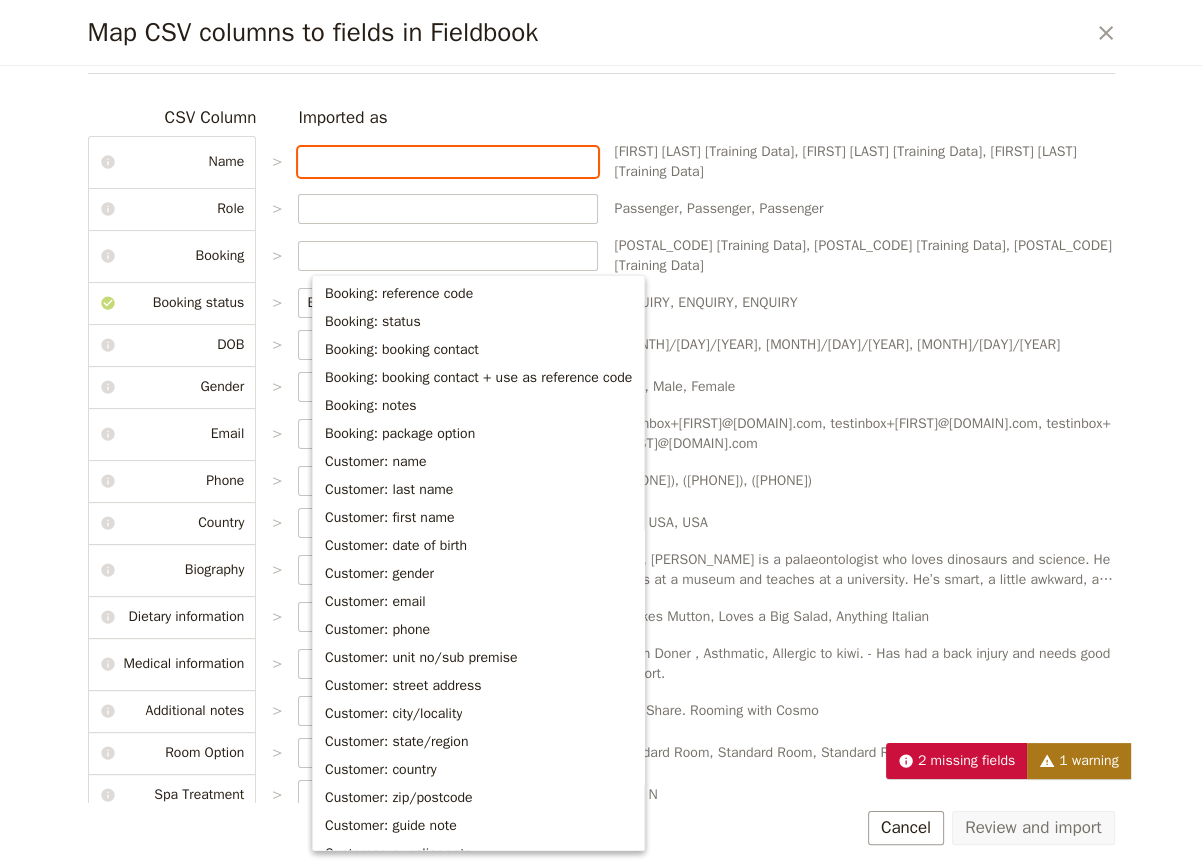 click at bounding box center [448, 162] 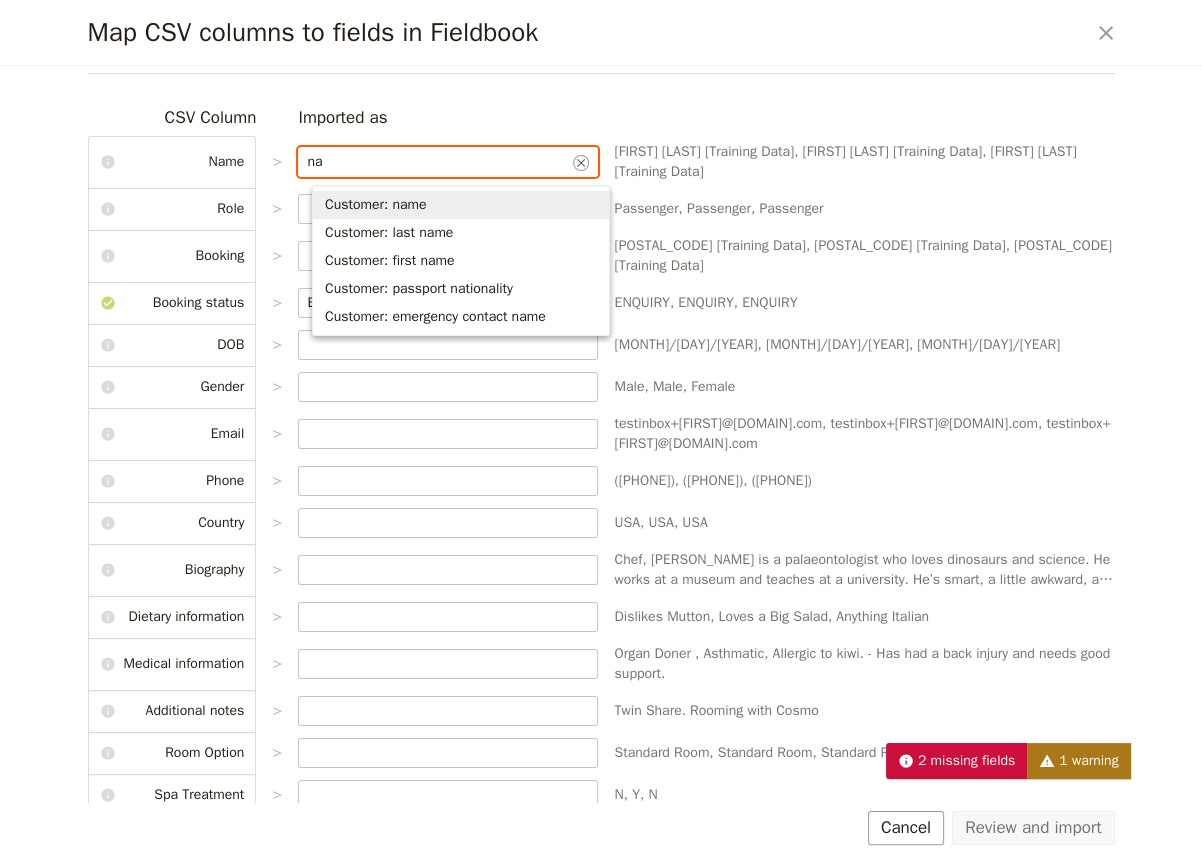 click on "Customer: name" at bounding box center [376, 205] 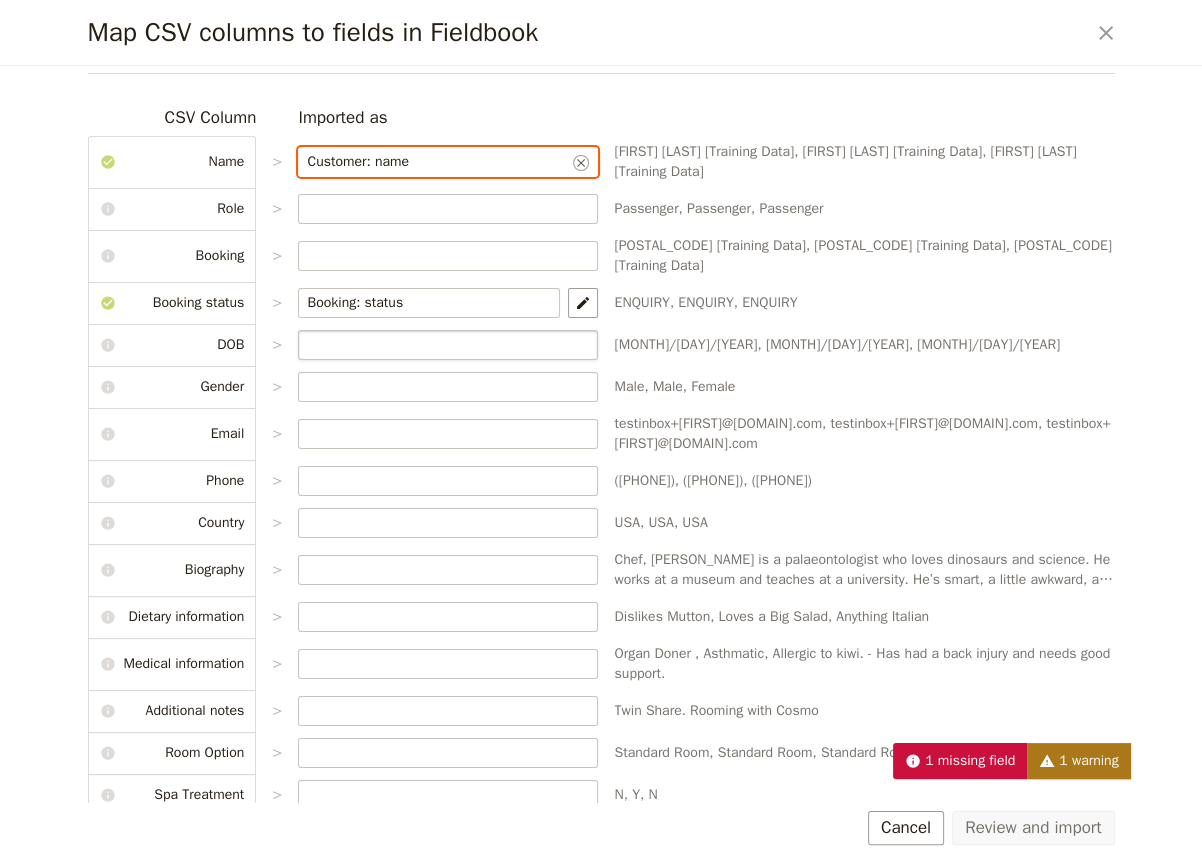 type on "Customer: name" 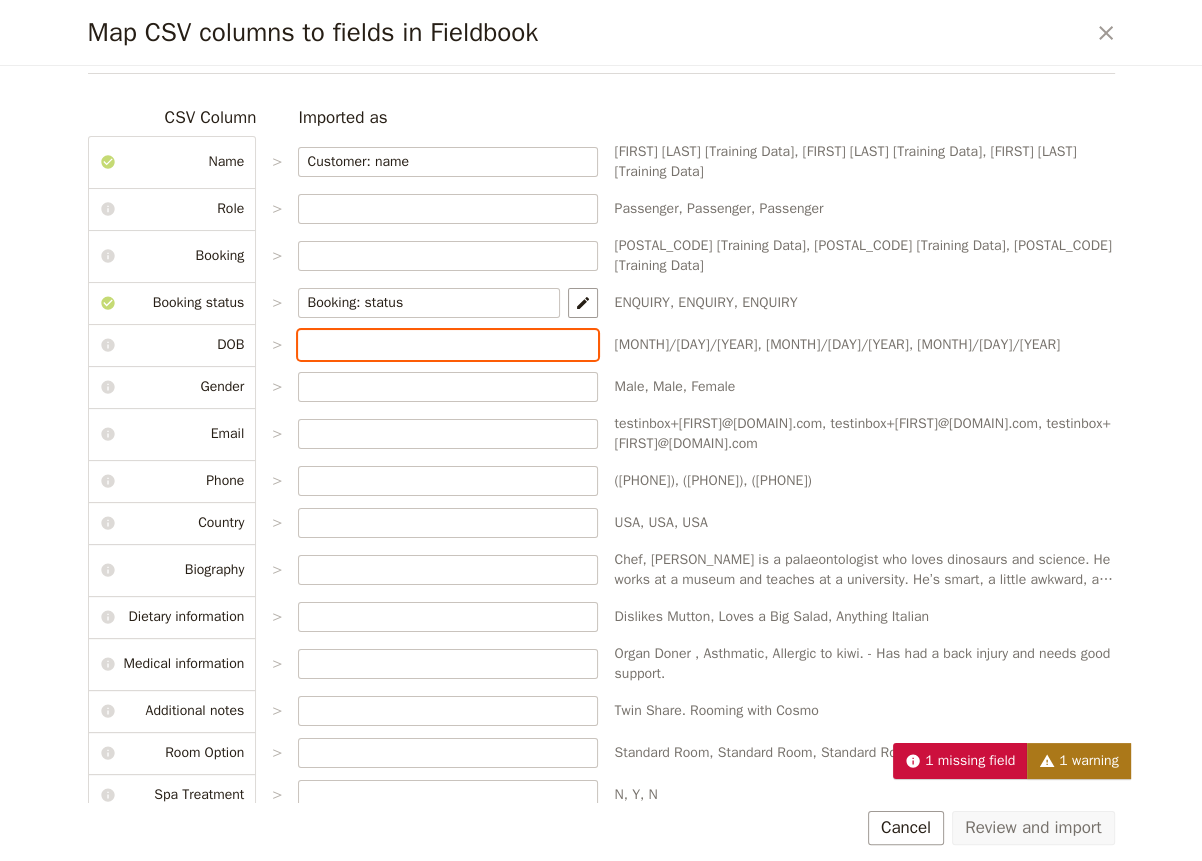 click at bounding box center [448, 345] 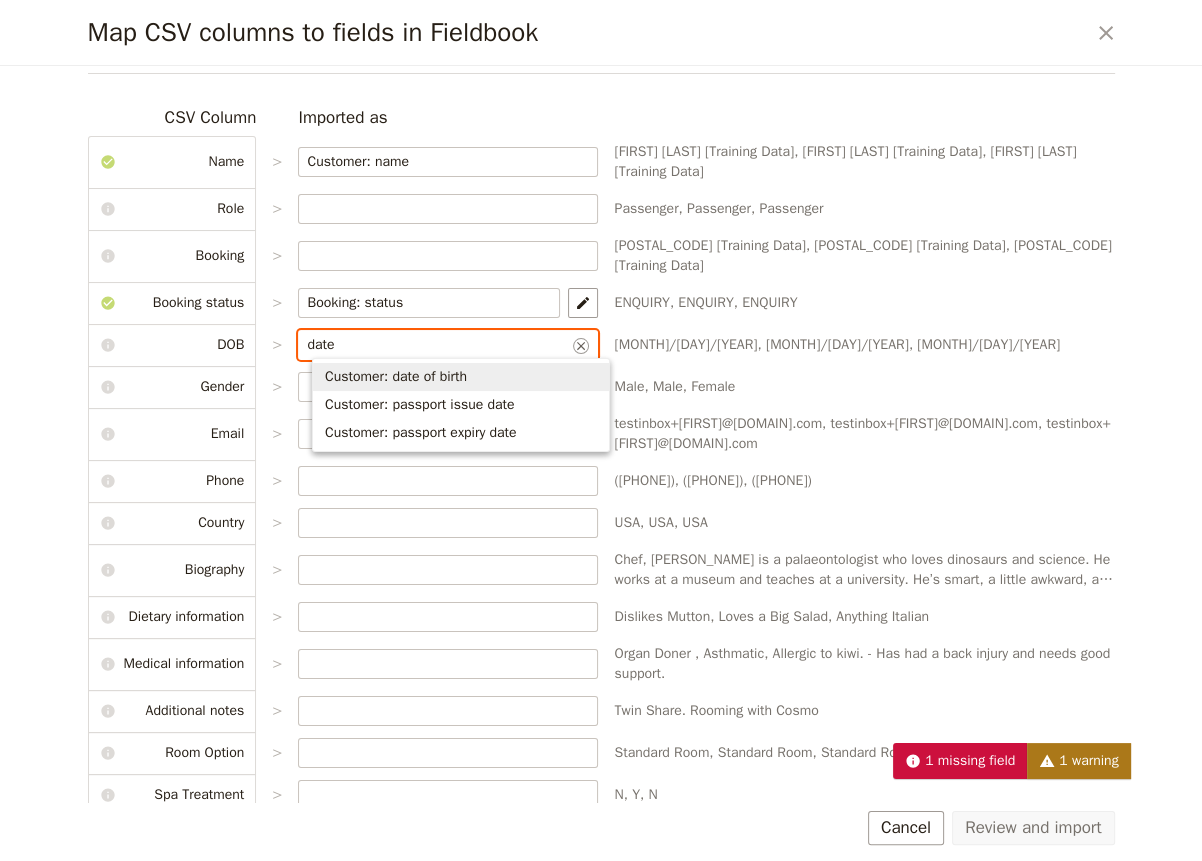 click on "Customer: date of birth" at bounding box center [396, 377] 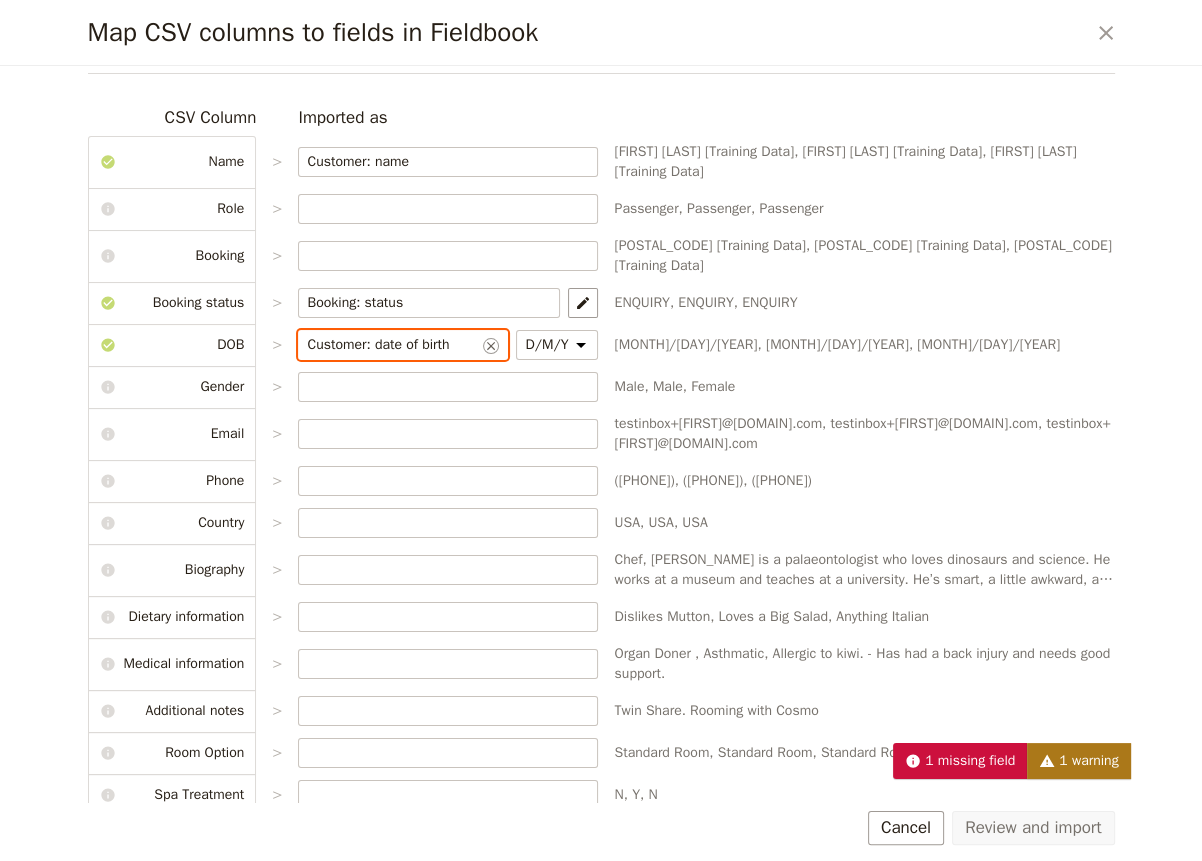 scroll, scrollTop: 135, scrollLeft: 0, axis: vertical 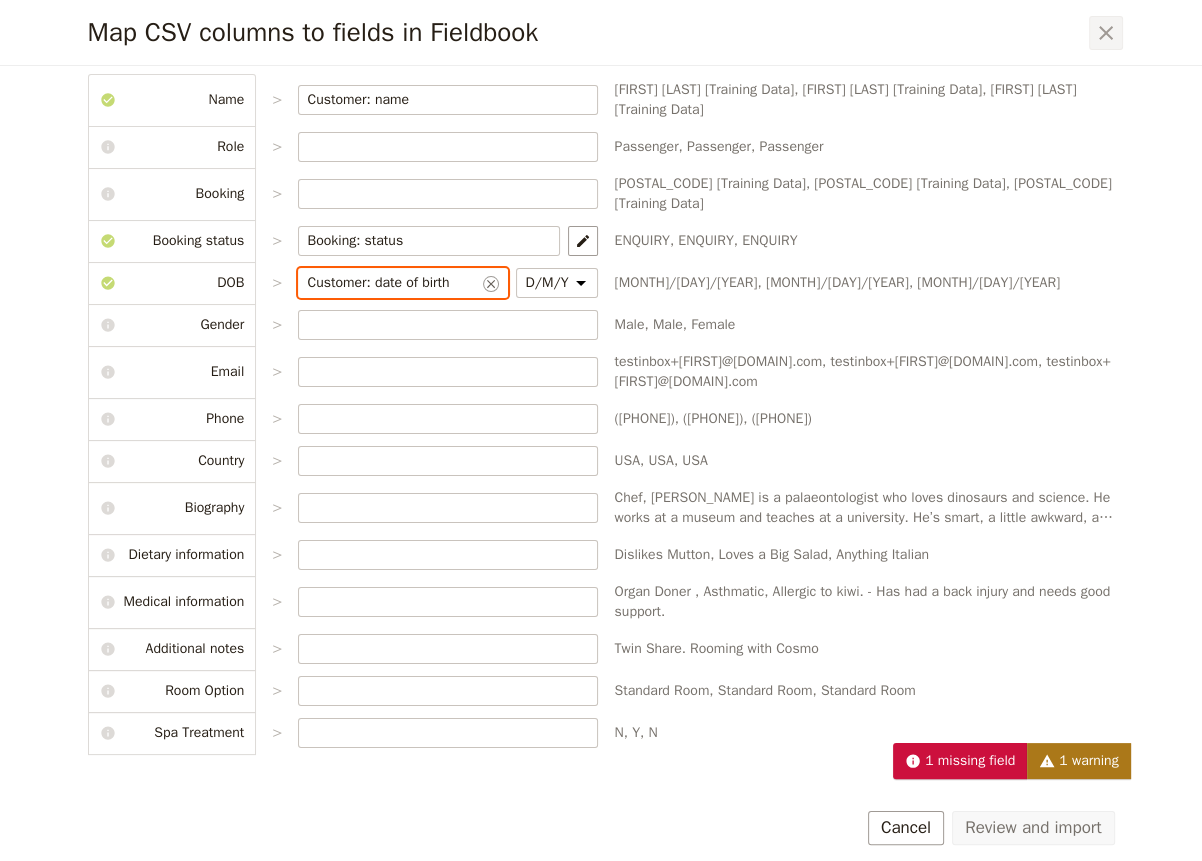 type on "Customer: date of birth" 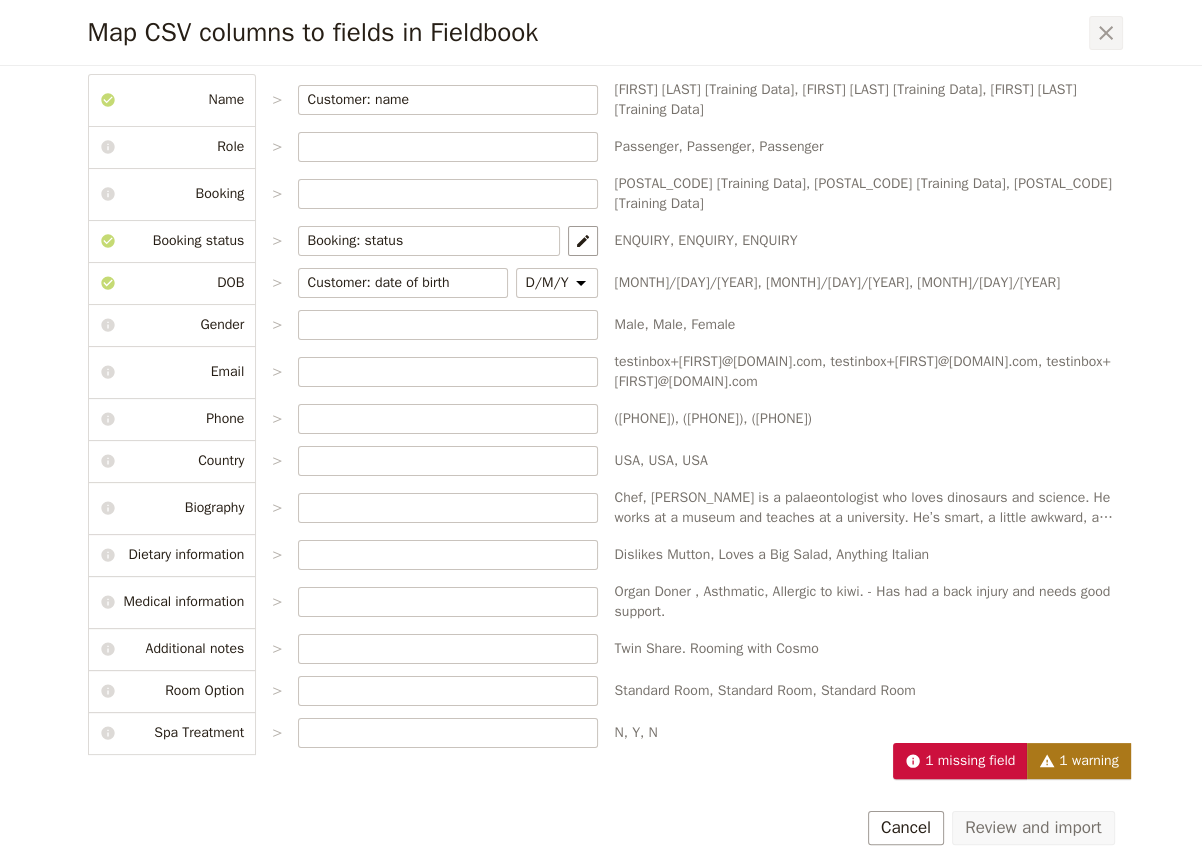 click 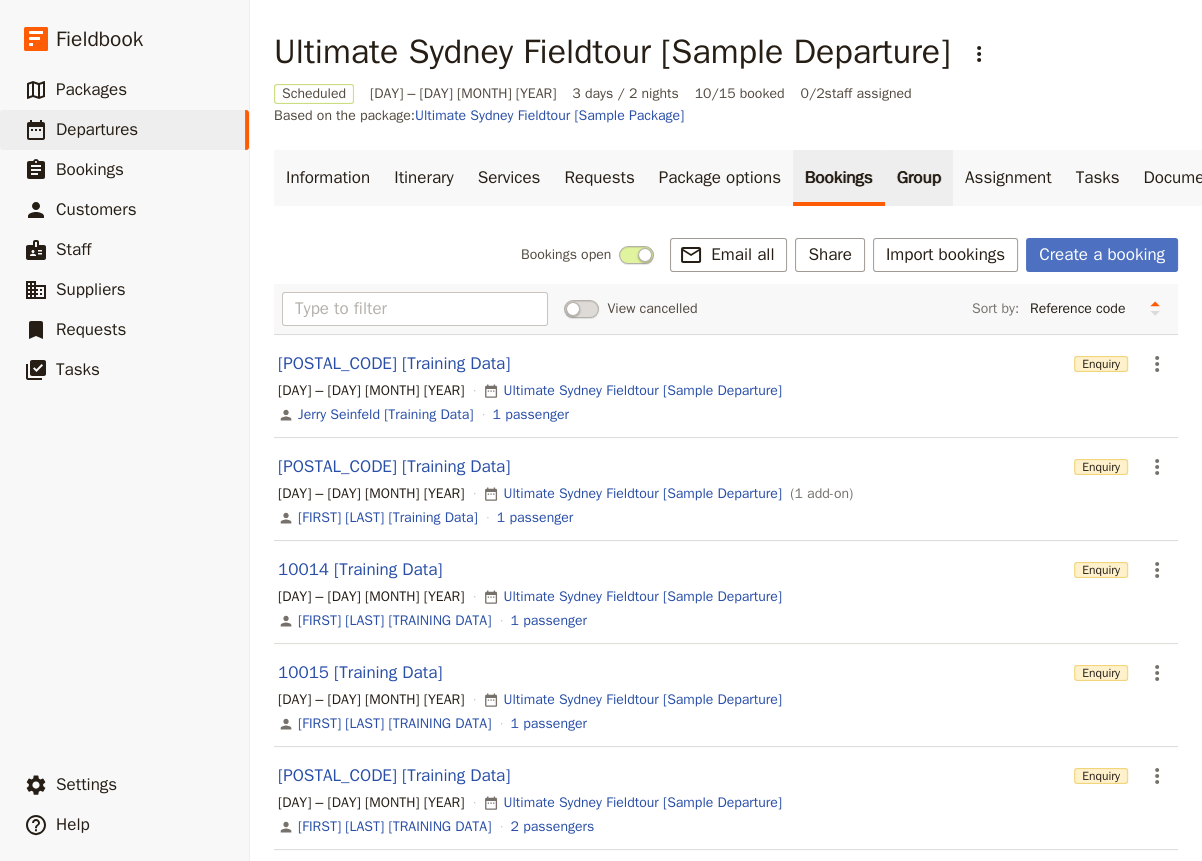 click on "Group" at bounding box center (919, 178) 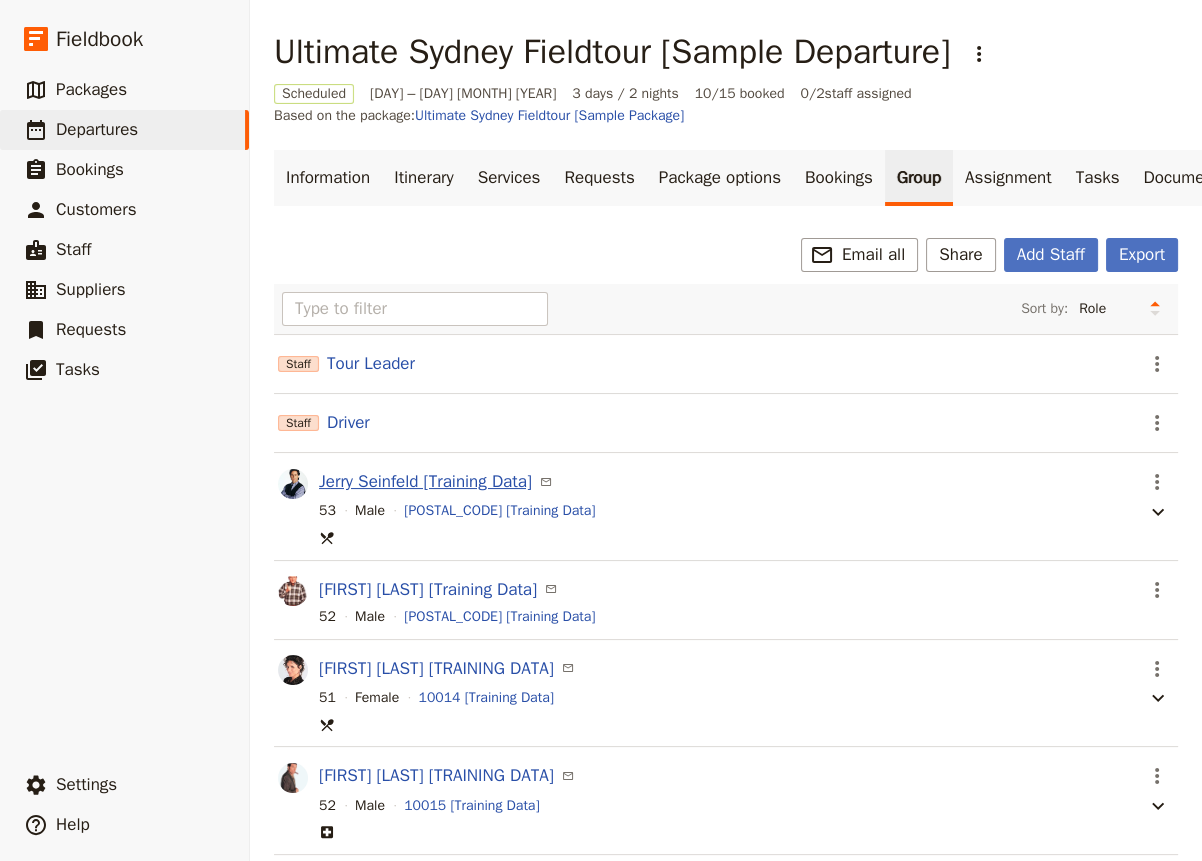click on "Jerry Seinfeld [Training Data]" at bounding box center (425, 482) 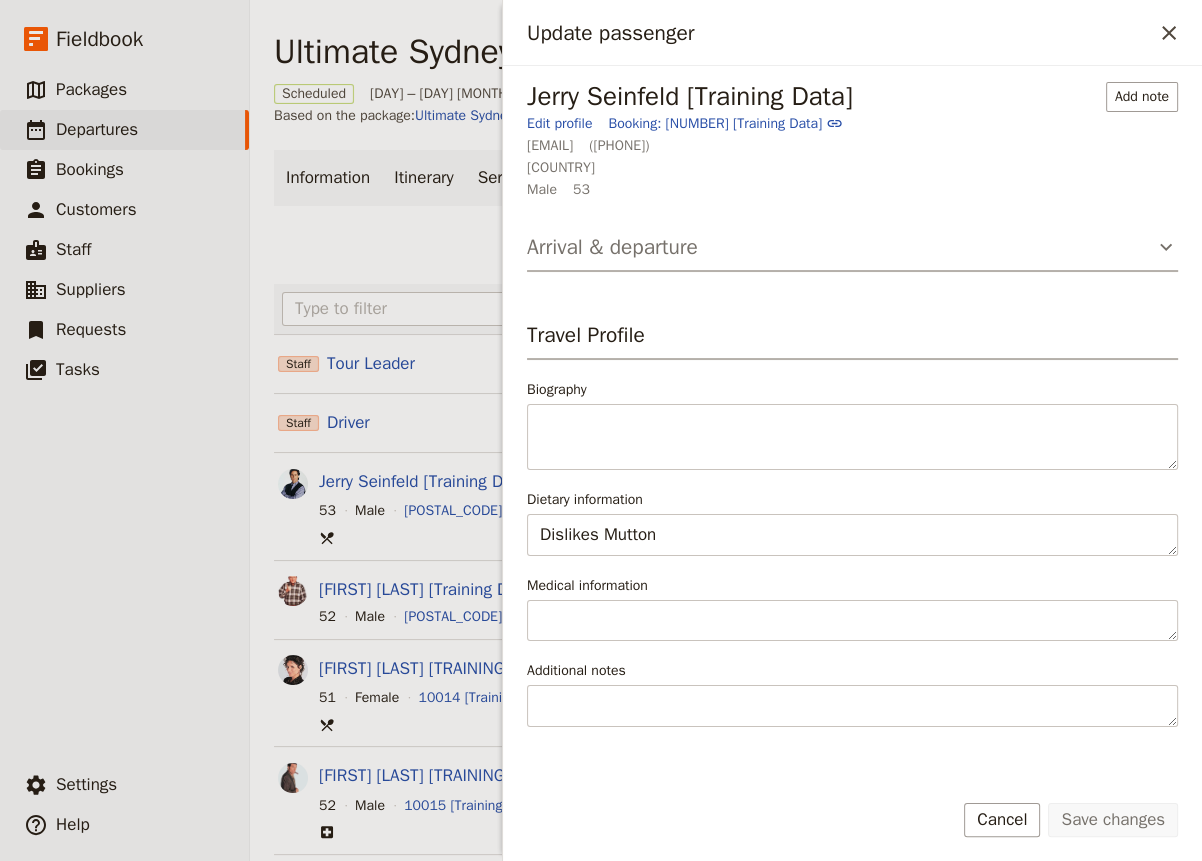 click on "Arrival & departure" at bounding box center (852, 252) 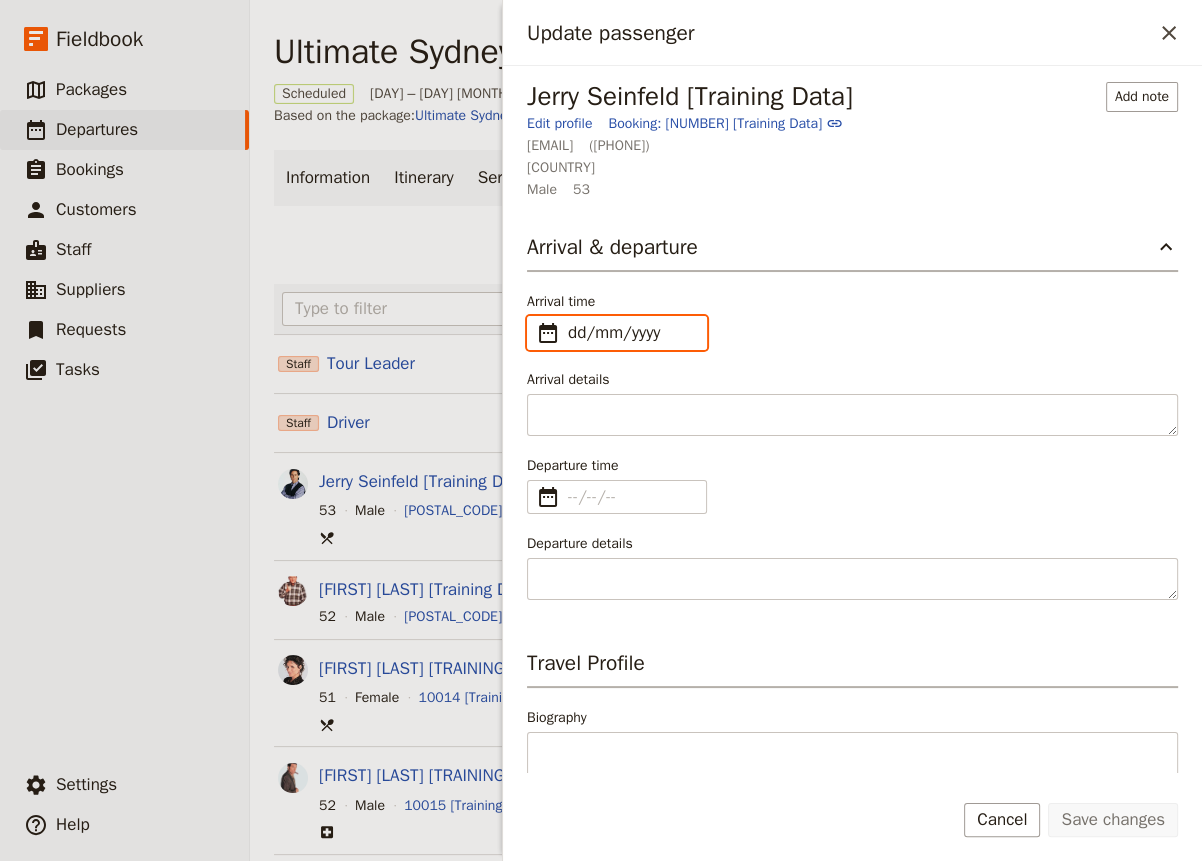 click on "​ dd/mm/yyyy" at bounding box center (617, 333) 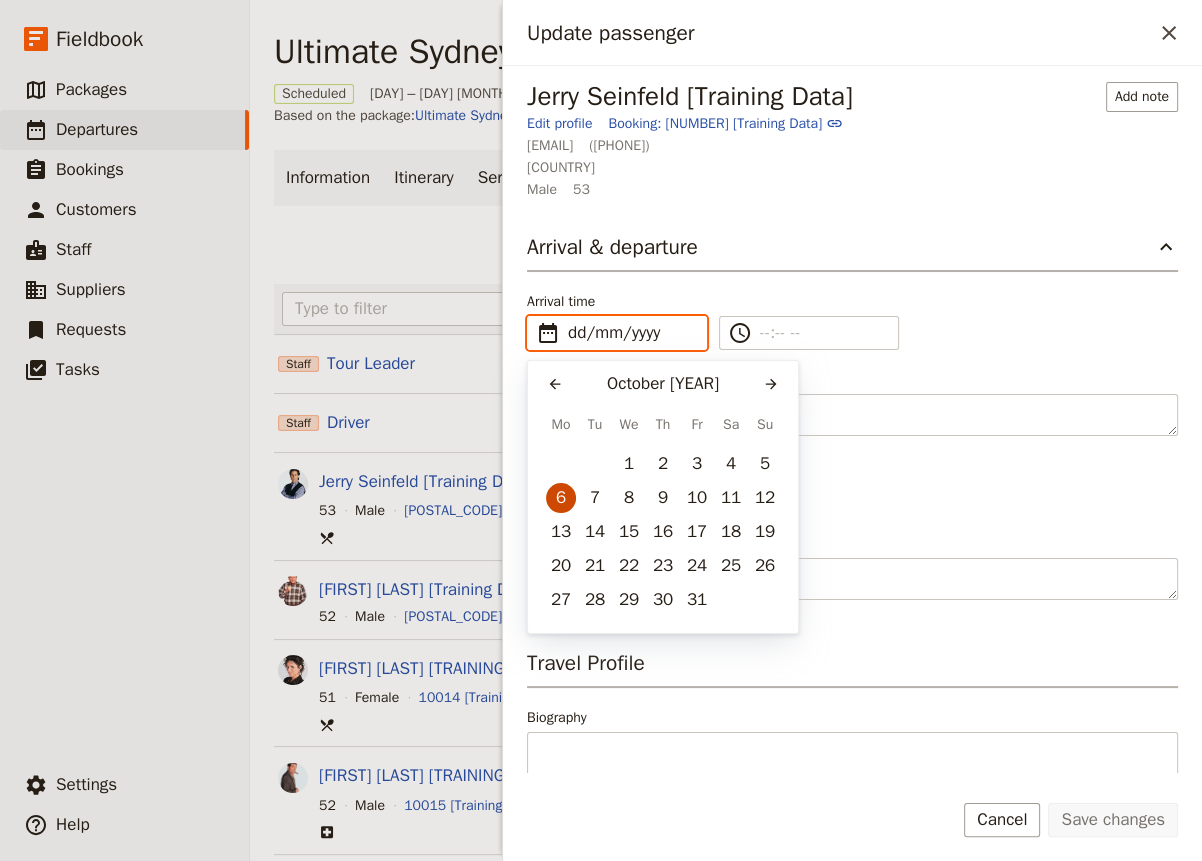 click on "6" at bounding box center [561, 498] 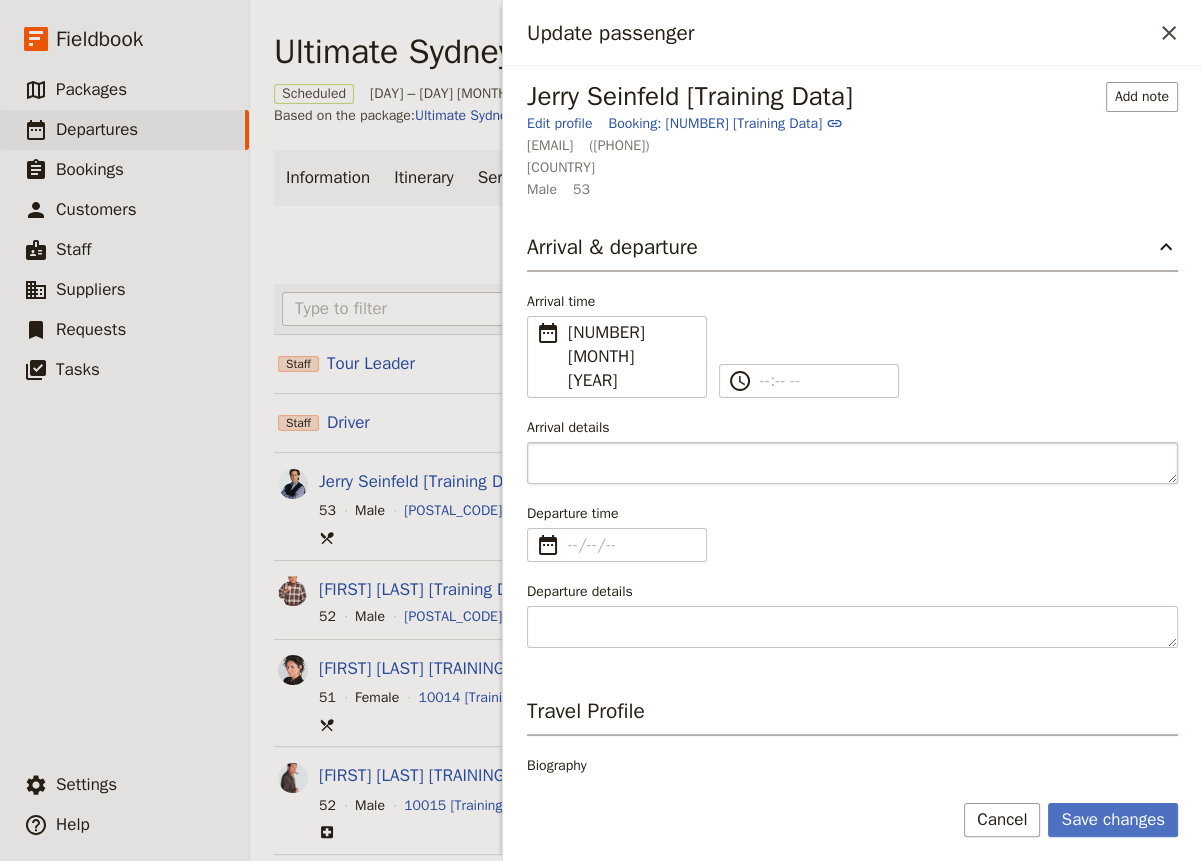 click on "Arrival details" at bounding box center (852, 463) 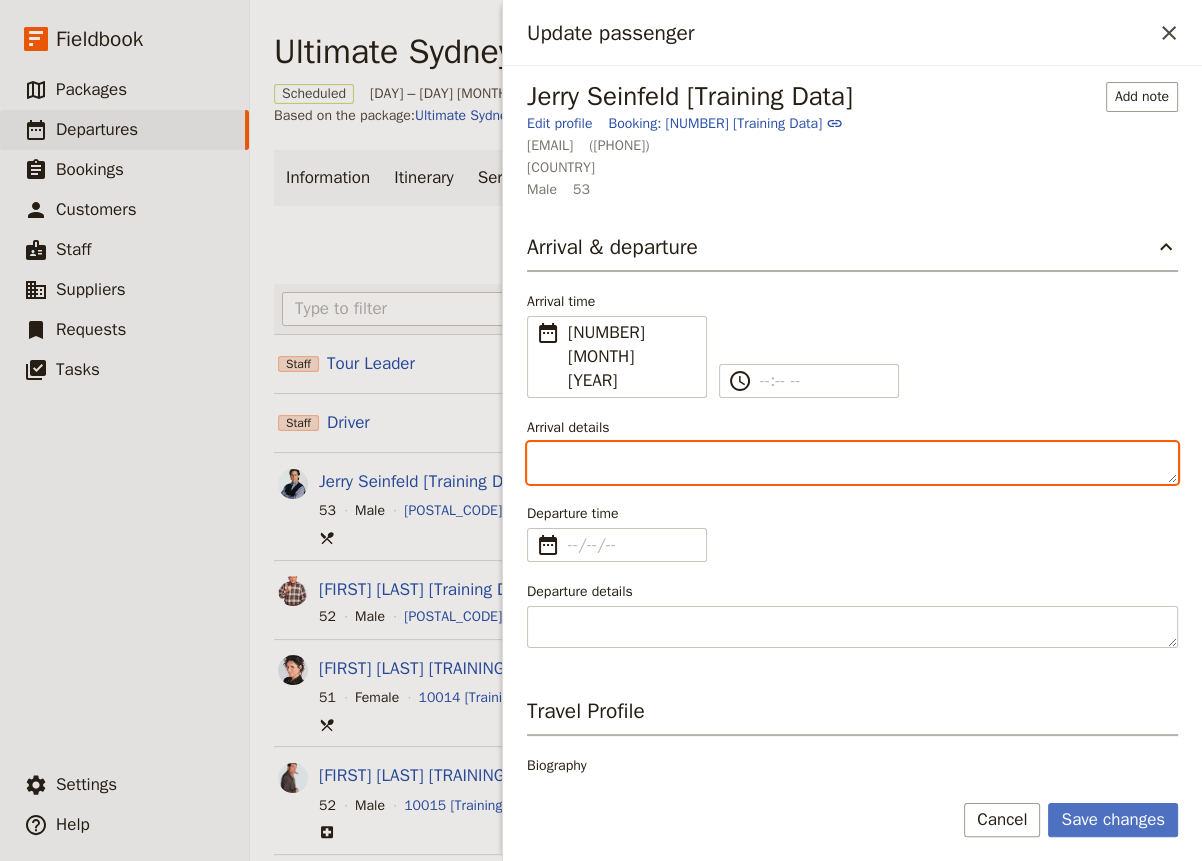 click on "Arrival details" at bounding box center (852, 463) 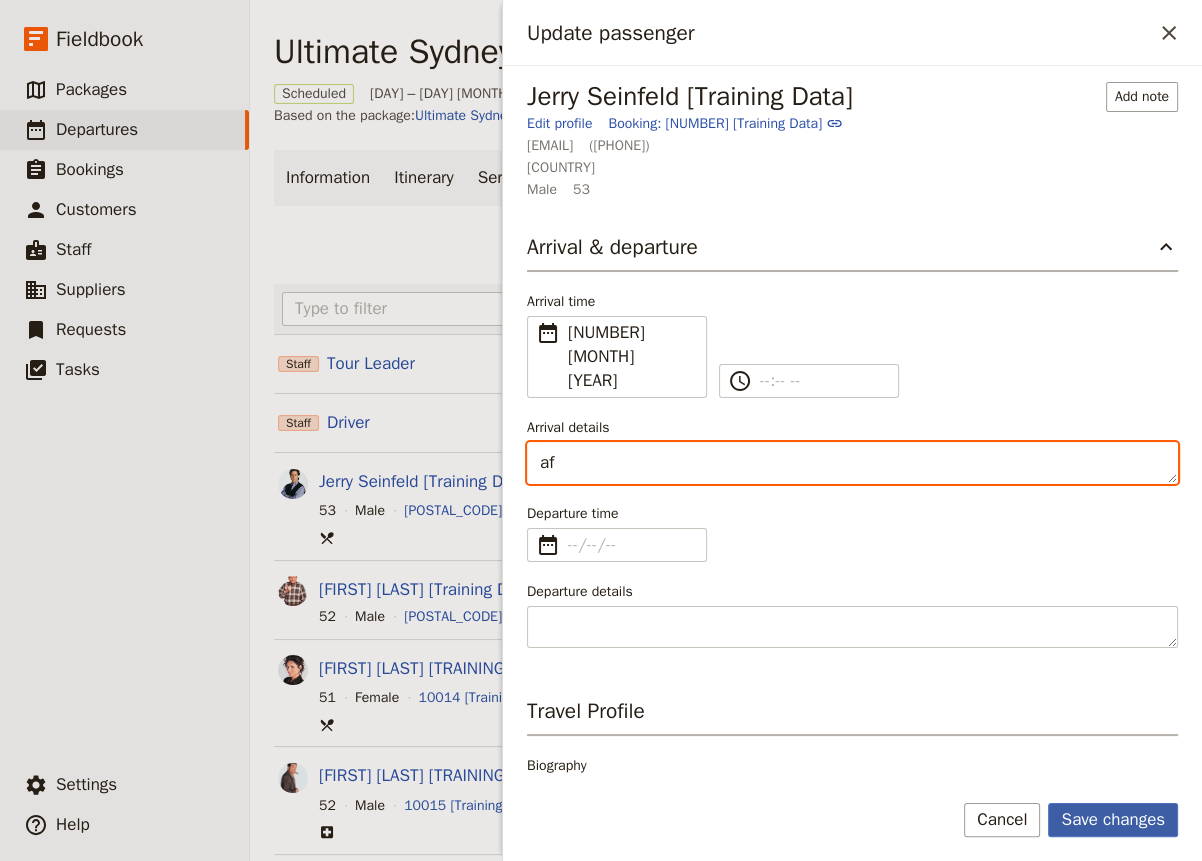 type on "af" 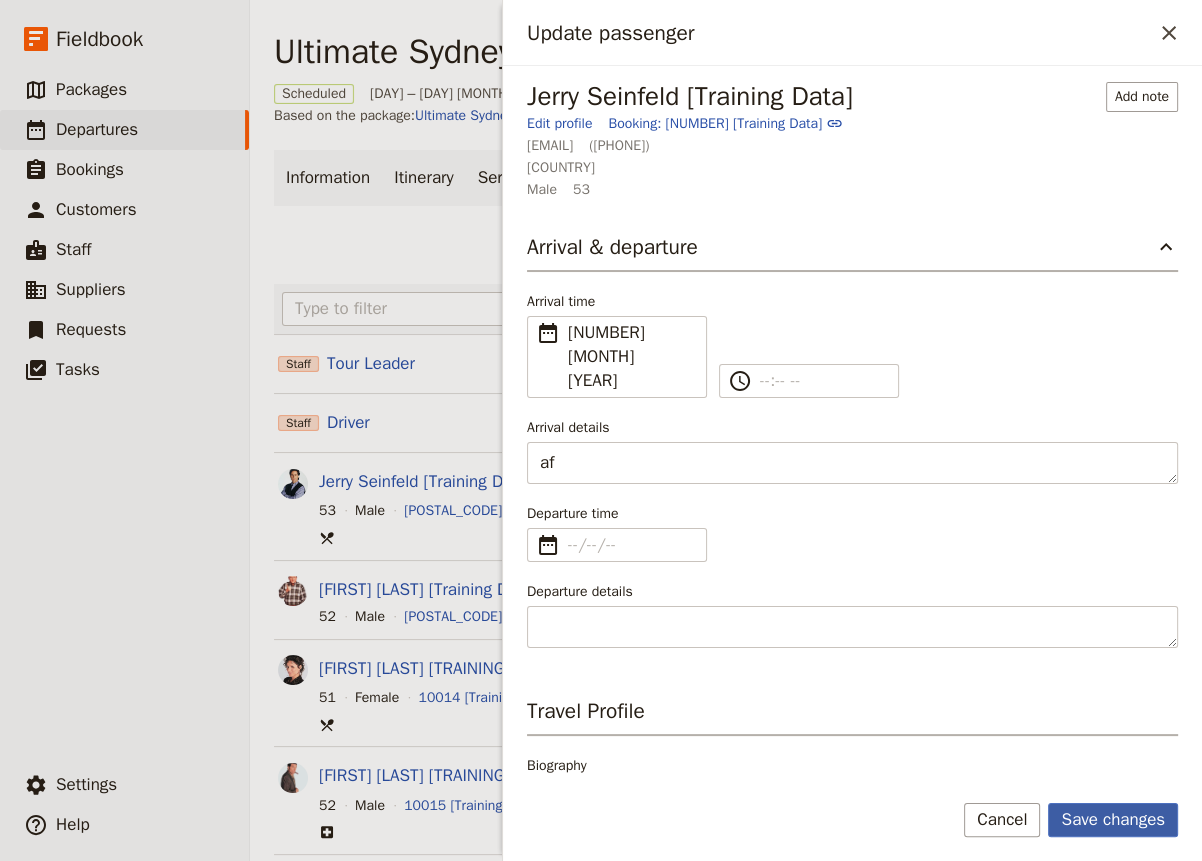 click on "Save changes" at bounding box center [1113, 820] 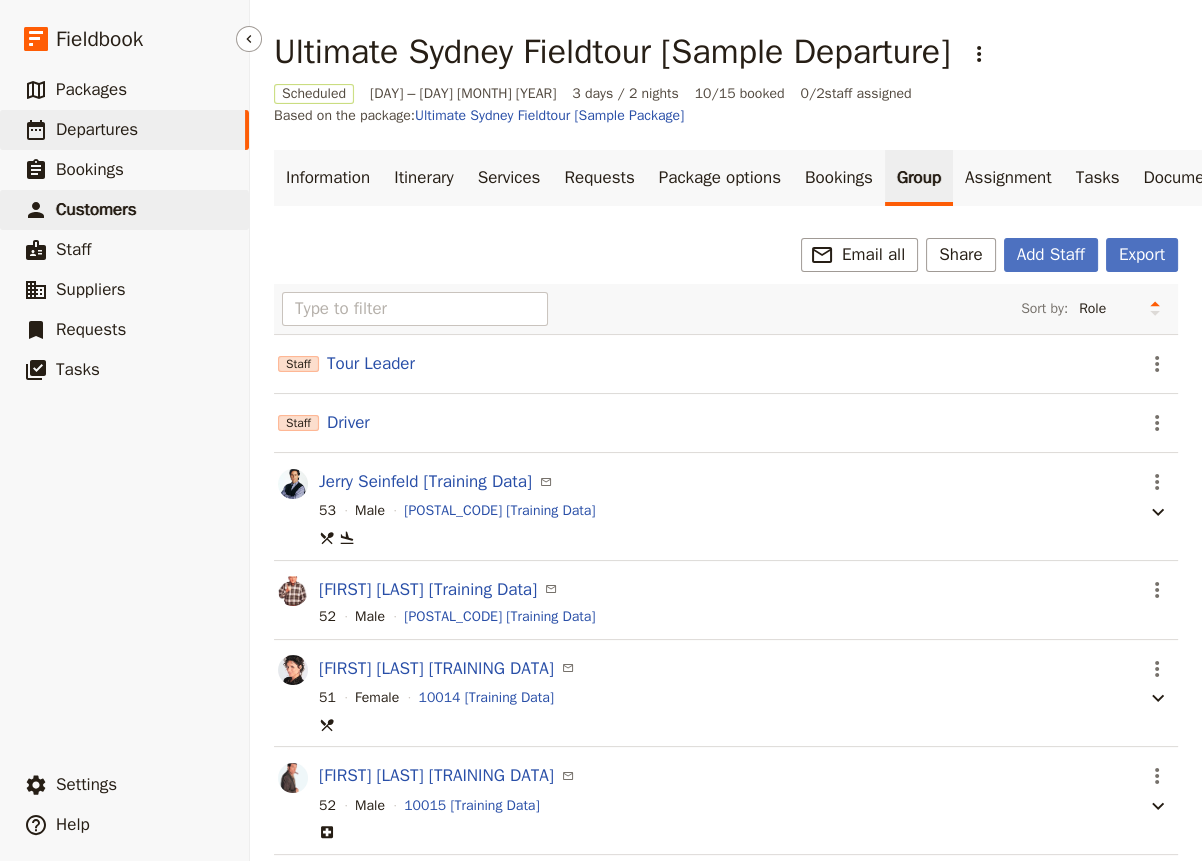 click on "Customers" at bounding box center [96, 209] 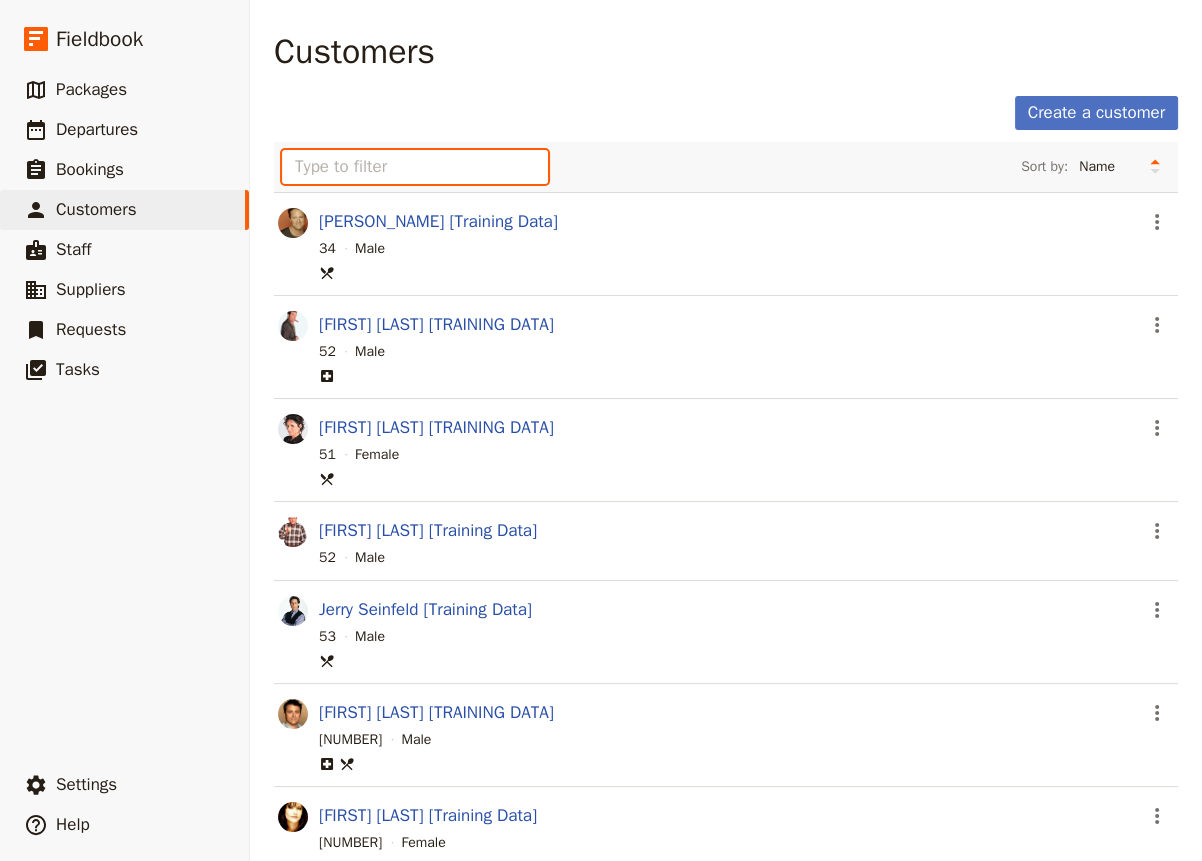 click at bounding box center (415, 167) 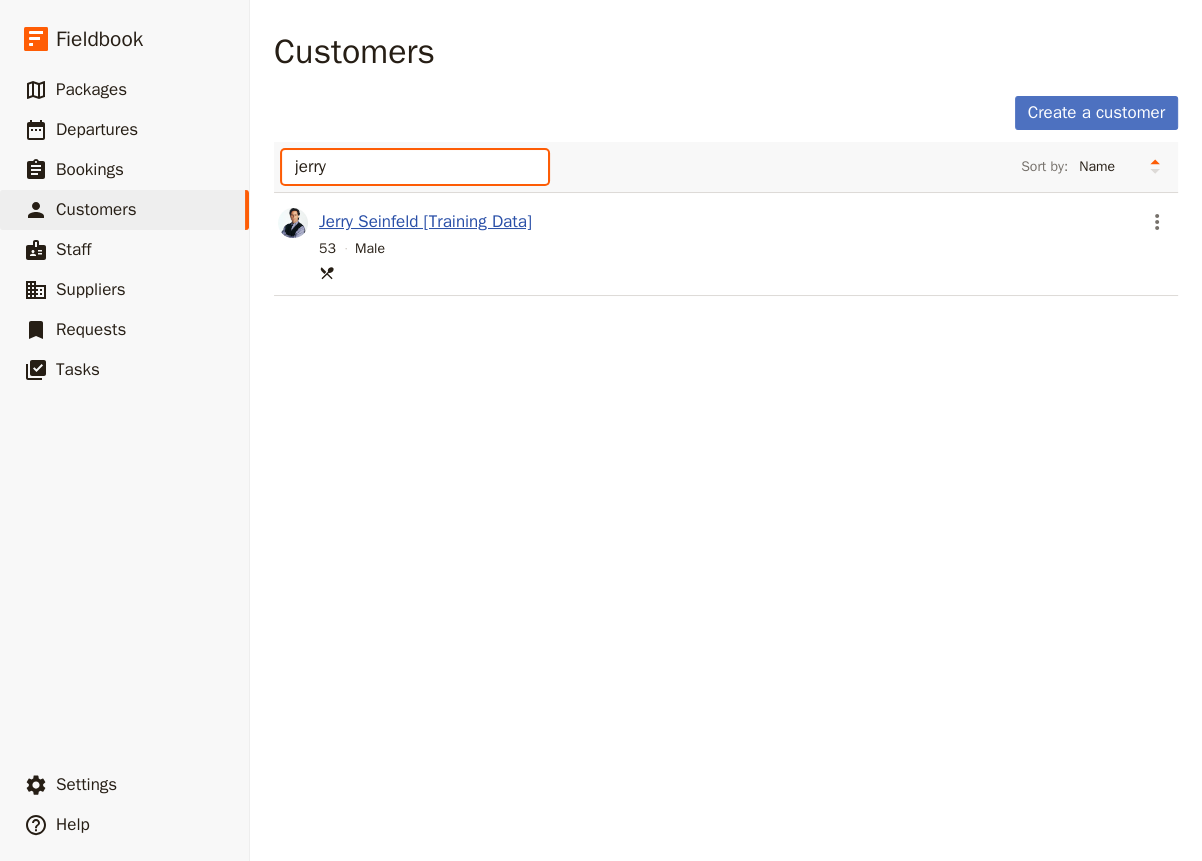 type on "jerry" 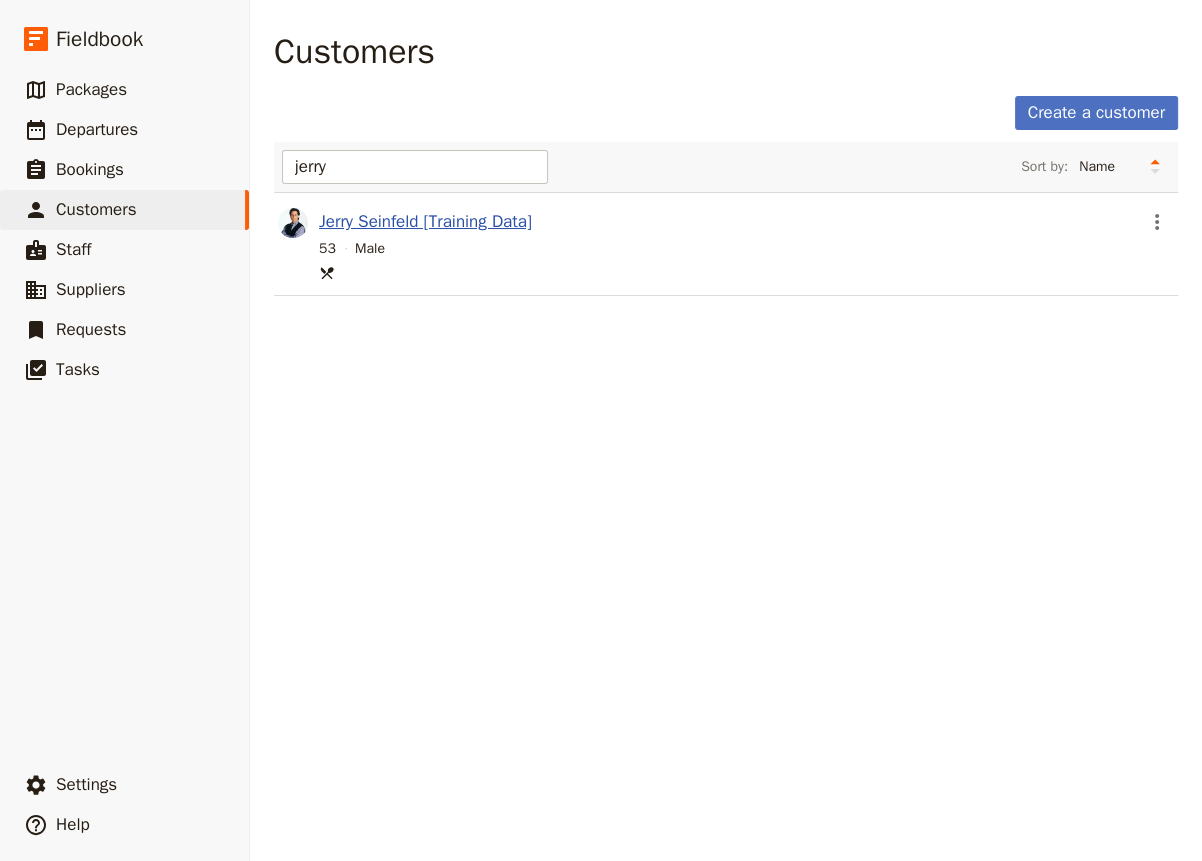 click on "Jerry Seinfeld [Training Data]" at bounding box center [425, 221] 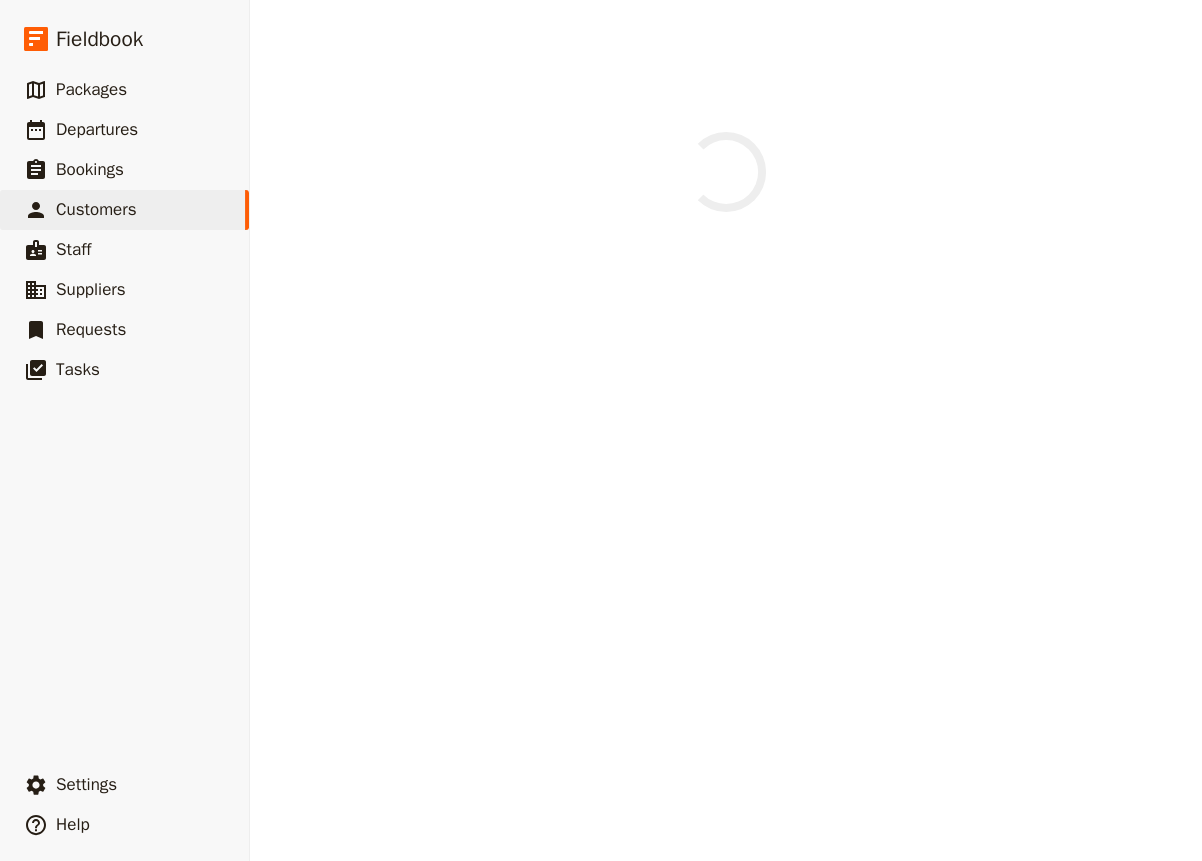 select on "MALE" 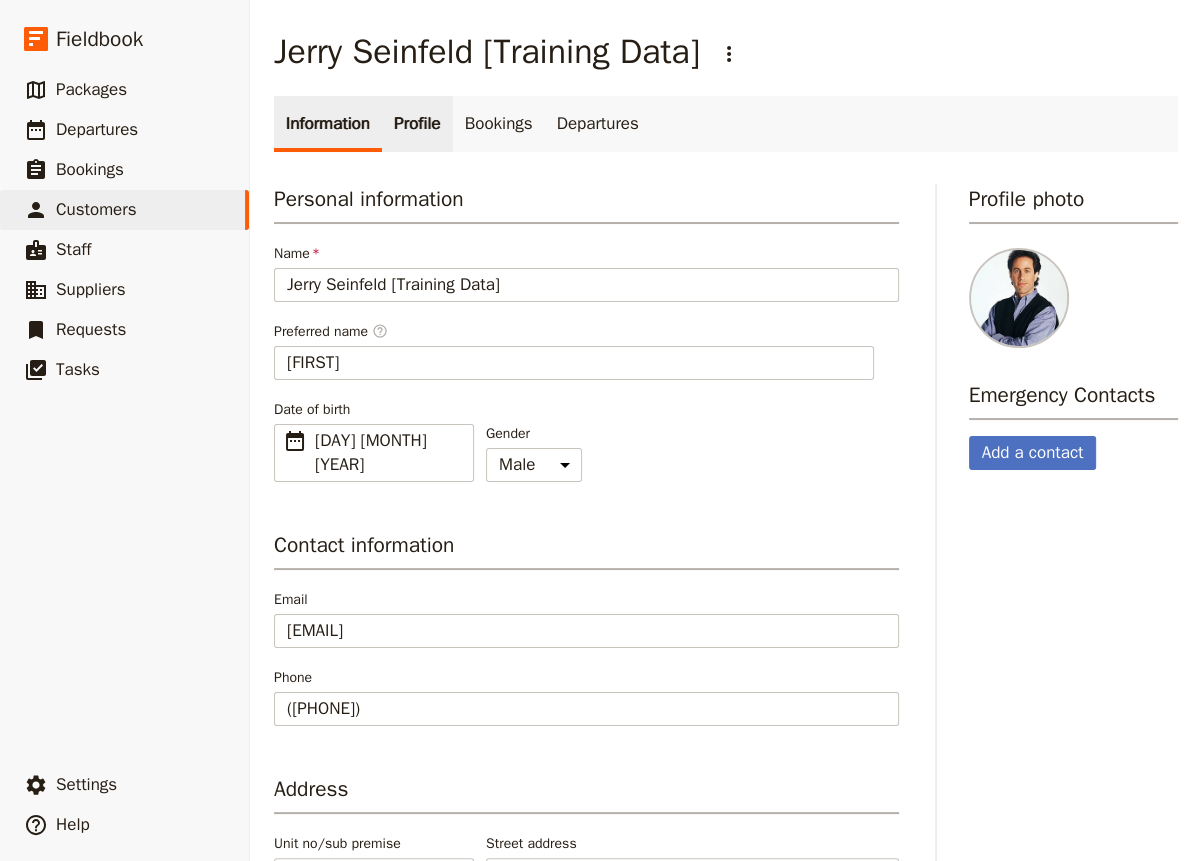 click on "Profile" at bounding box center [417, 124] 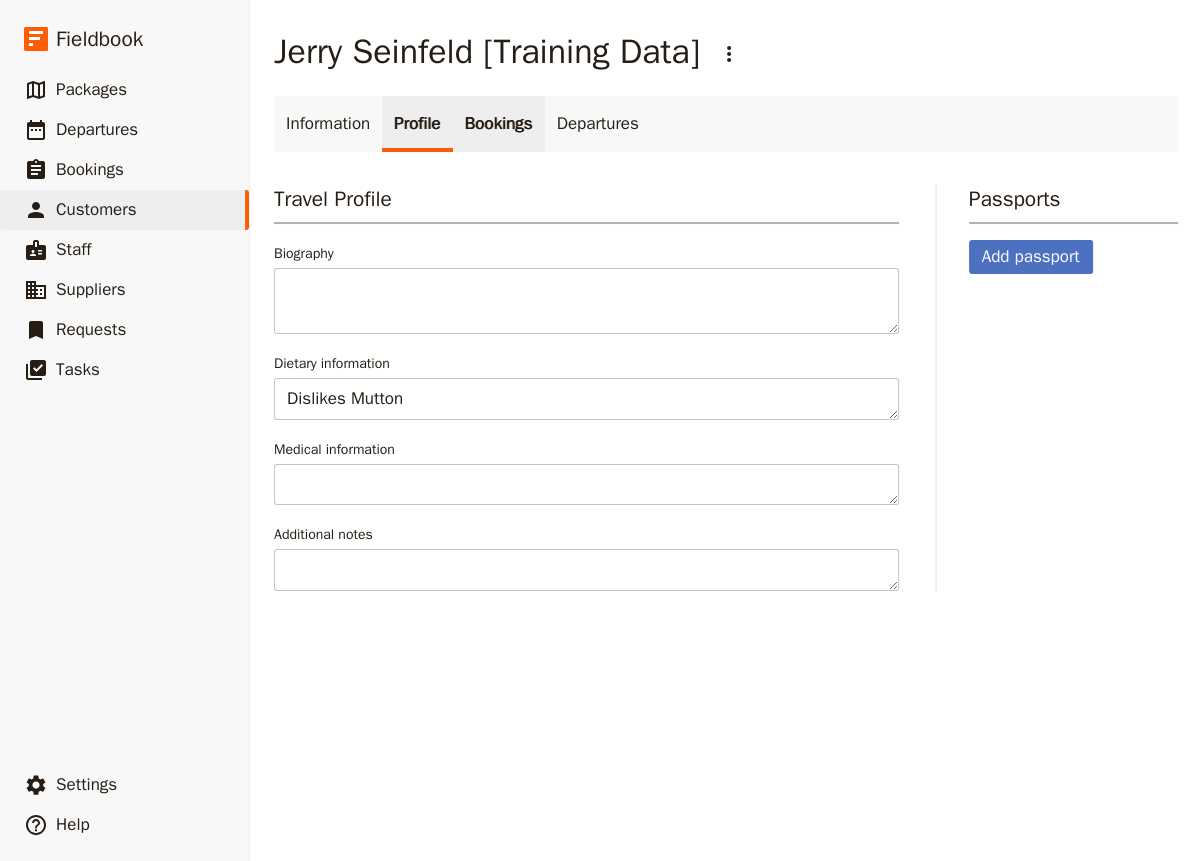click on "Bookings" at bounding box center [499, 124] 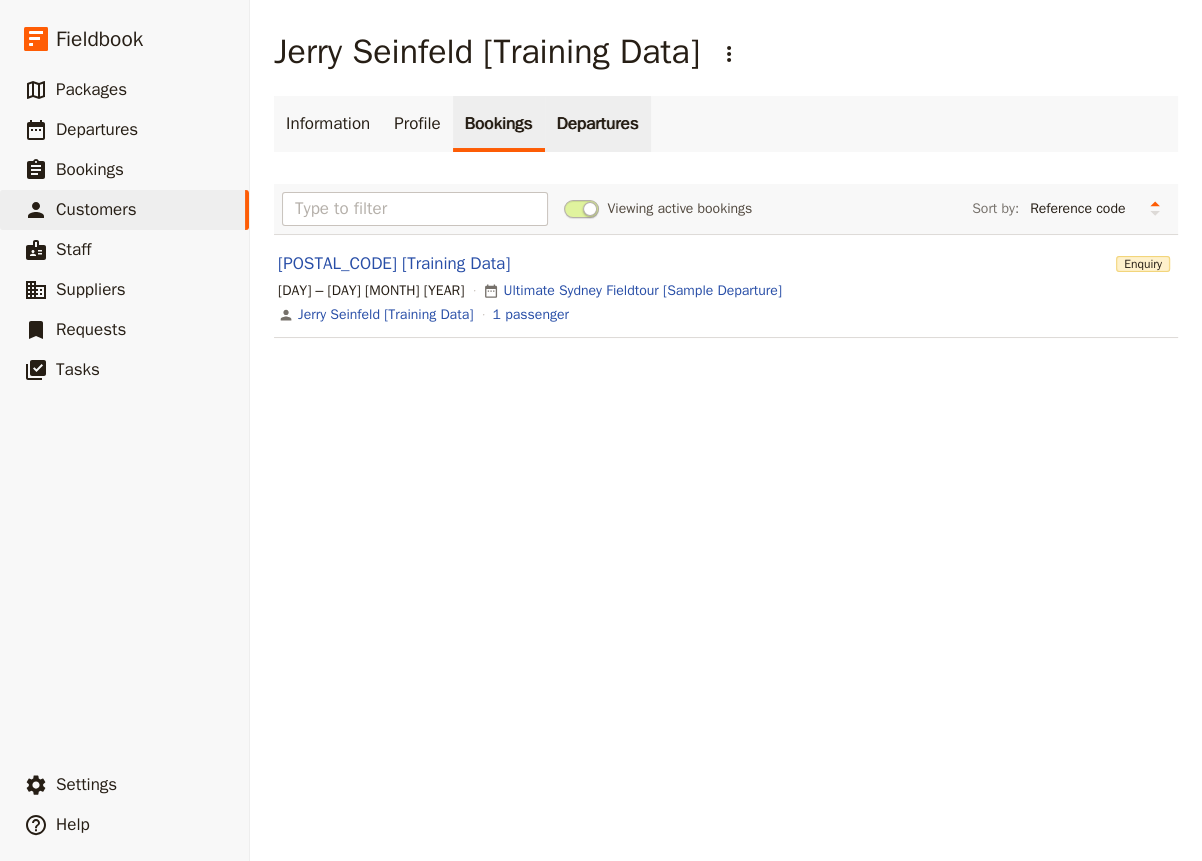 click on "Departures" at bounding box center (598, 124) 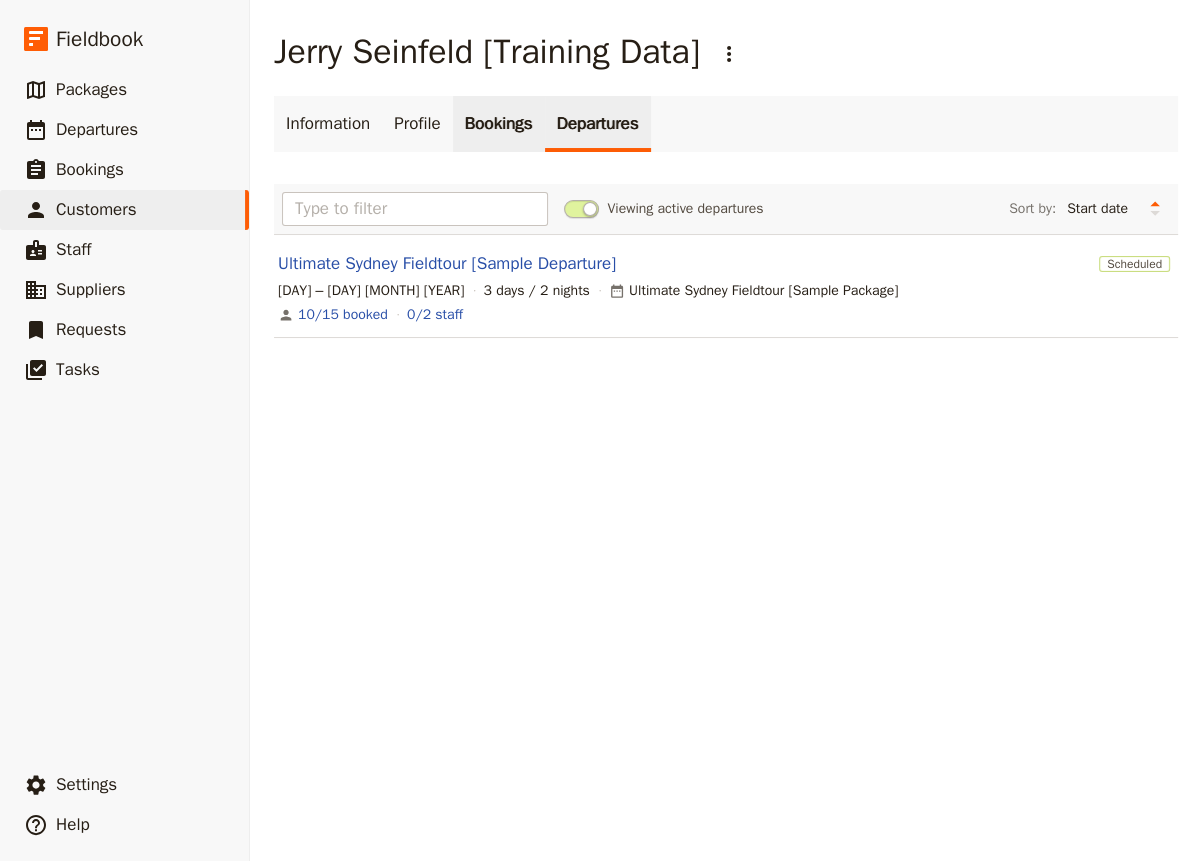 click on "Bookings" at bounding box center [499, 124] 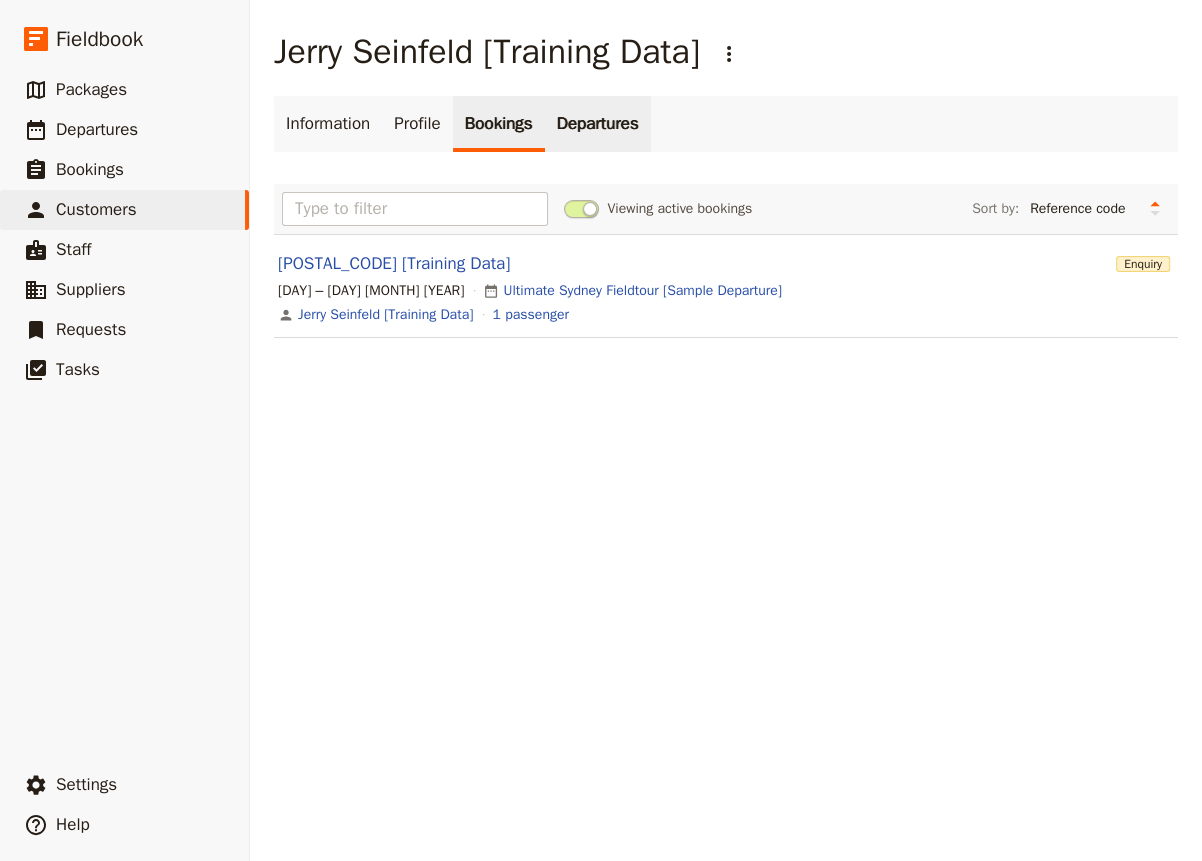 click on "Departures" at bounding box center (598, 124) 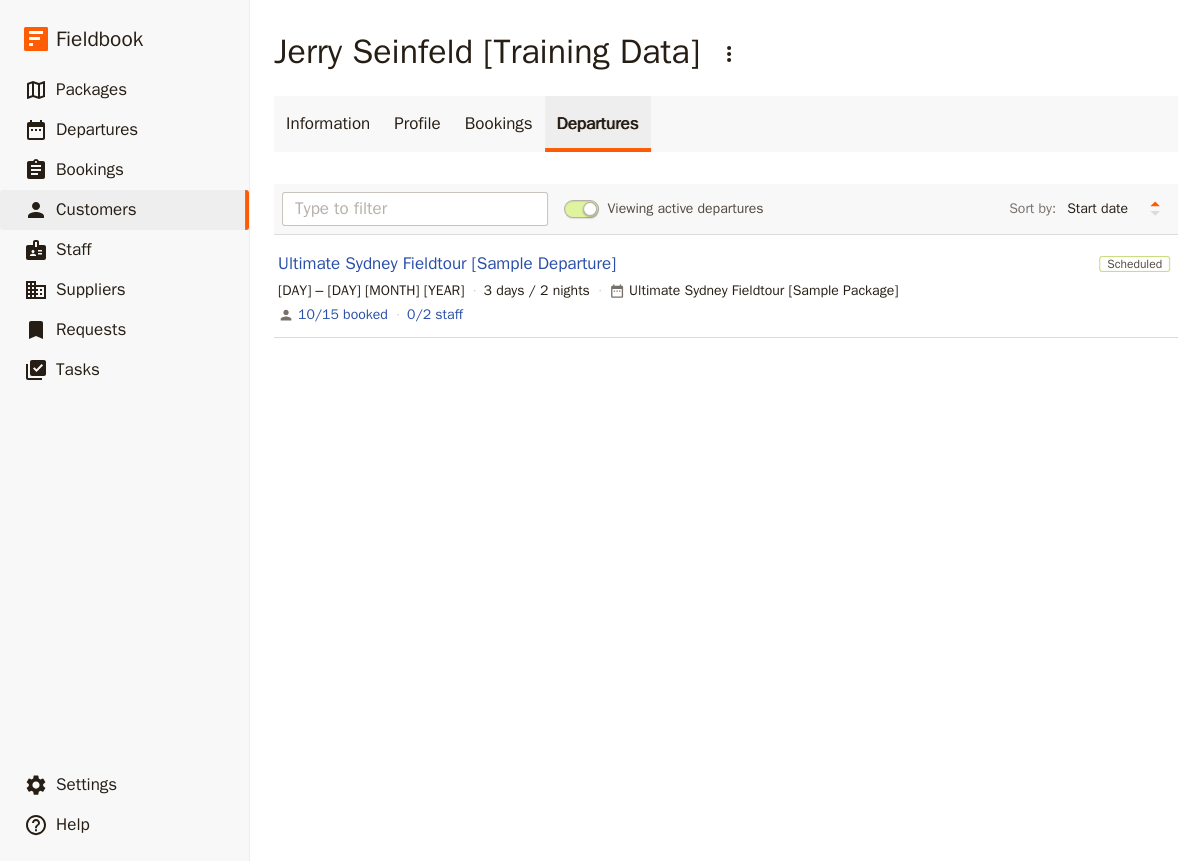 click on "[FIRST] [LAST] [Training Data] ​ Information Profile Bookings Departures Viewing active departures Sort by: Start date Name Status Most recently updated Most recently updated Ultimate Sydney Fieldtour [Sample Departure] Scheduled [DAY] [MONTH] [YEAR], [DAYS] days   /   [NIGHTS] nights Ultimate Sydney Fieldtour [Sample Package] 10/15 booked 0/2 staff" at bounding box center (726, 430) 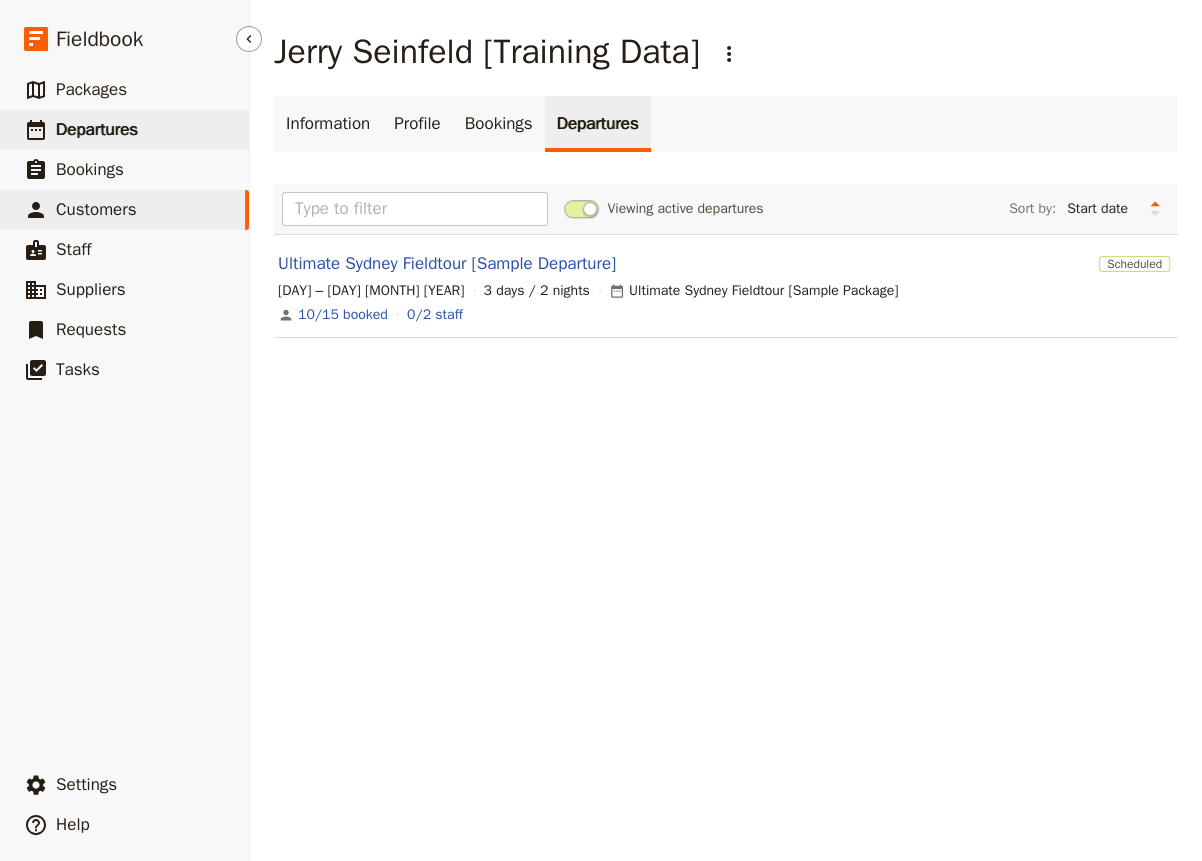 click on "​ Departures" at bounding box center (124, 130) 